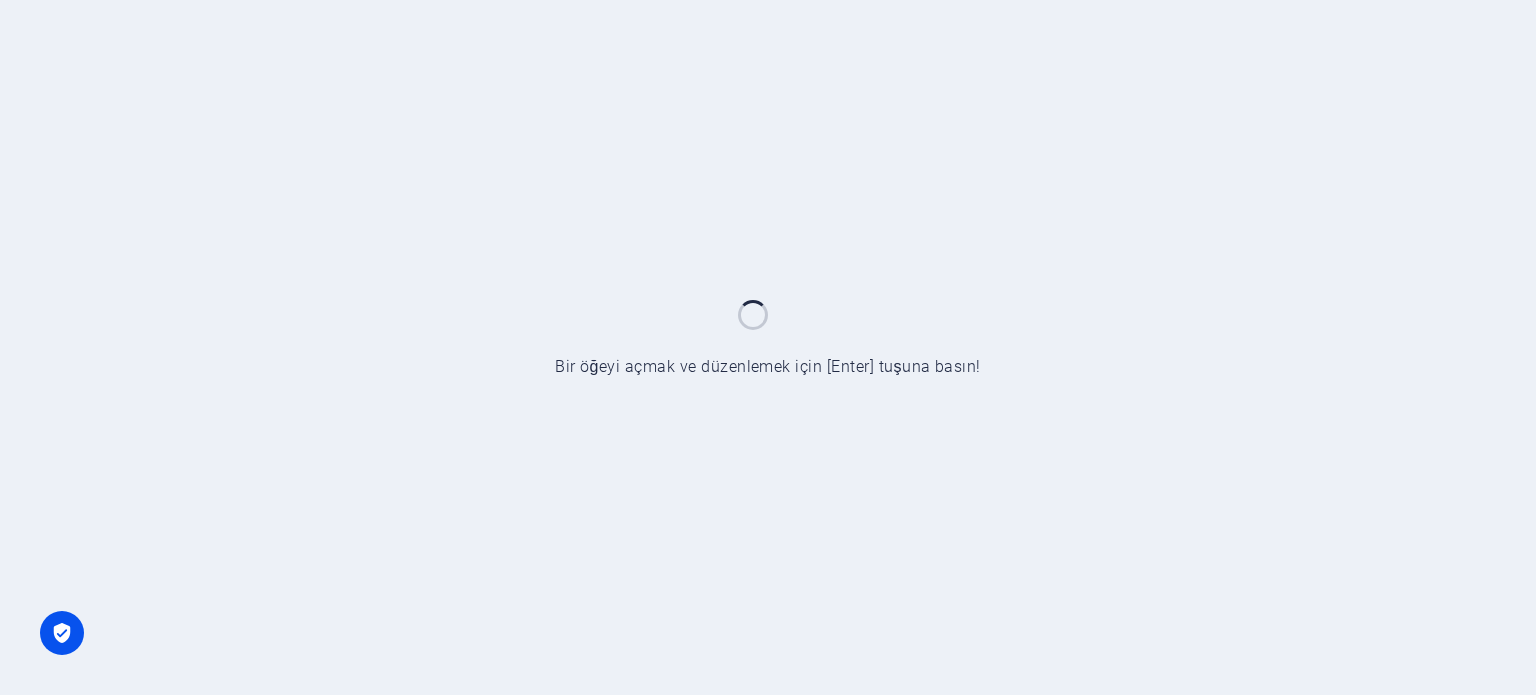 scroll, scrollTop: 0, scrollLeft: 0, axis: both 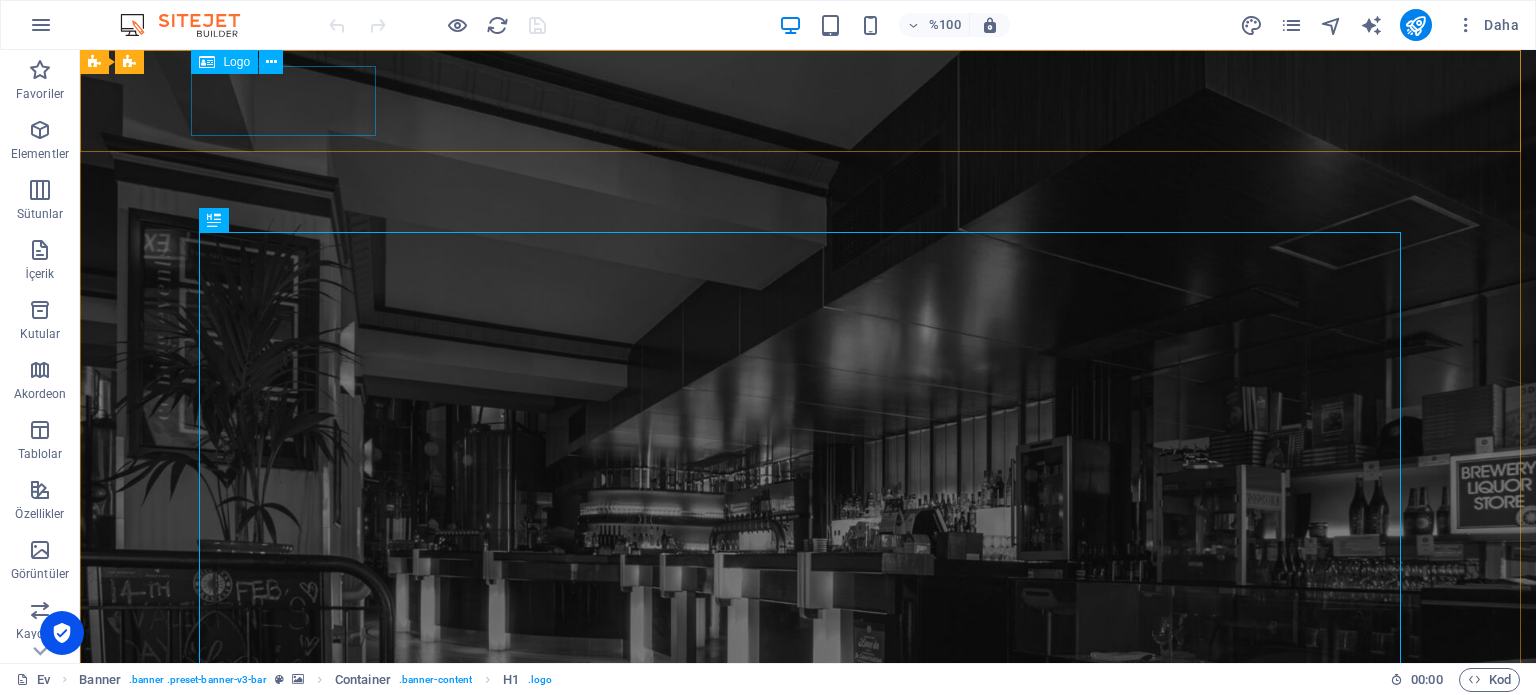 click on "Logo" at bounding box center [236, 62] 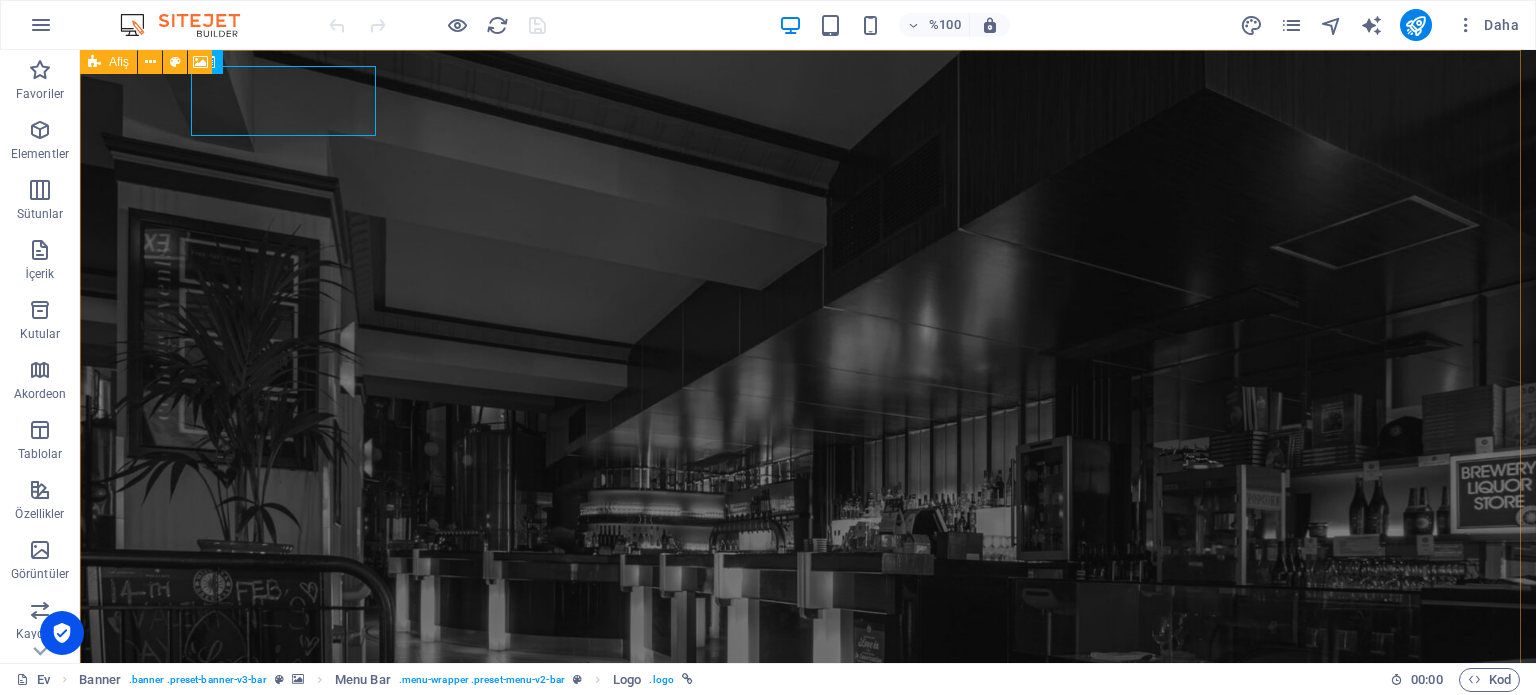 click on "Afiş" at bounding box center (119, 62) 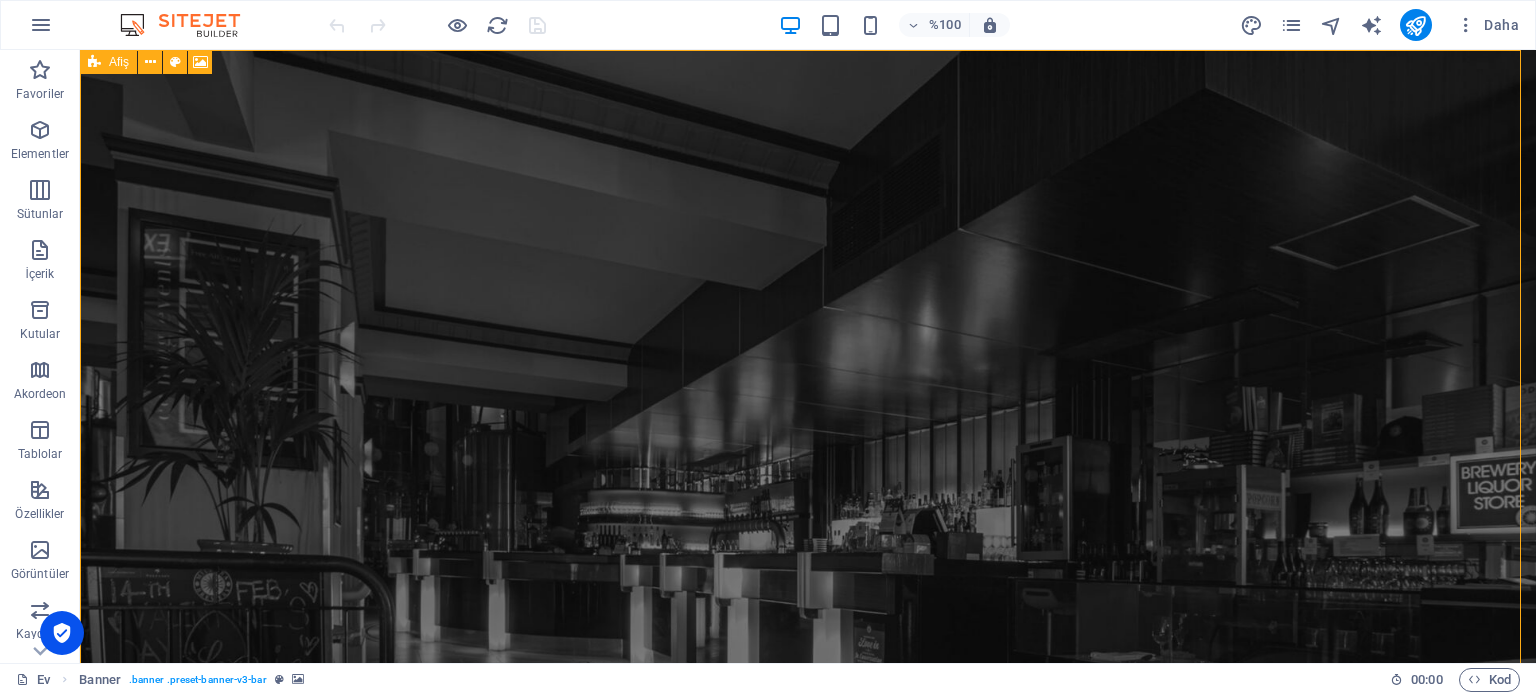 click on "Afiş" at bounding box center [119, 62] 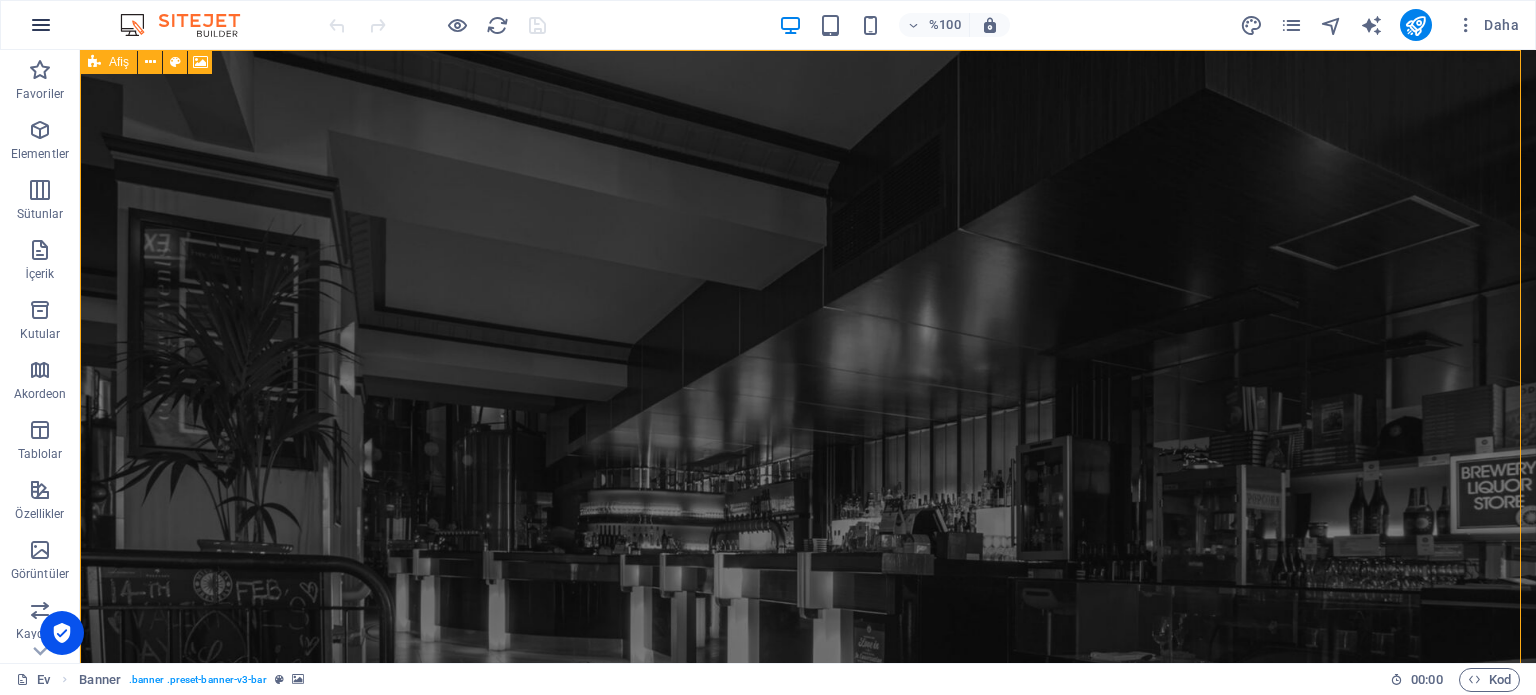 select on "vh" 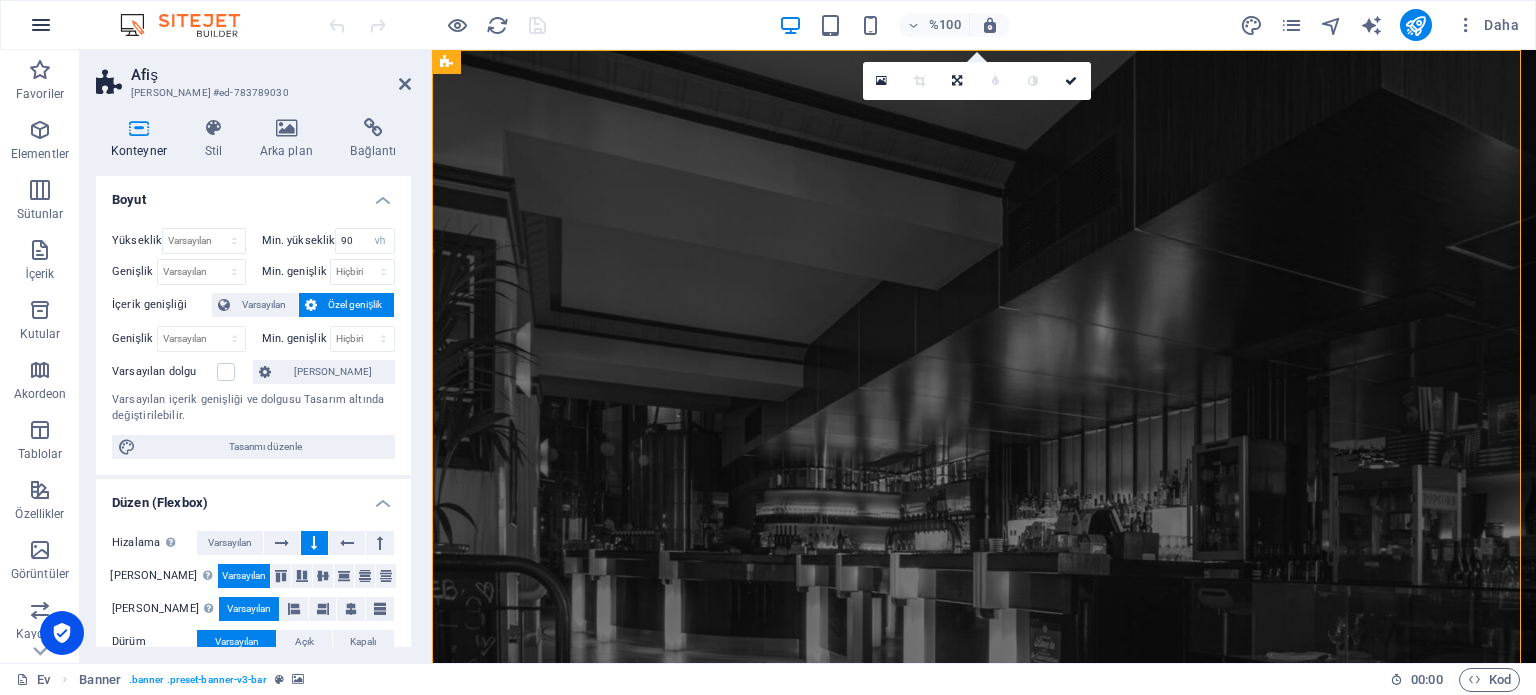 click at bounding box center [41, 25] 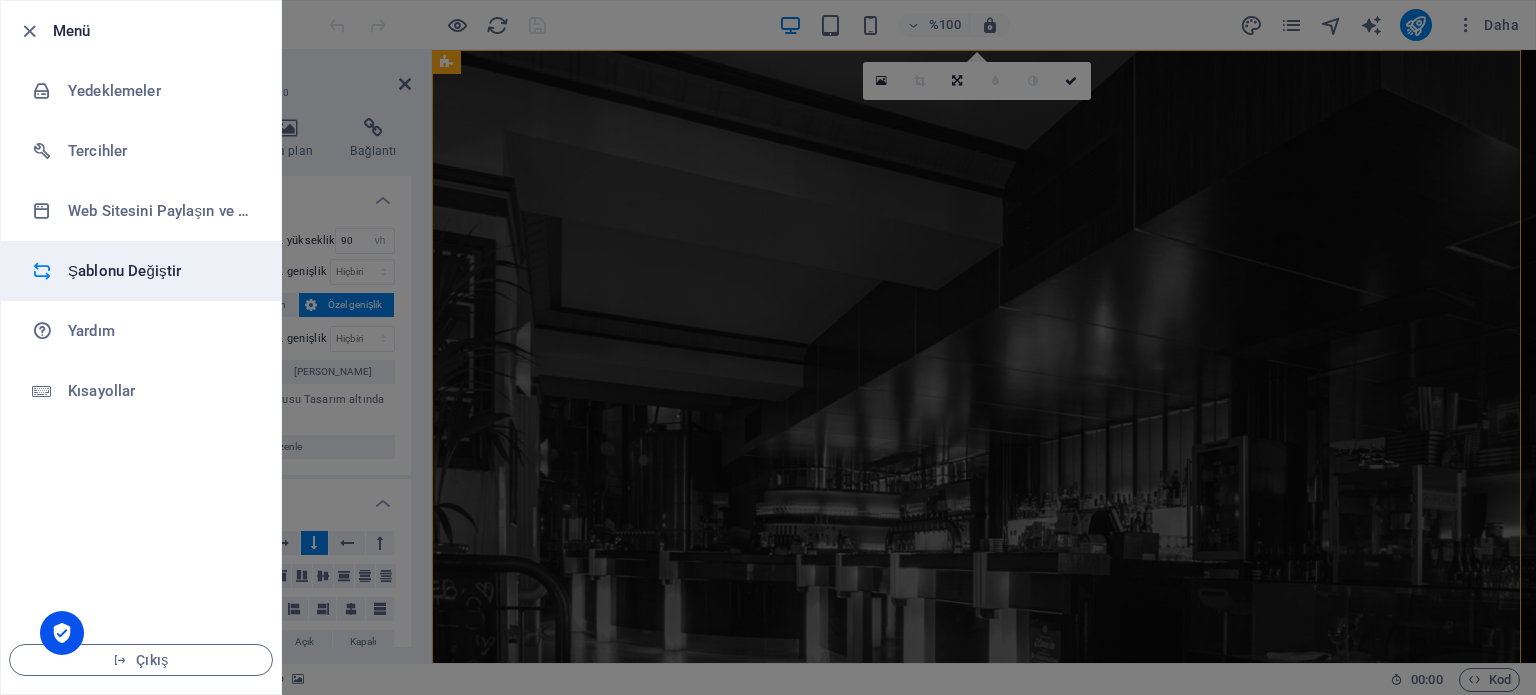 click on "Şablonu Değiştir" at bounding box center (124, 271) 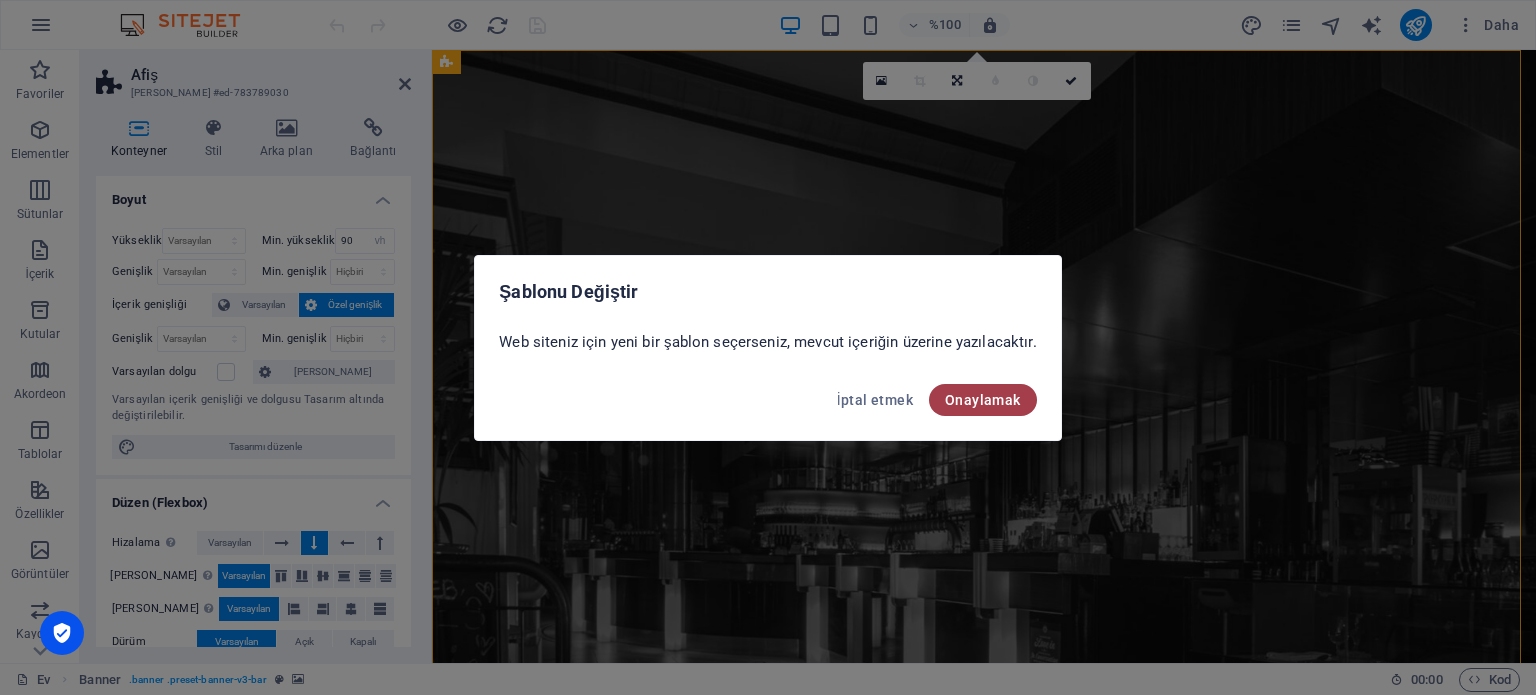 click on "Onaylamak" at bounding box center [983, 400] 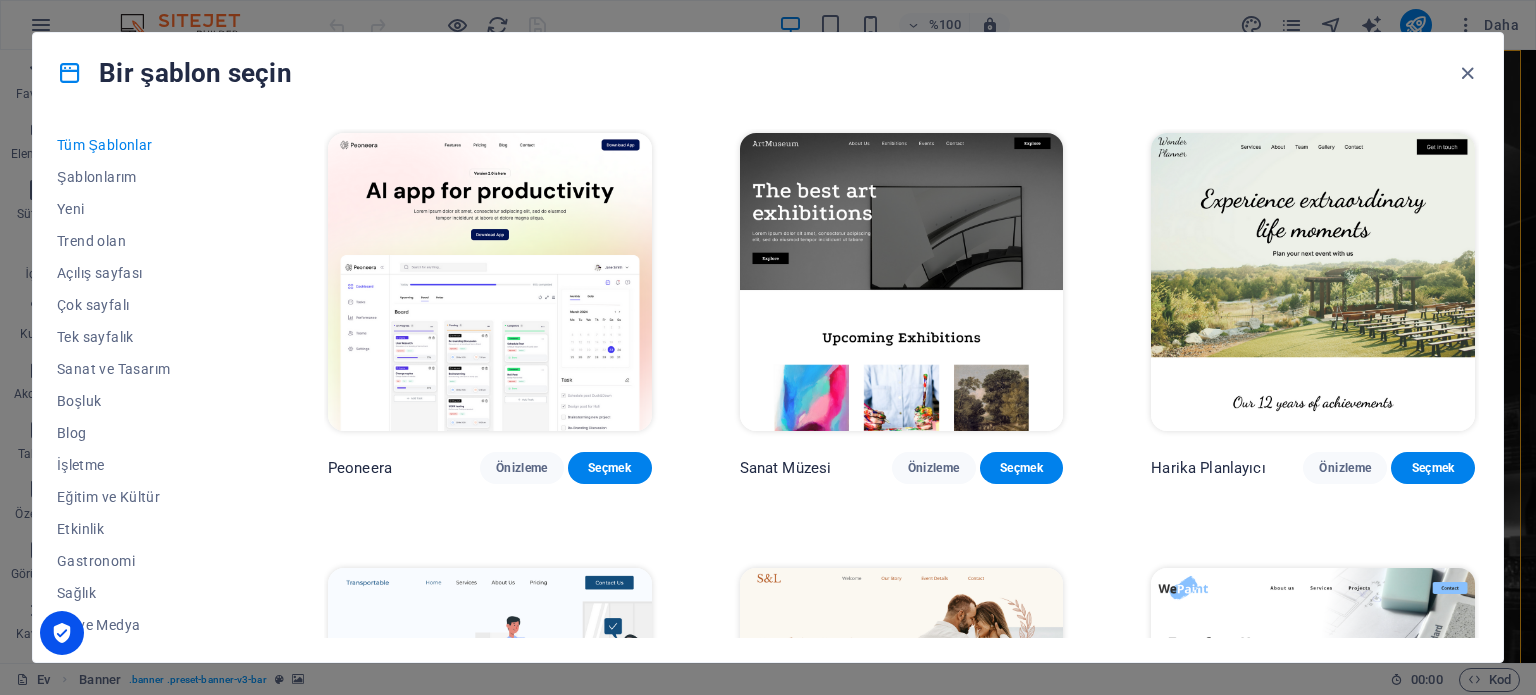 click on "Bir şablon seçin Tüm Şablonlar Şablonlarım Yeni Trend olan Açılış sayfası Çok sayfalı Tek sayfalık Sanat ve Tasarım Boşluk Blog İşletme Eğitim ve Kültür Etkinlik Gastronomi Sağlık BT ve Medya Hukuk ve Finans Kâr Amacı Gütmeyen Performans Portföy Hizmetler Spor ve Güzellik Ticaret Seyahat Tel çerçeve Peoneera Önizleme Seçmek Sanat Müzesi Önizleme Seçmek Harika Planlayıcı Önizleme Seçmek Taşınabilir Önizleme Seçmek S&L Önizleme Seçmek WePaint Önizleme Seçmek Eko-Con Önizleme Seçmek Buluşma Önizleme Seçmek Yardım ve Bakım Önizleme Seçmek Podcast yayıncısı Önizleme Seçmek Academix Önizleme Seçmek BÜYÜK Berber Dükkanı Önizleme Seçmek Sağlık ve Gıda Önizleme Seçmek UrbanNest İç Mekanlar Önizleme Seçmek Yeşil Değişim Önizleme Seçmek Güzellik Tapınağı Önizleme Seçmek WeTrain Önizleme Seçmek Temizleyici Önizleme Seçmek Johanna James Önizleme Seçmek Lezzetli Önizleme Seçmek Rüya Bahçesi Önizleme Seçmek LumeDeAqua WeSpa" at bounding box center [768, 347] 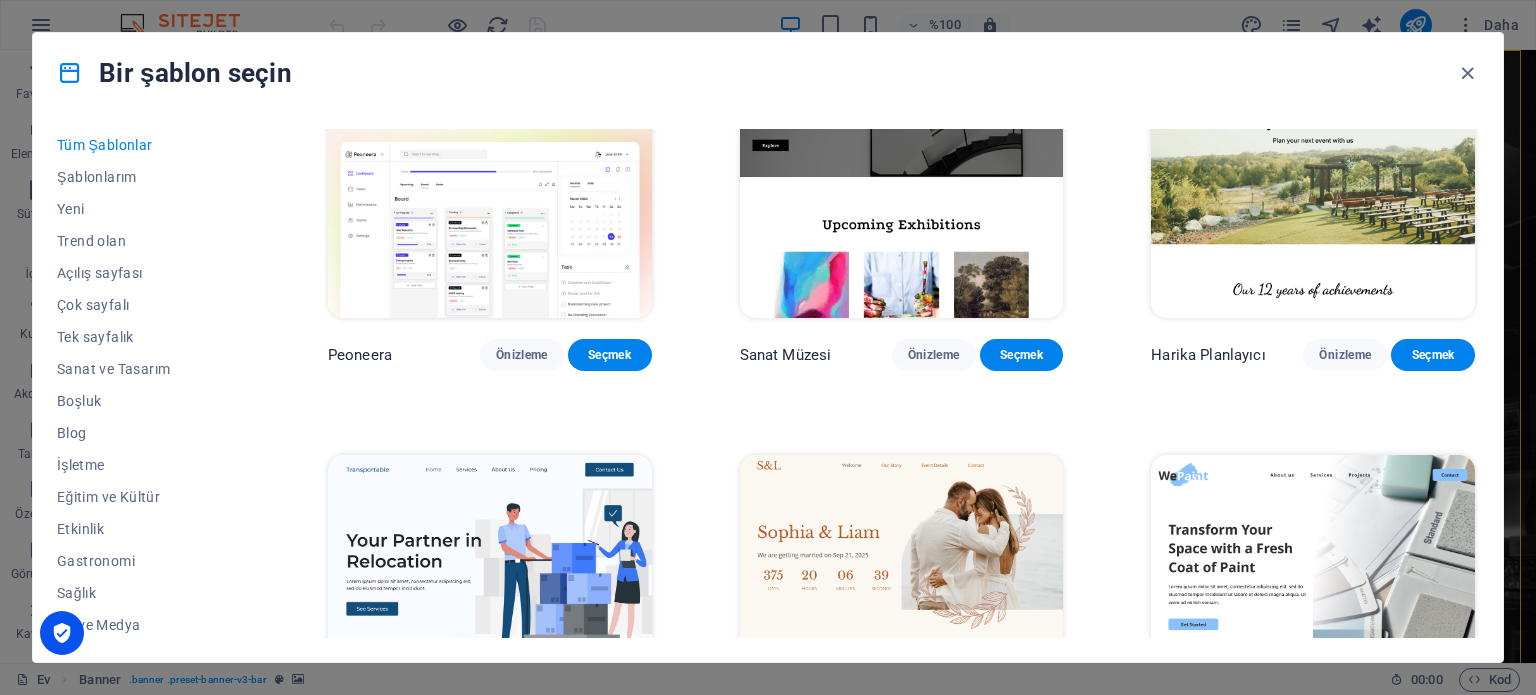 scroll, scrollTop: 300, scrollLeft: 0, axis: vertical 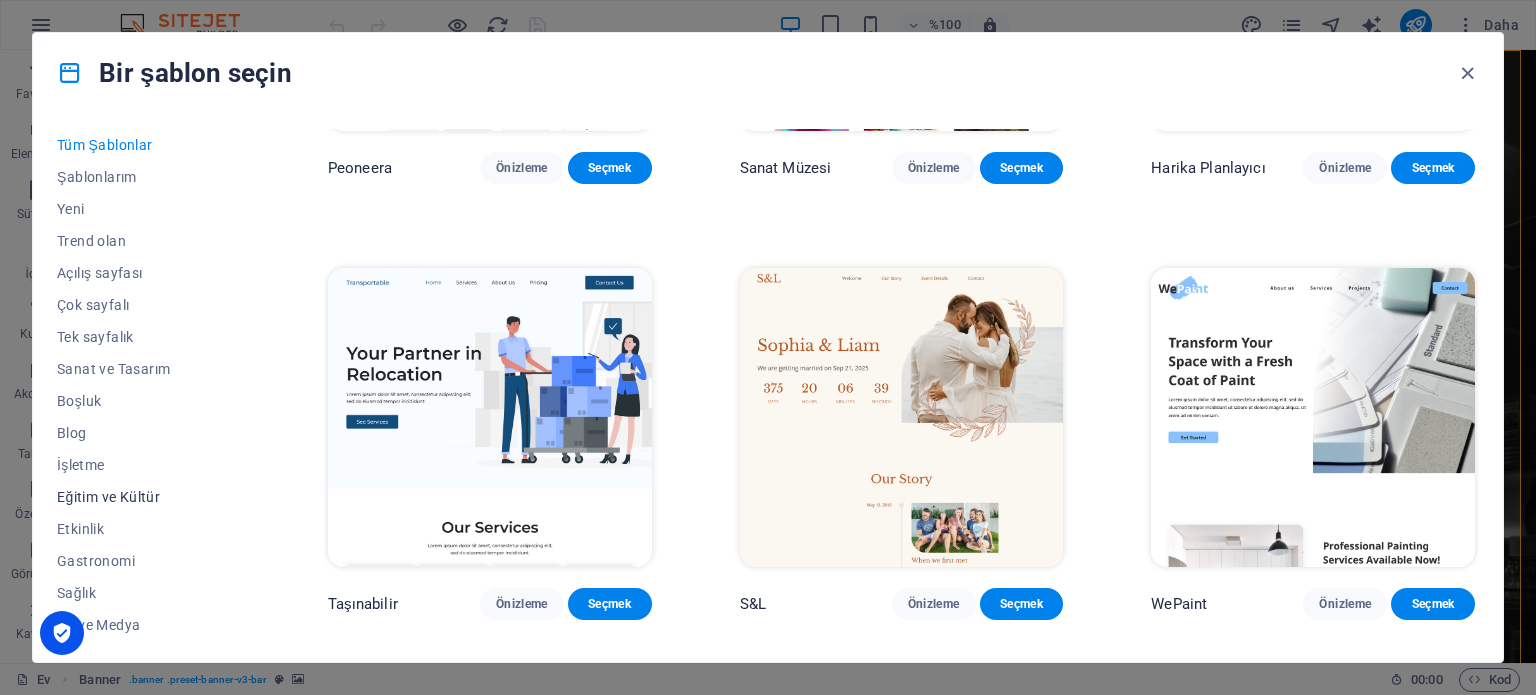 click on "Eğitim ve Kültür" at bounding box center [108, 497] 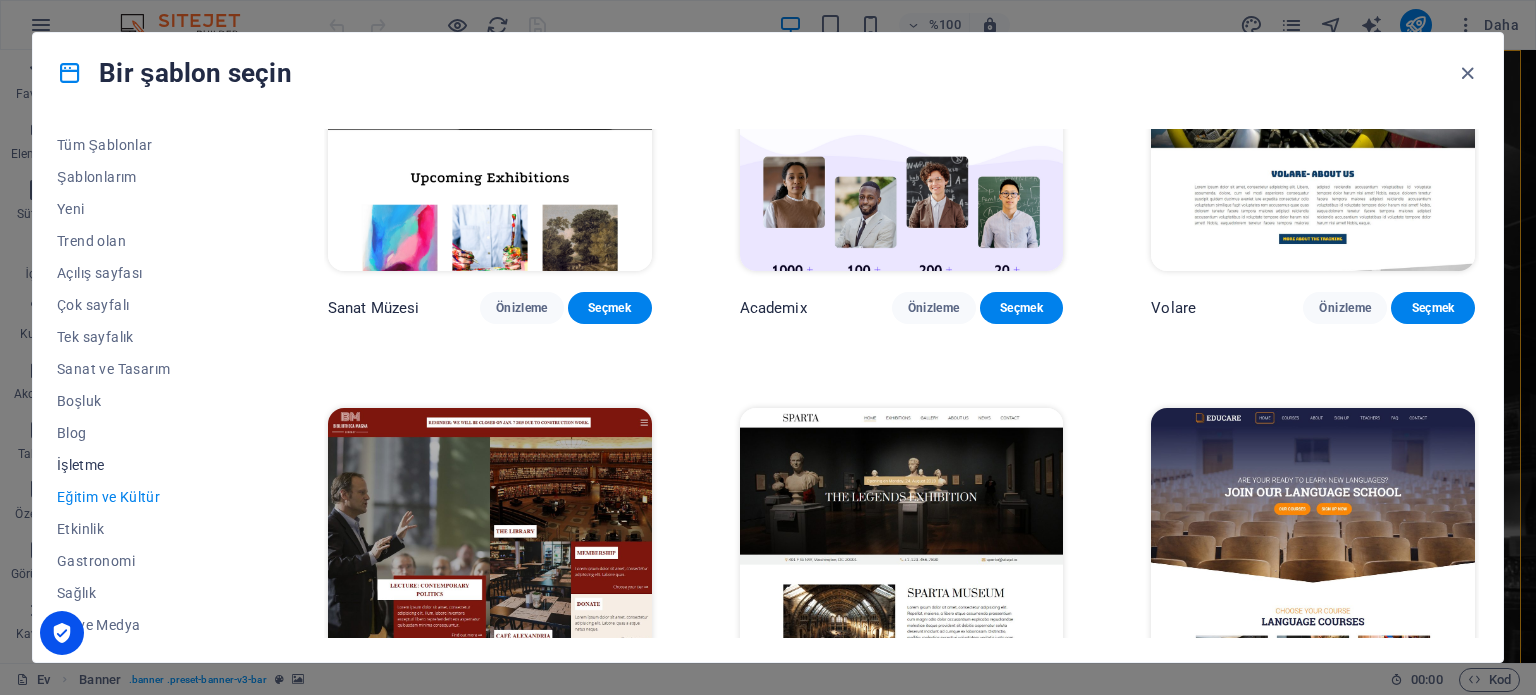 click on "İşletme" at bounding box center [81, 465] 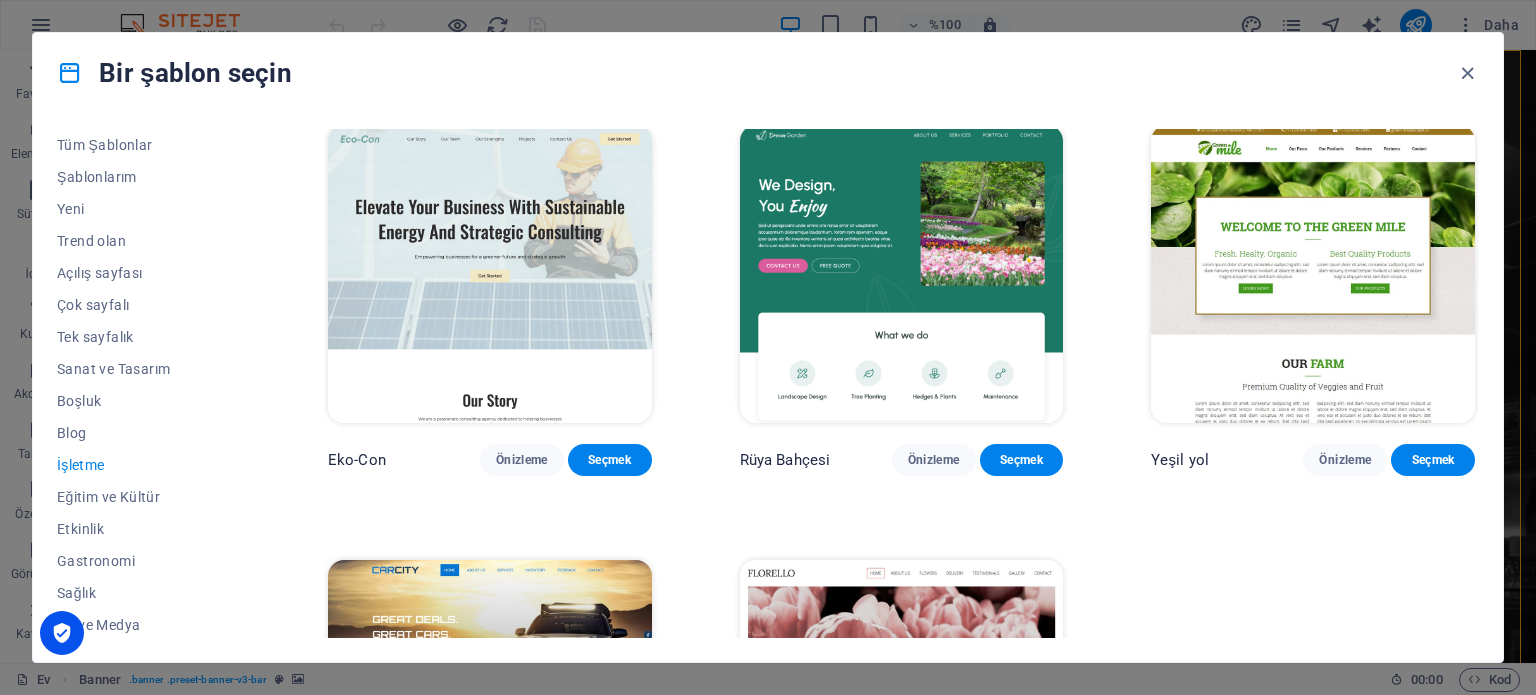 scroll, scrollTop: 160, scrollLeft: 0, axis: vertical 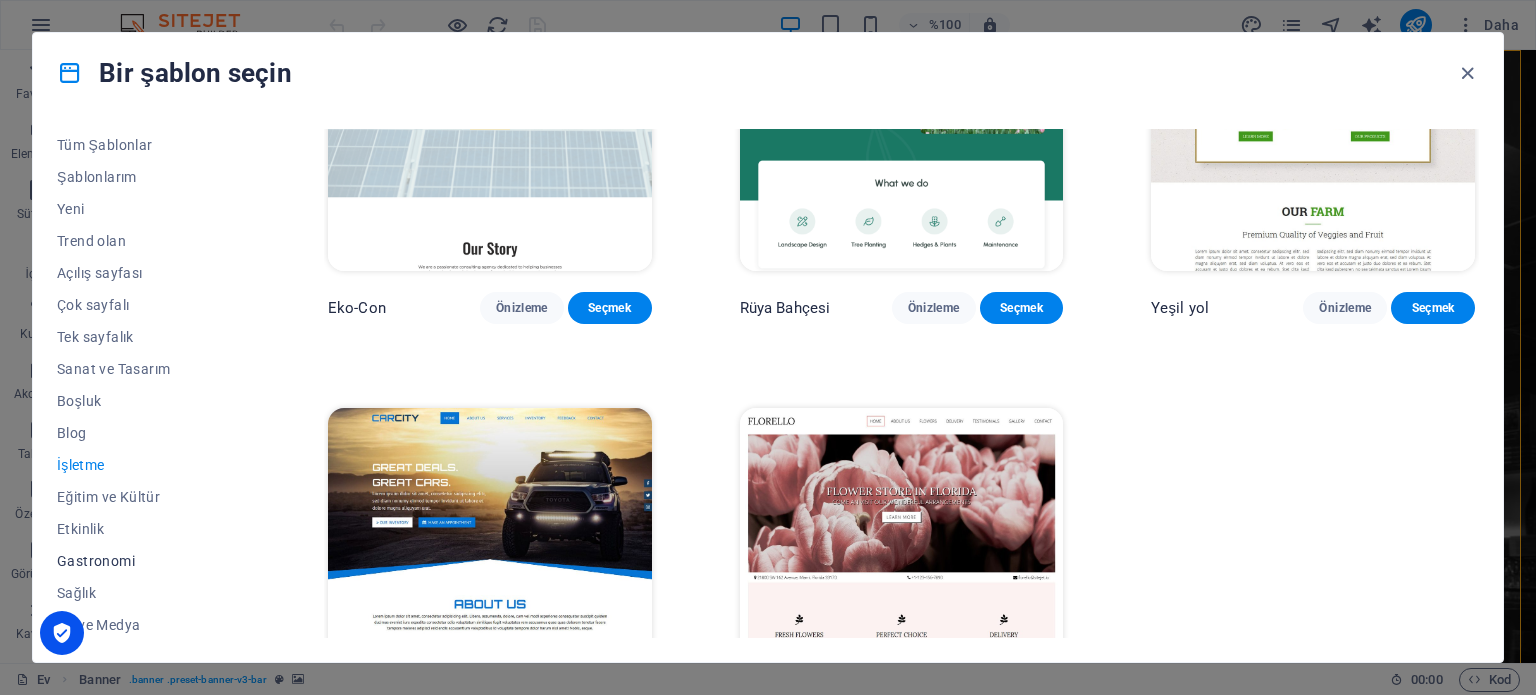 click on "Gastronomi" at bounding box center (96, 561) 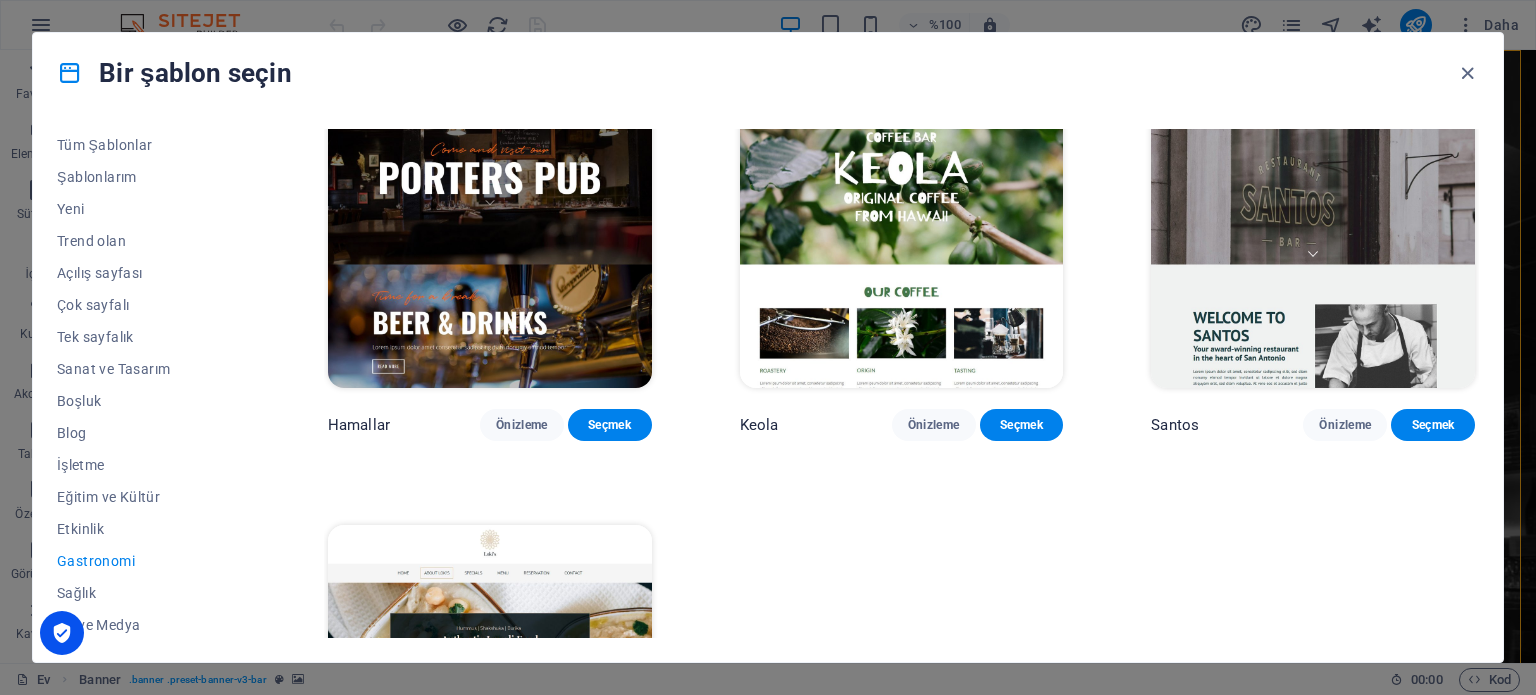 scroll, scrollTop: 2099, scrollLeft: 0, axis: vertical 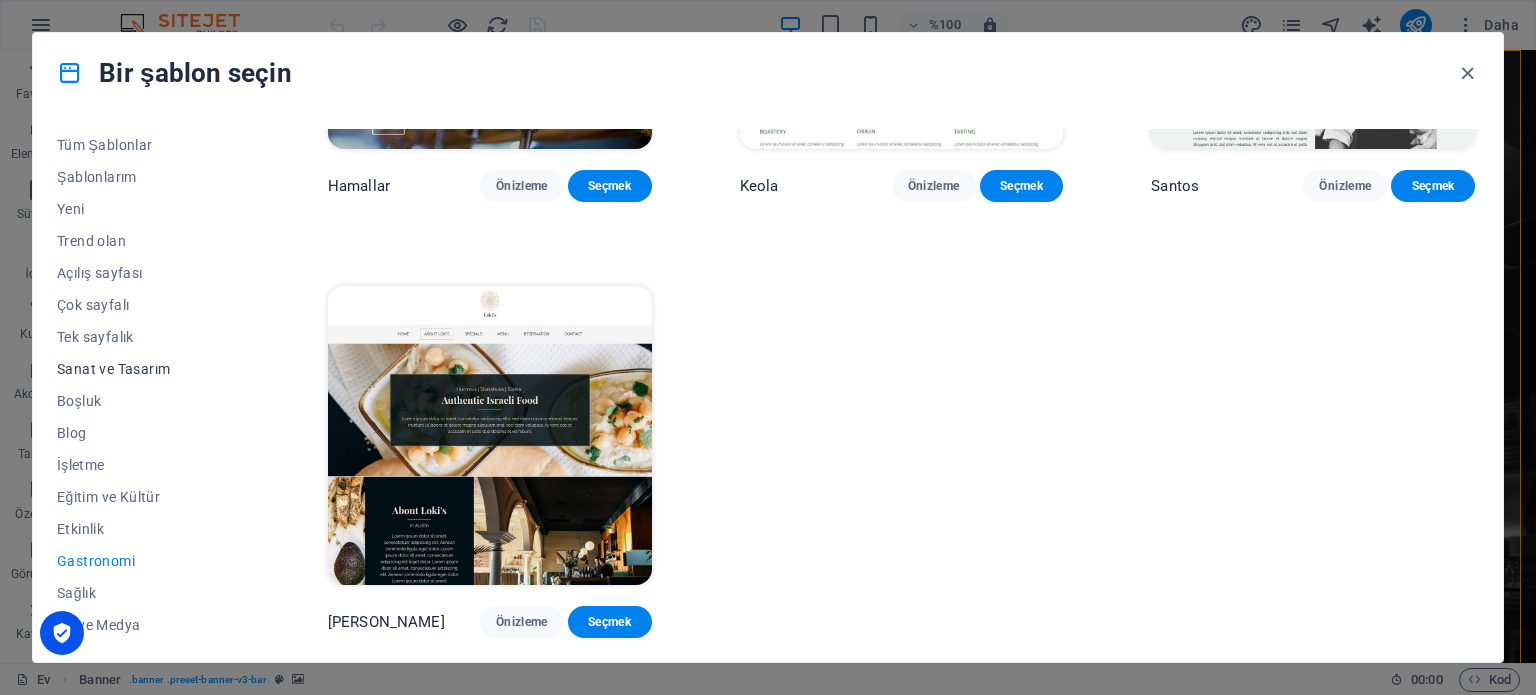 click on "Sanat ve Tasarım" at bounding box center [113, 369] 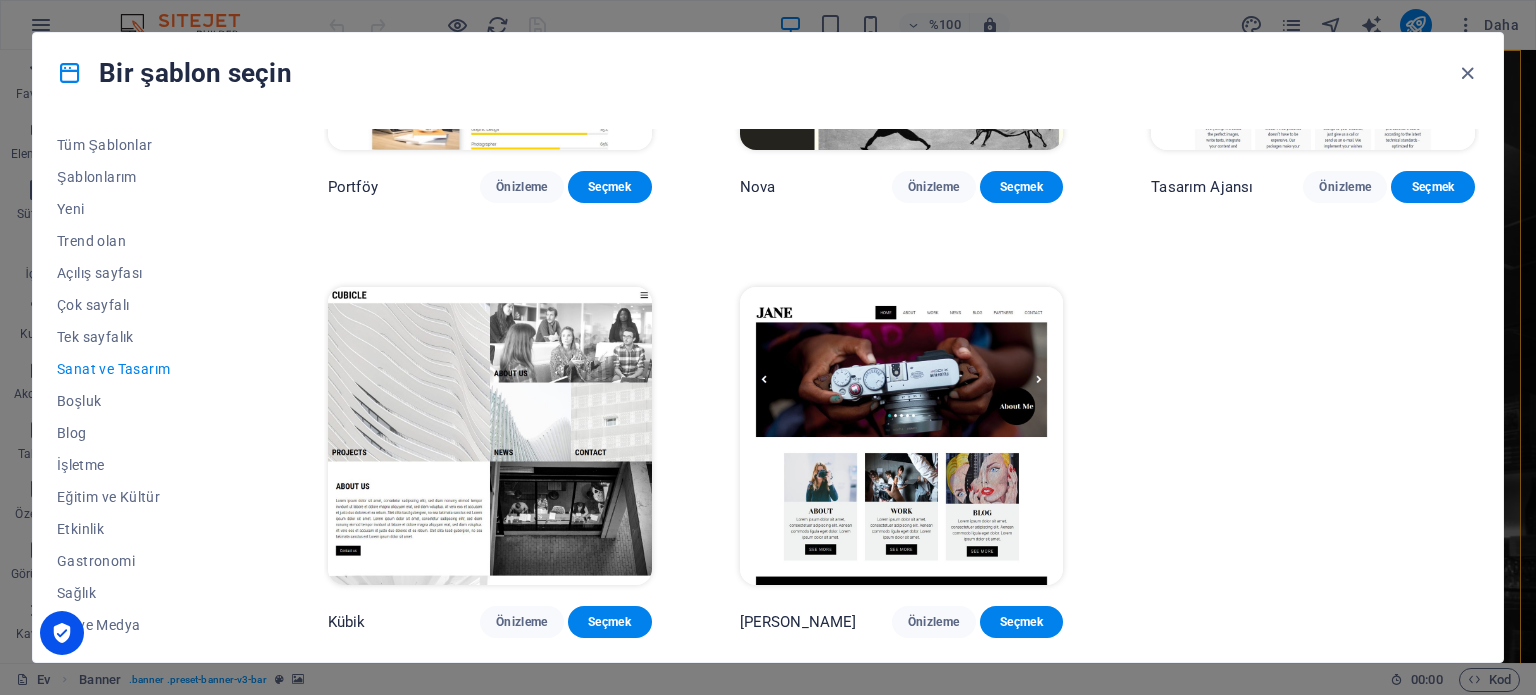 scroll, scrollTop: 1144, scrollLeft: 0, axis: vertical 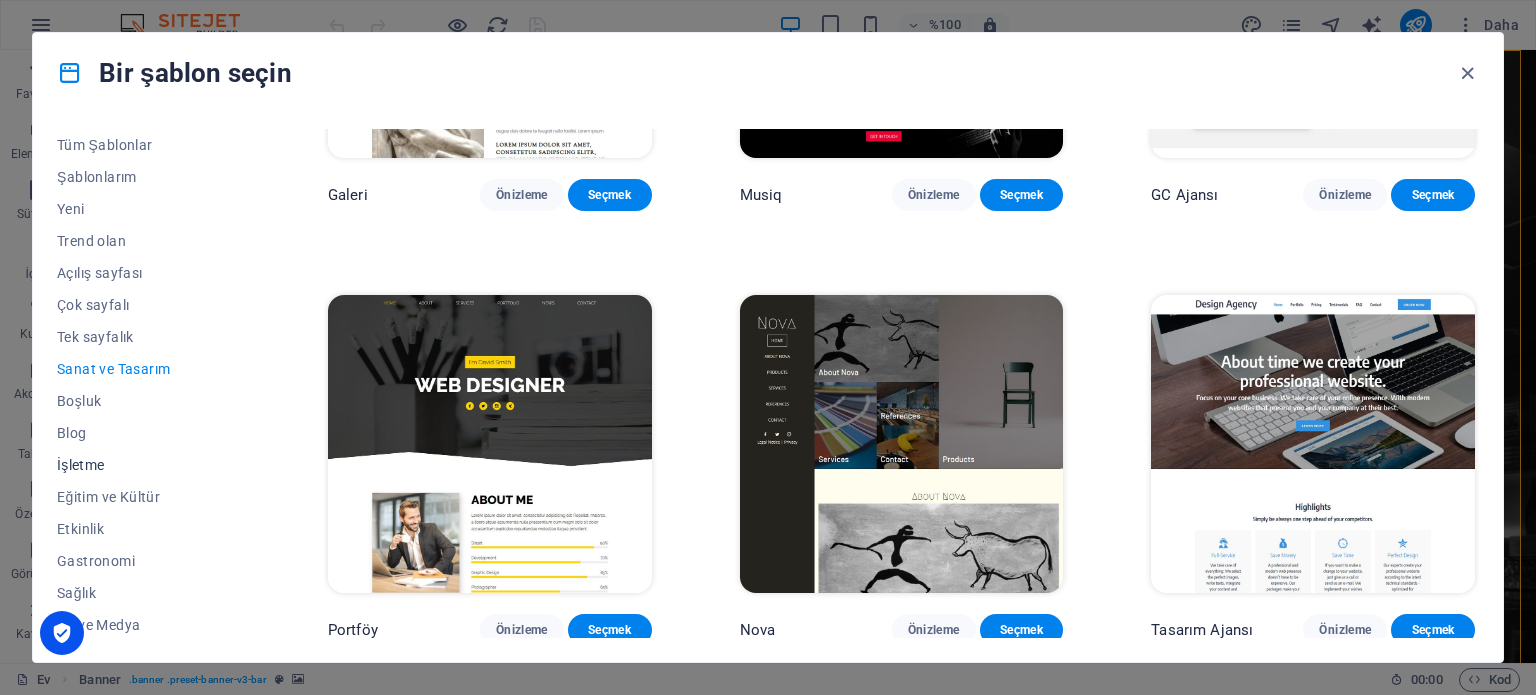 click on "İşletme" at bounding box center (81, 465) 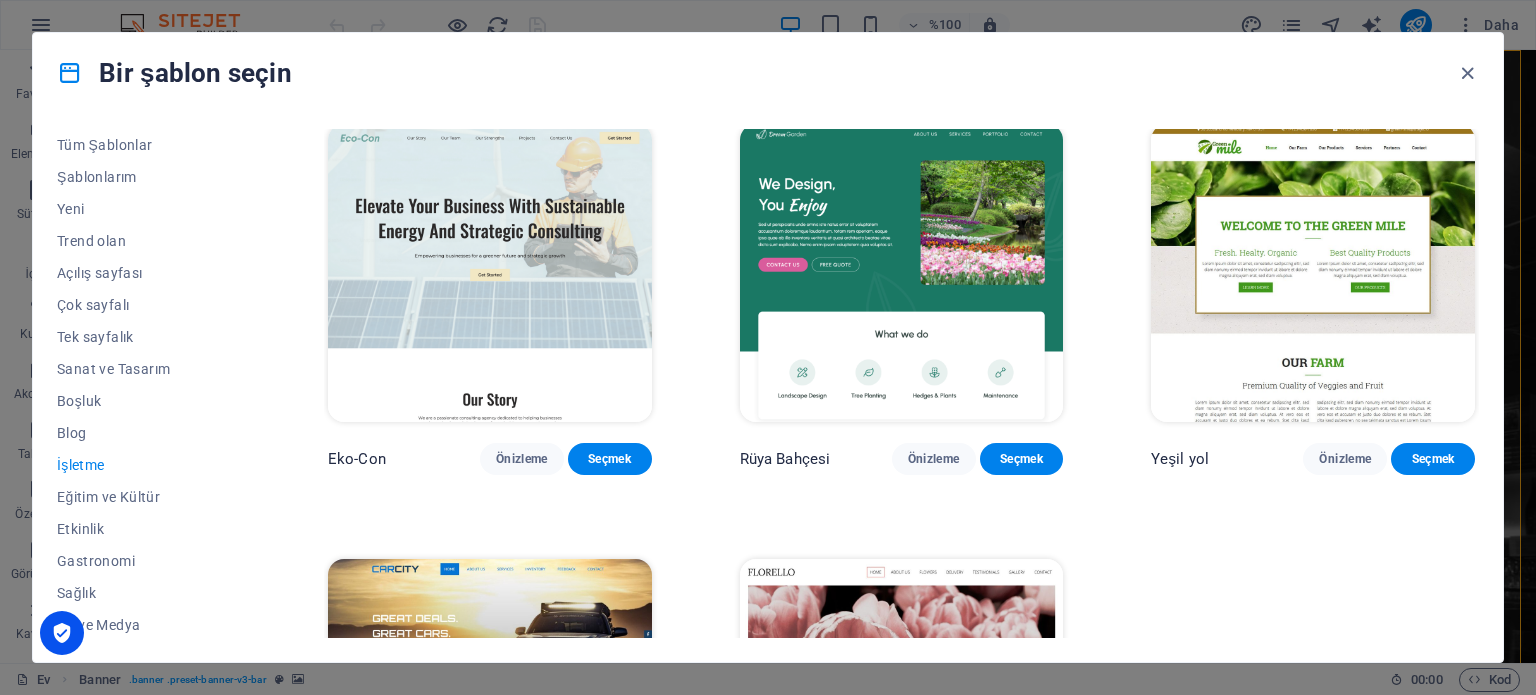 scroll, scrollTop: 0, scrollLeft: 0, axis: both 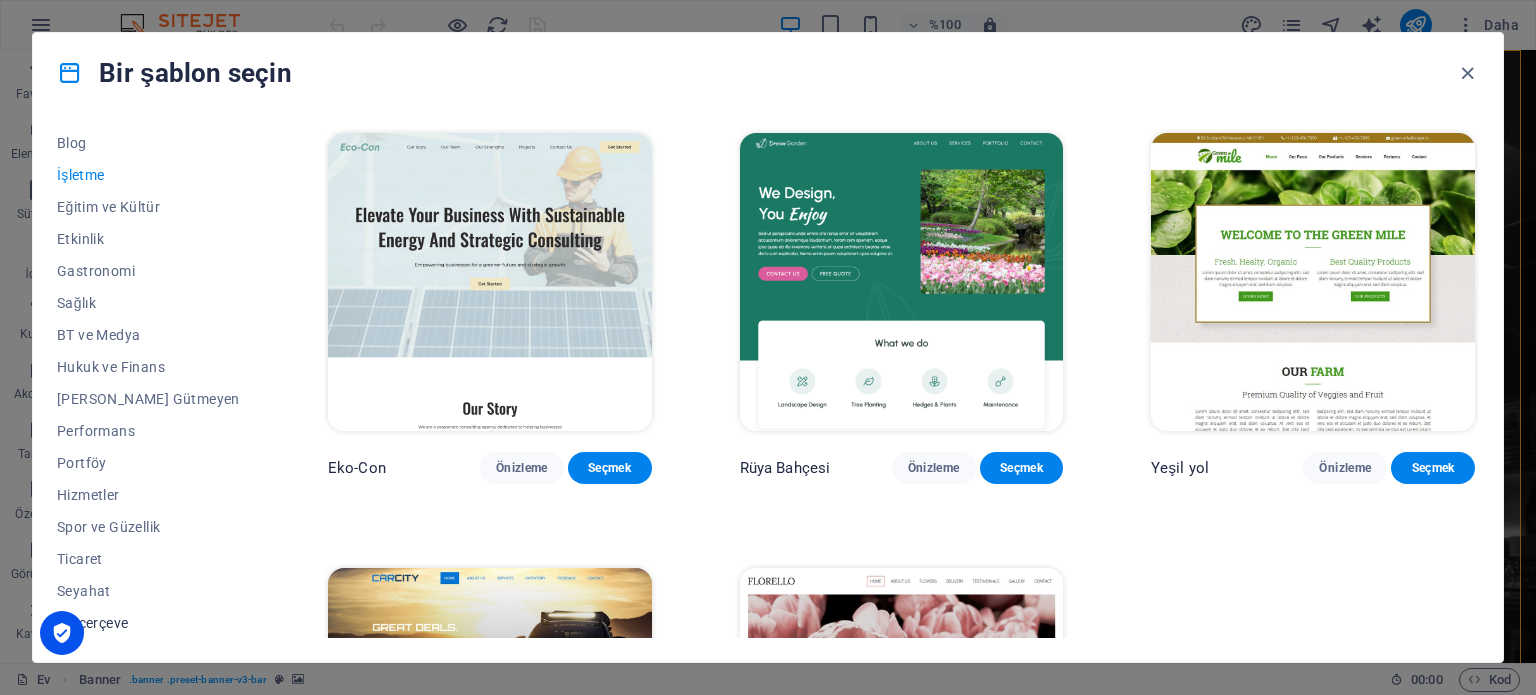 click on "Tel çerçeve" at bounding box center [92, 623] 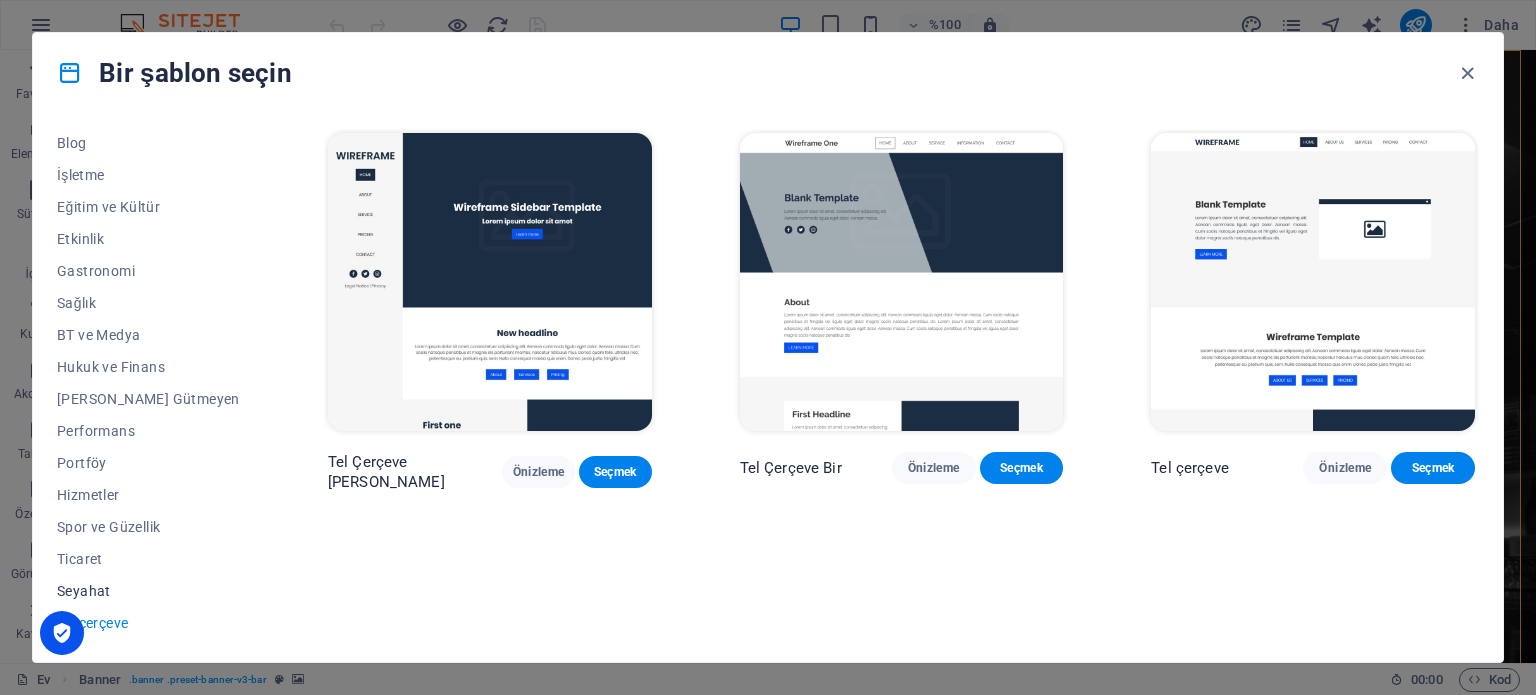 click on "Seyahat" at bounding box center (148, 591) 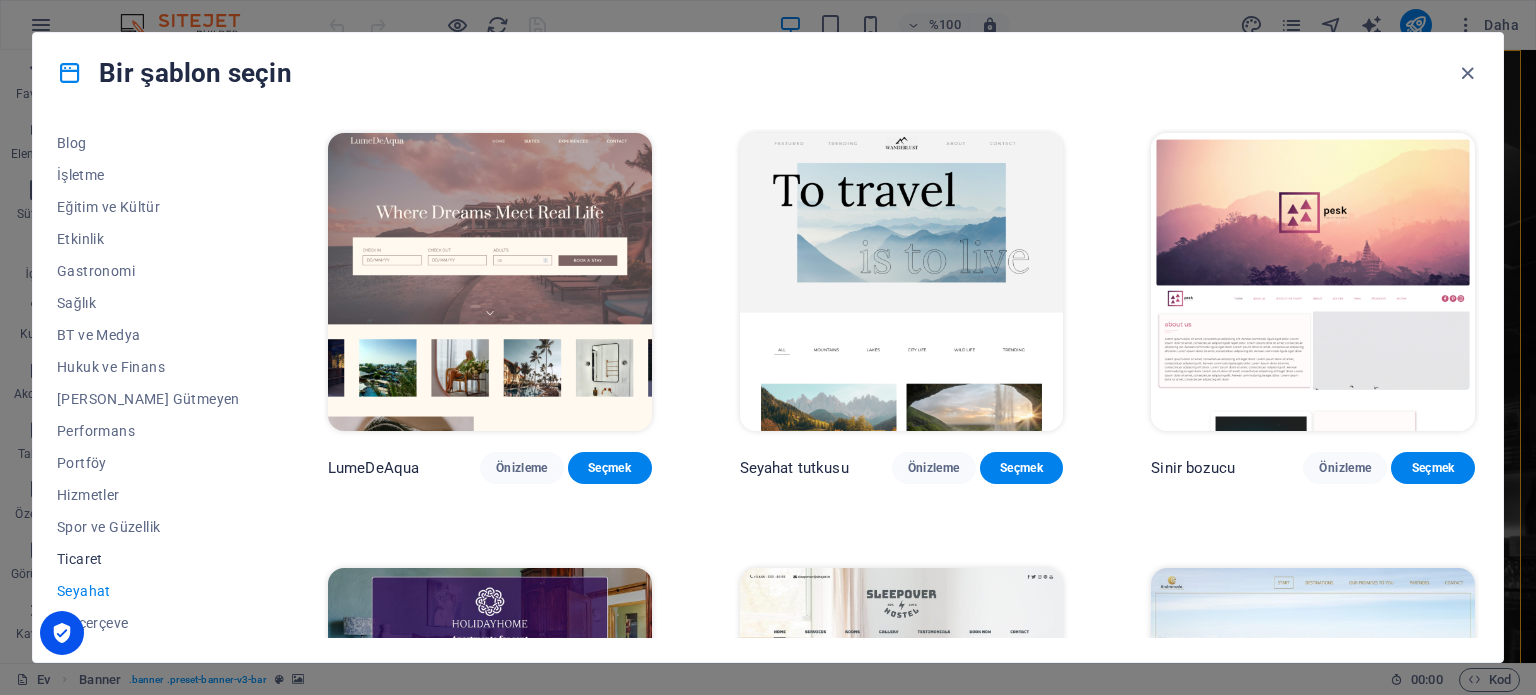 click on "Ticaret" at bounding box center (148, 559) 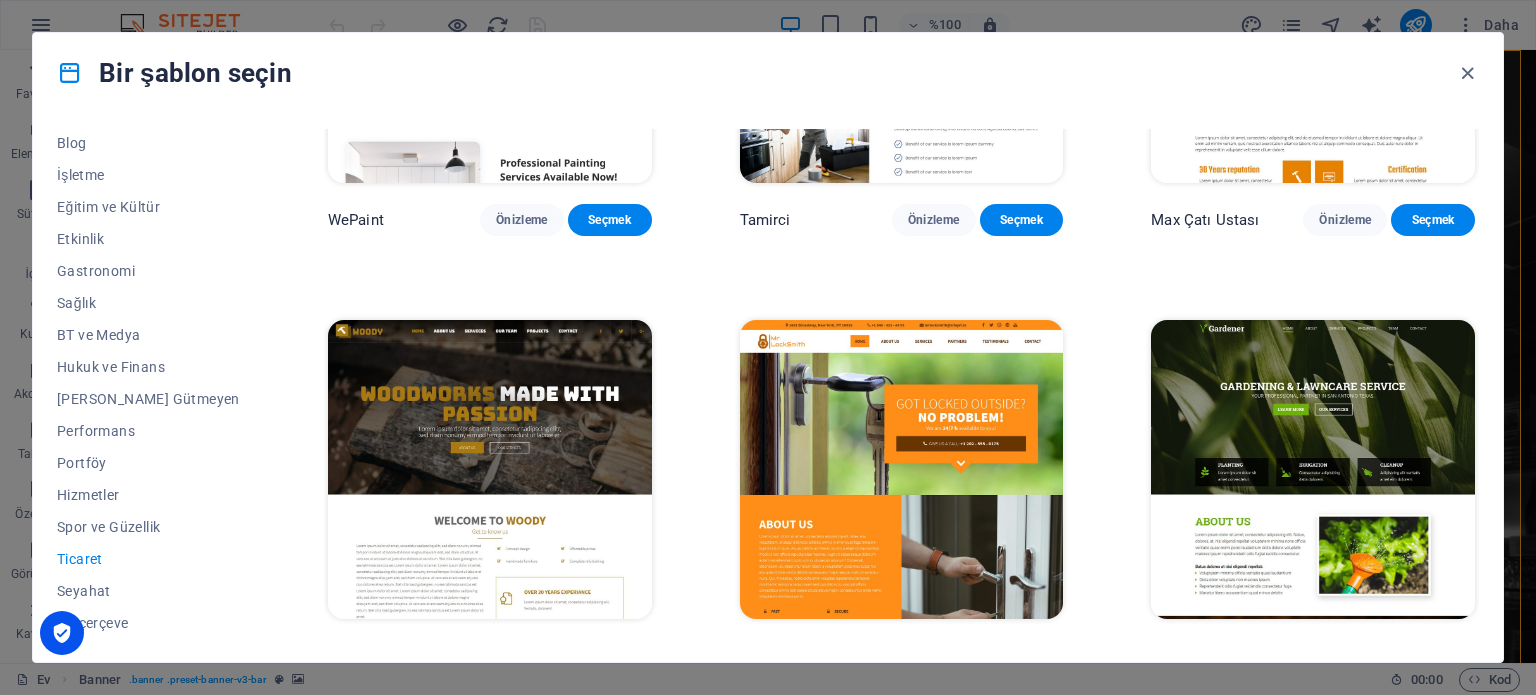 scroll, scrollTop: 300, scrollLeft: 0, axis: vertical 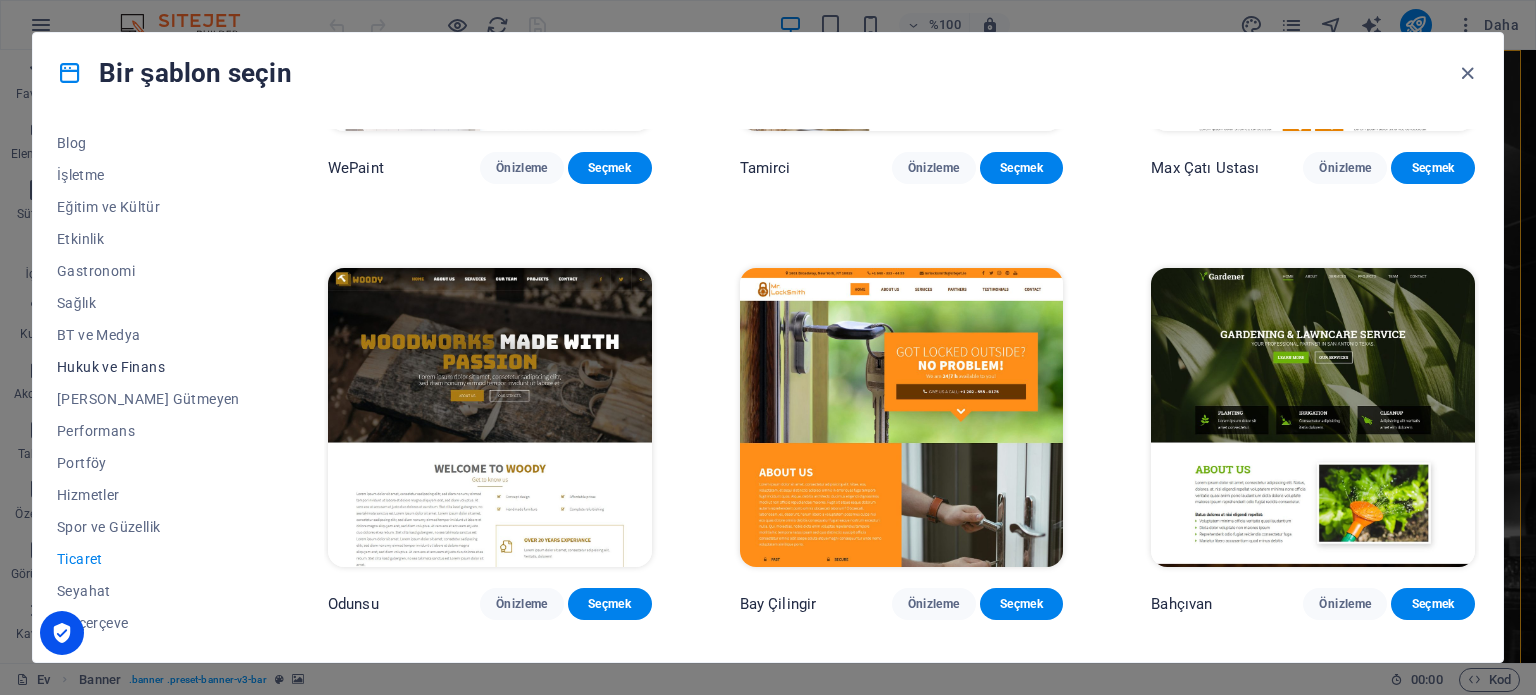 click on "Hukuk ve Finans" at bounding box center [111, 367] 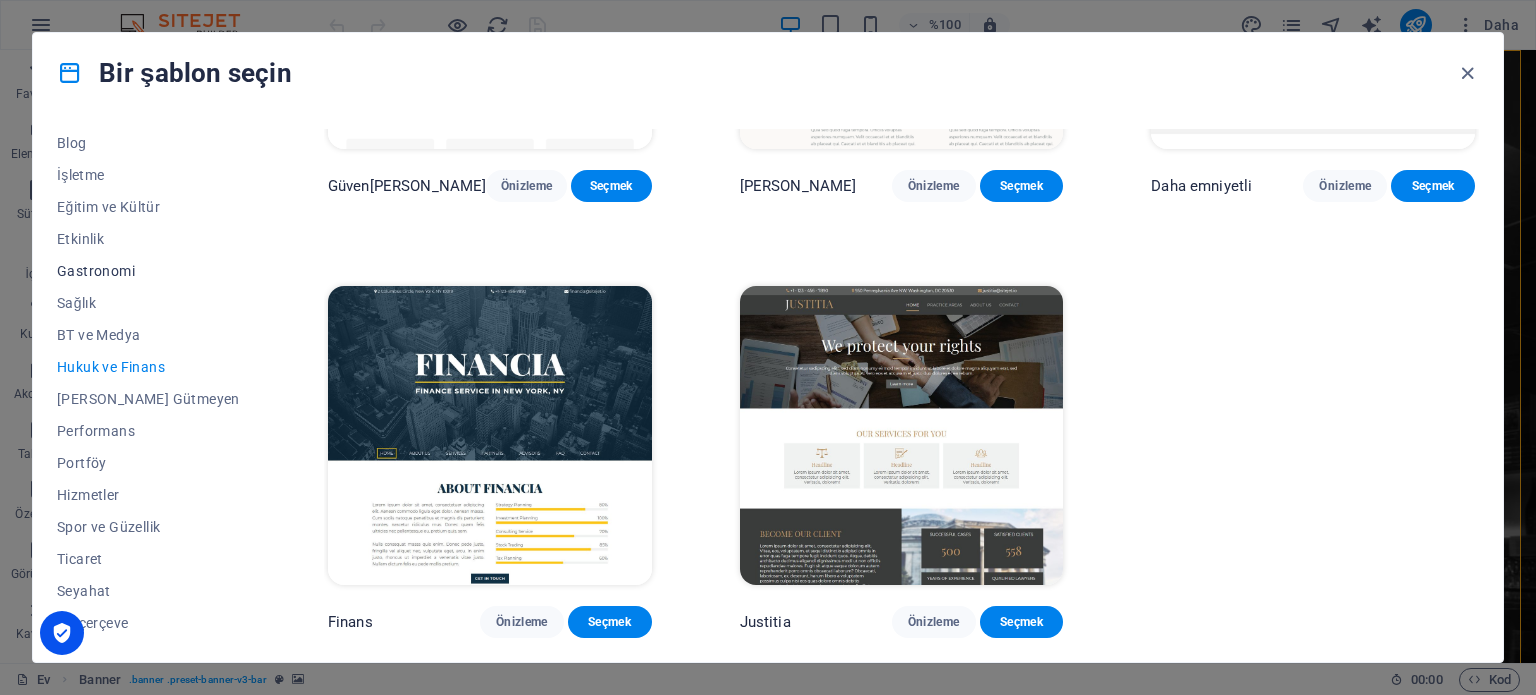 click on "Gastronomi" at bounding box center (96, 271) 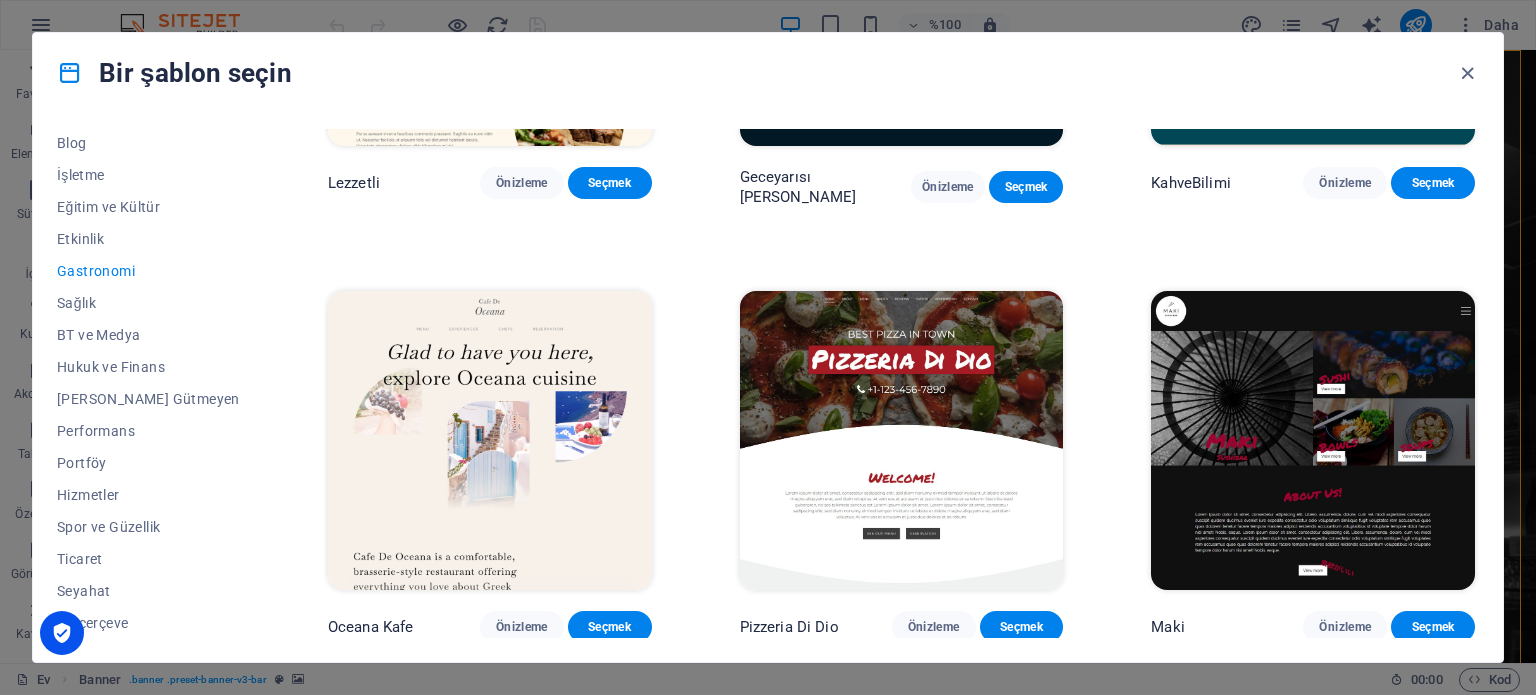 scroll, scrollTop: 0, scrollLeft: 0, axis: both 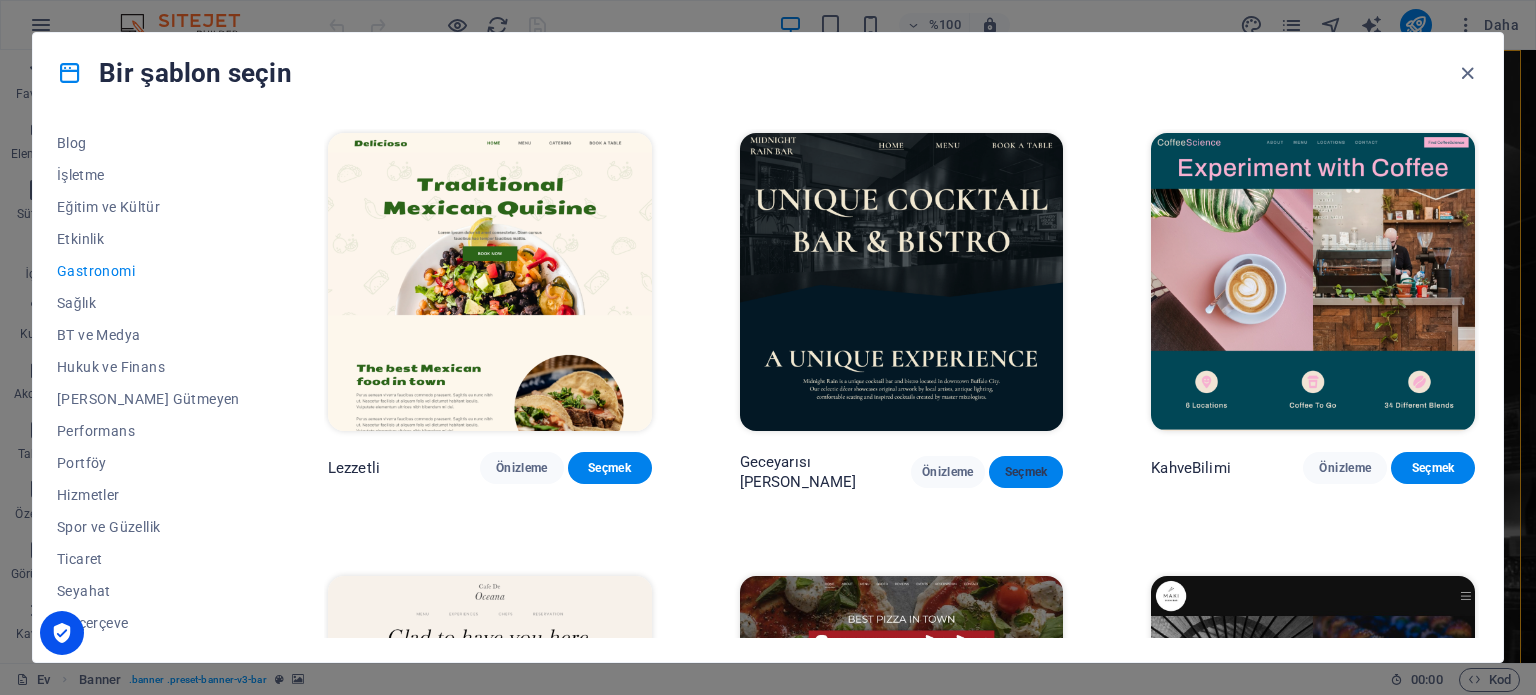 click on "Seçmek" at bounding box center [1026, 472] 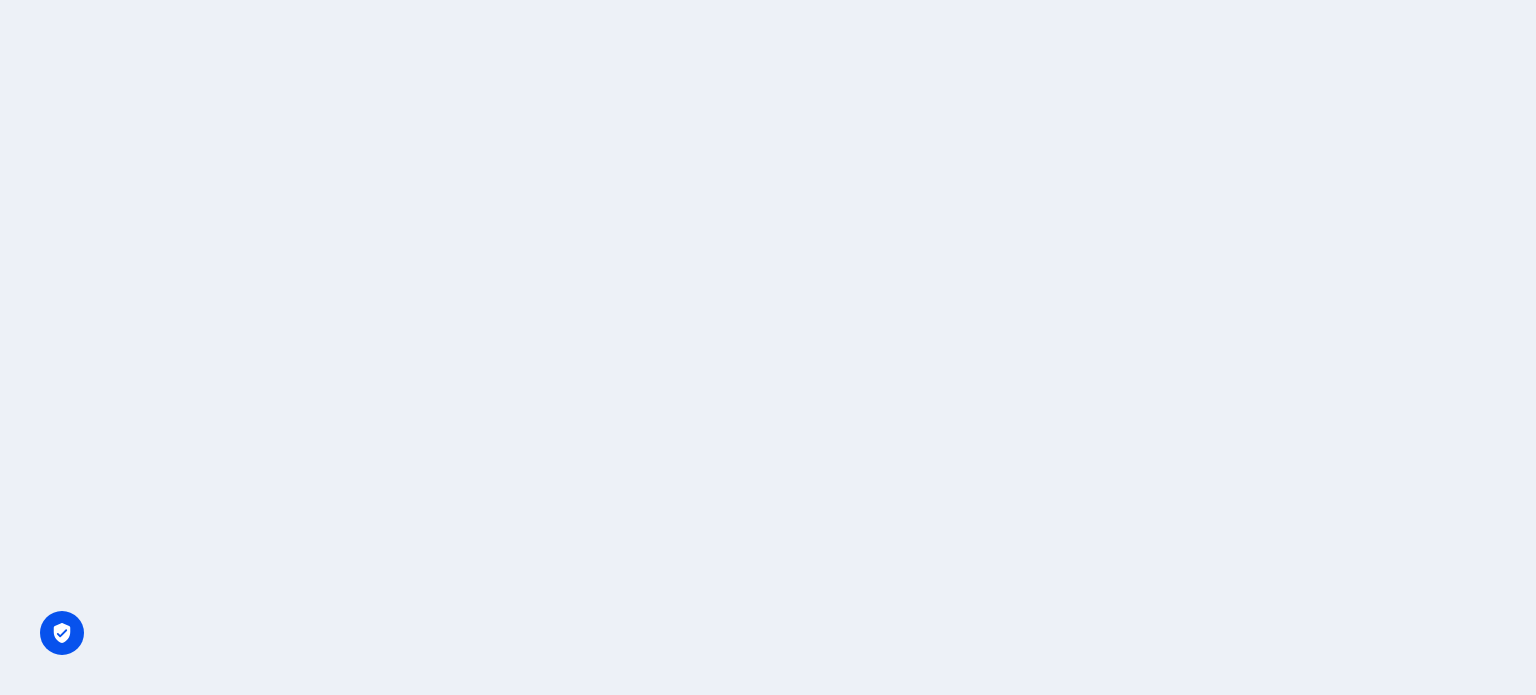 scroll, scrollTop: 0, scrollLeft: 0, axis: both 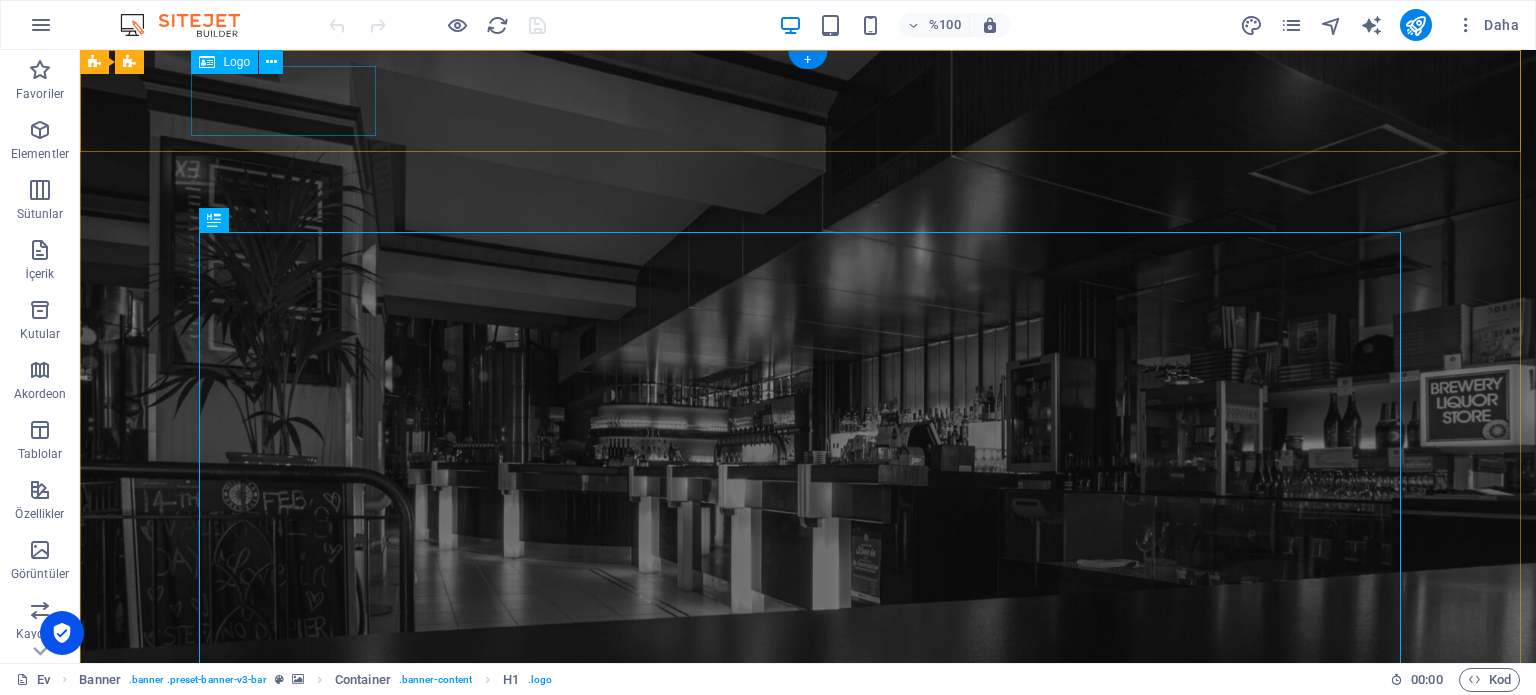 click at bounding box center [808, 781] 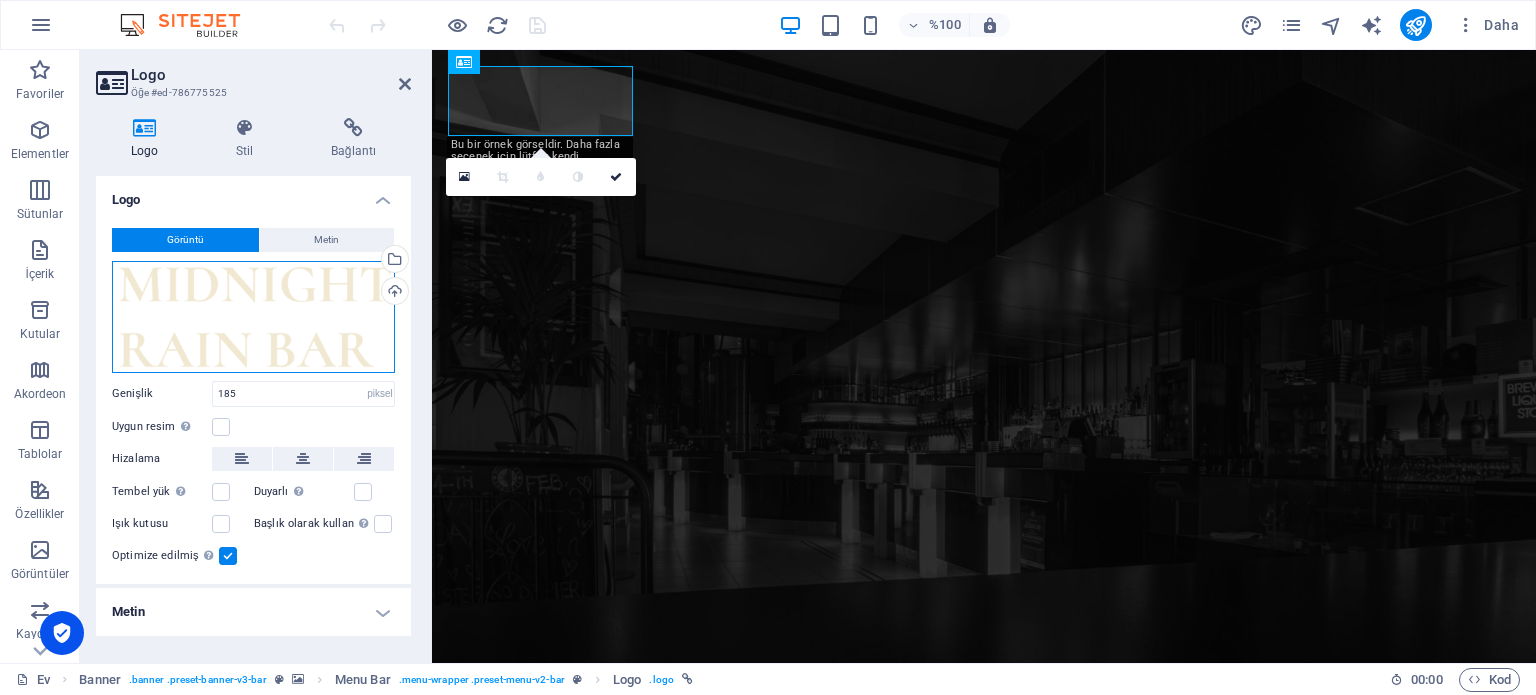 click on "Dosyaları buraya sürükleyin, dosyaları seçmek için tıklayın veya  Dosyalar'dan veya ücretsiz stok fotoğraf ve videolarımızdan dosyaları seçin" at bounding box center (253, 317) 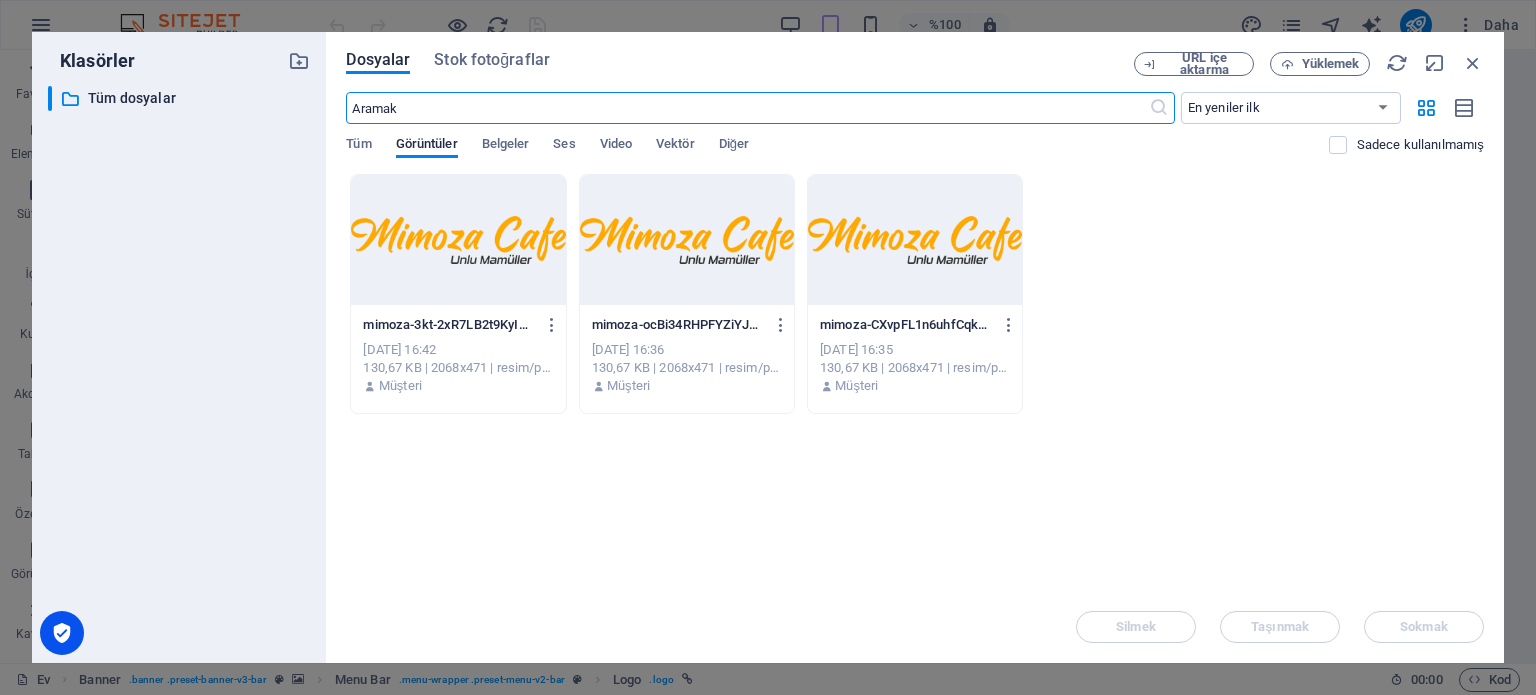 click at bounding box center [458, 240] 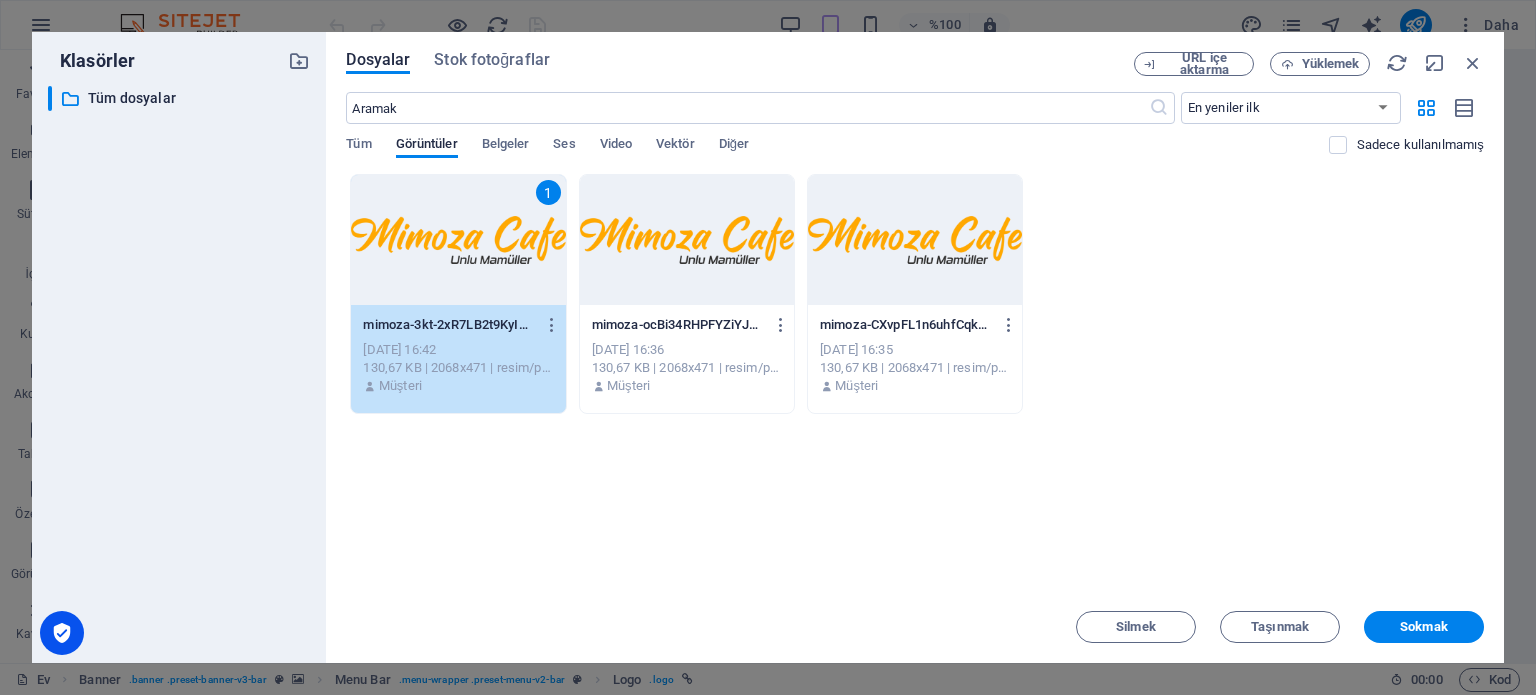 click on "1" at bounding box center [458, 240] 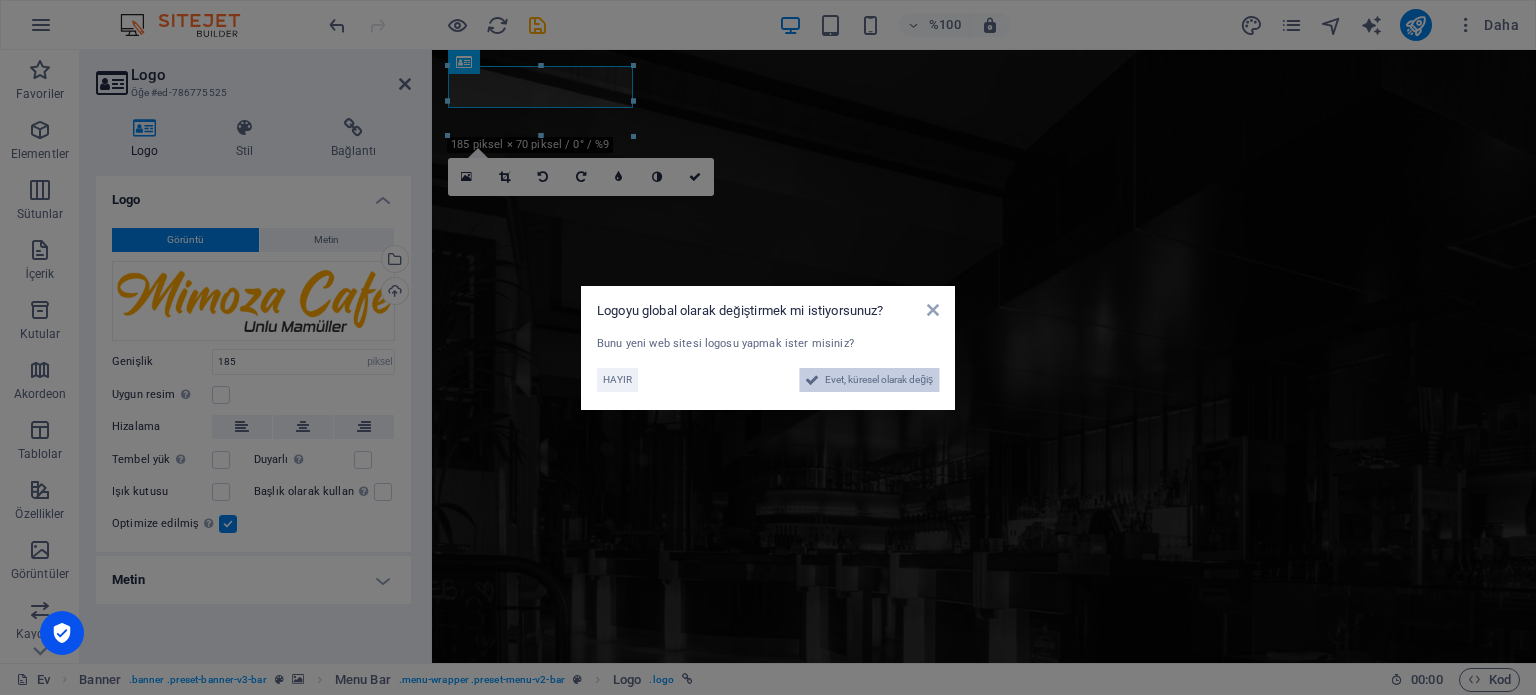 click on "Evet, küresel olarak değiş" at bounding box center (879, 379) 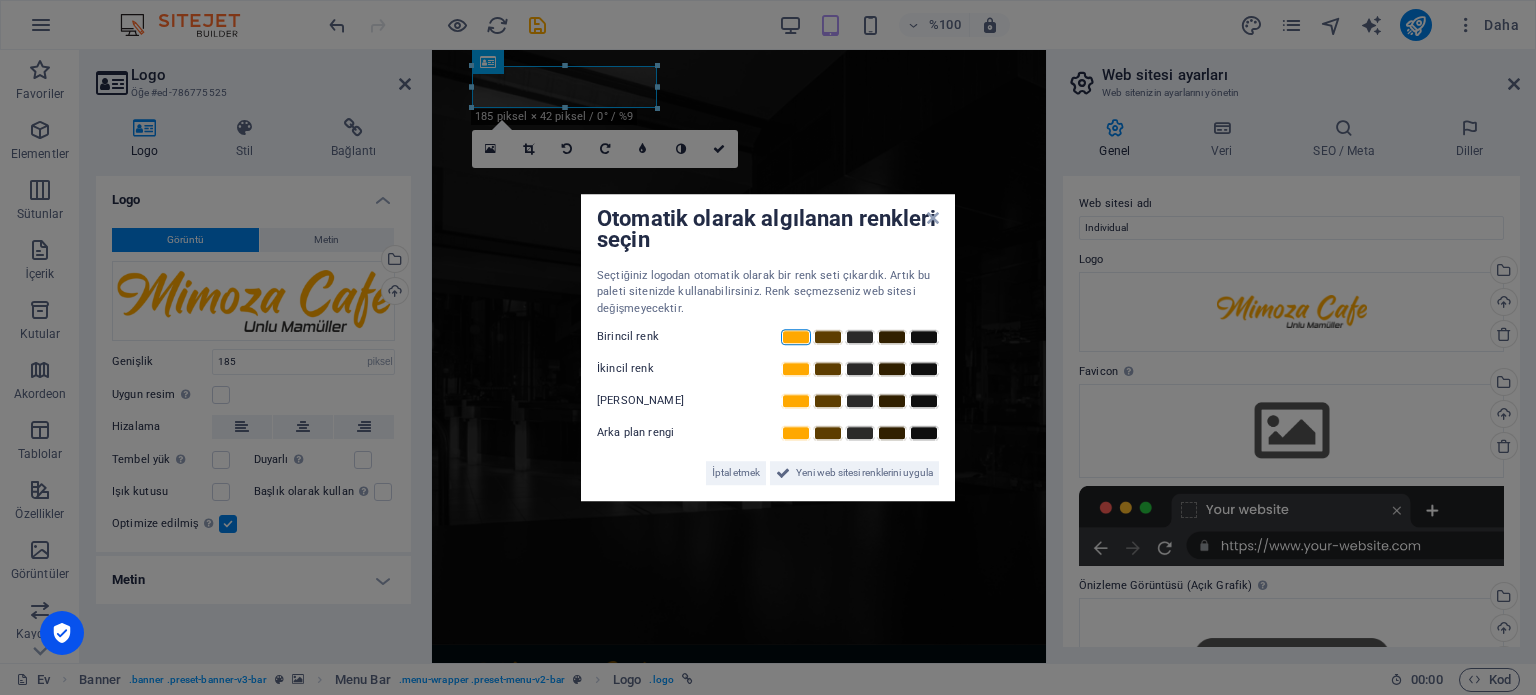 click at bounding box center [796, 337] 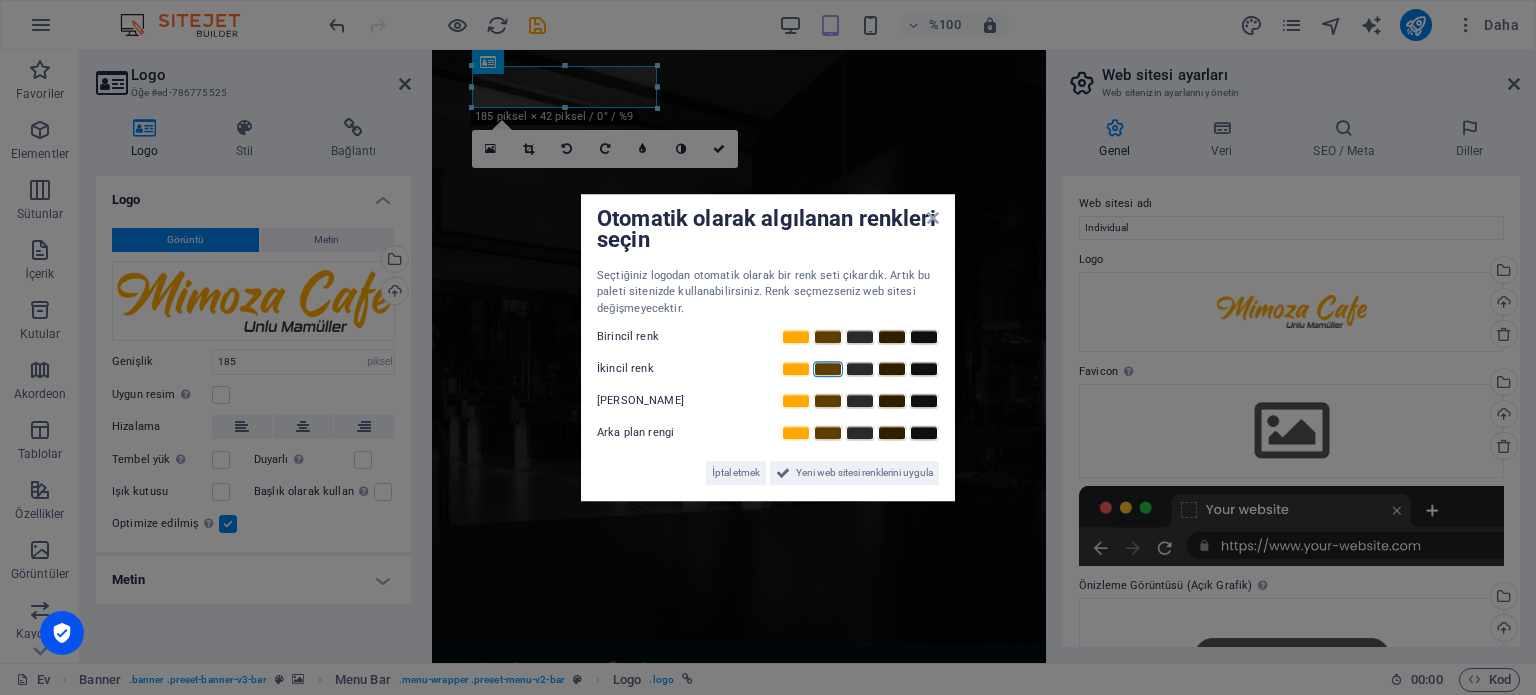 click at bounding box center [828, 369] 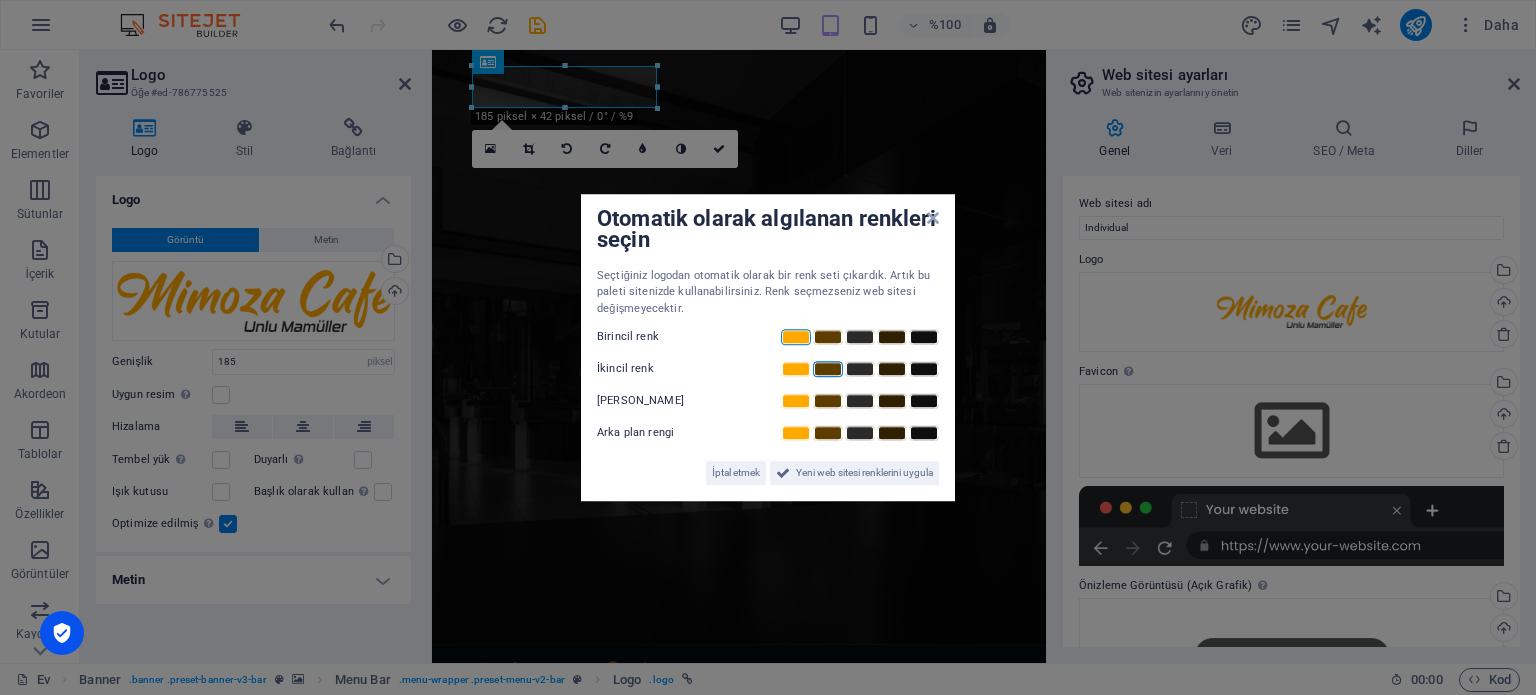 click at bounding box center (796, 337) 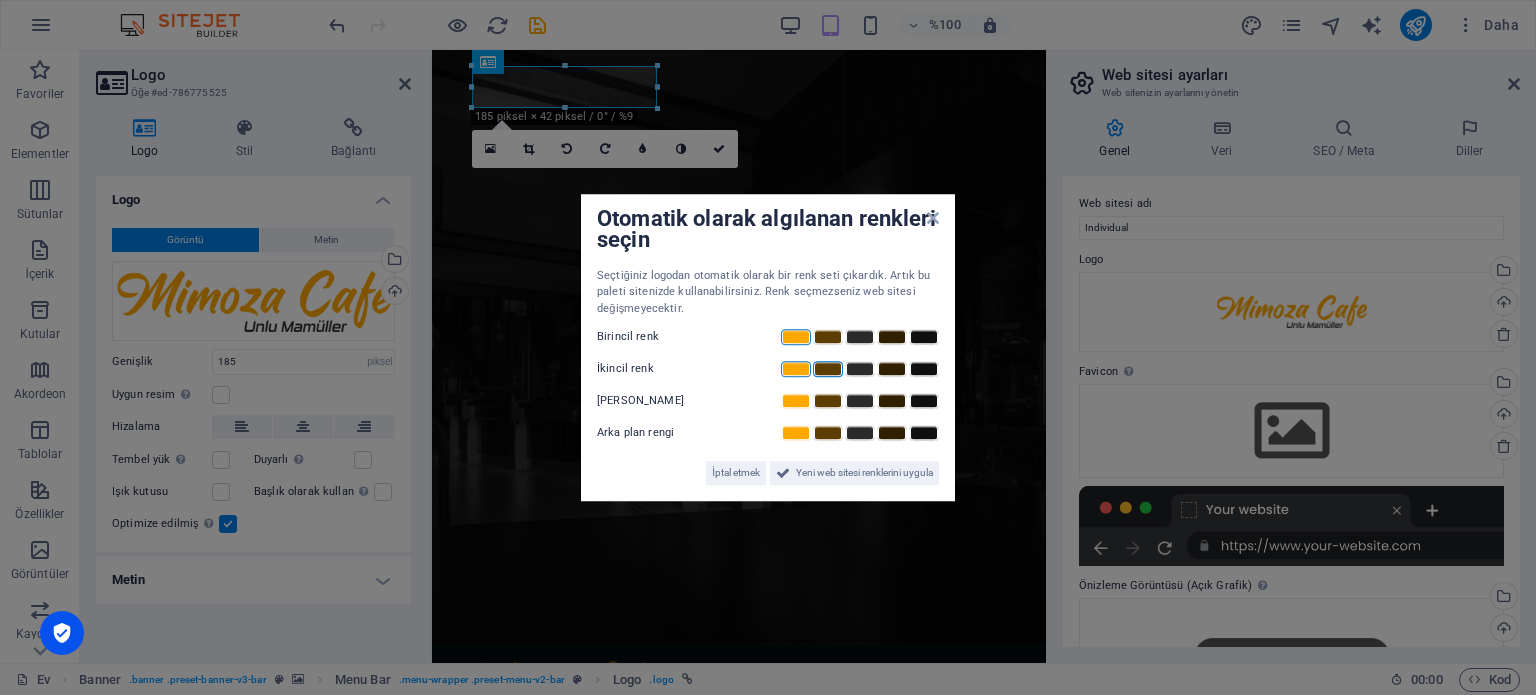 click at bounding box center (796, 369) 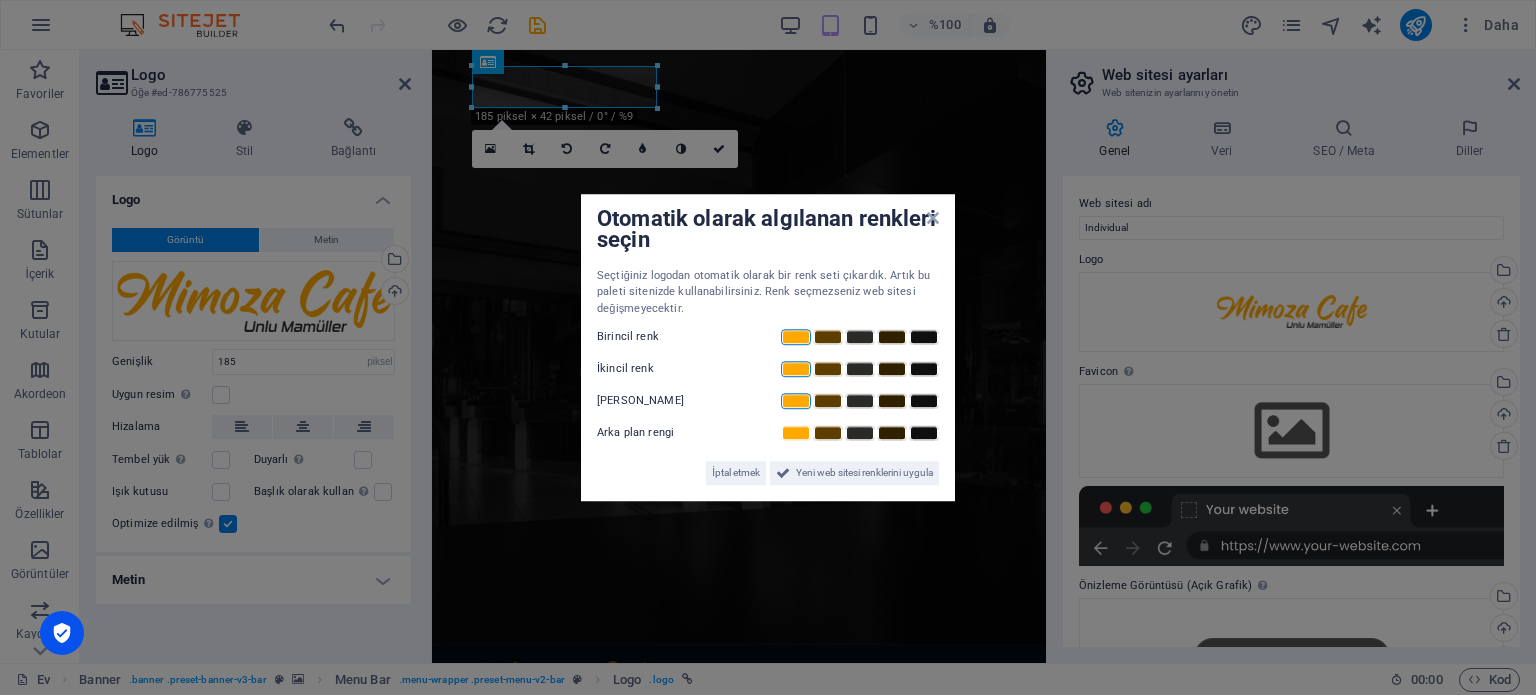 click at bounding box center (796, 401) 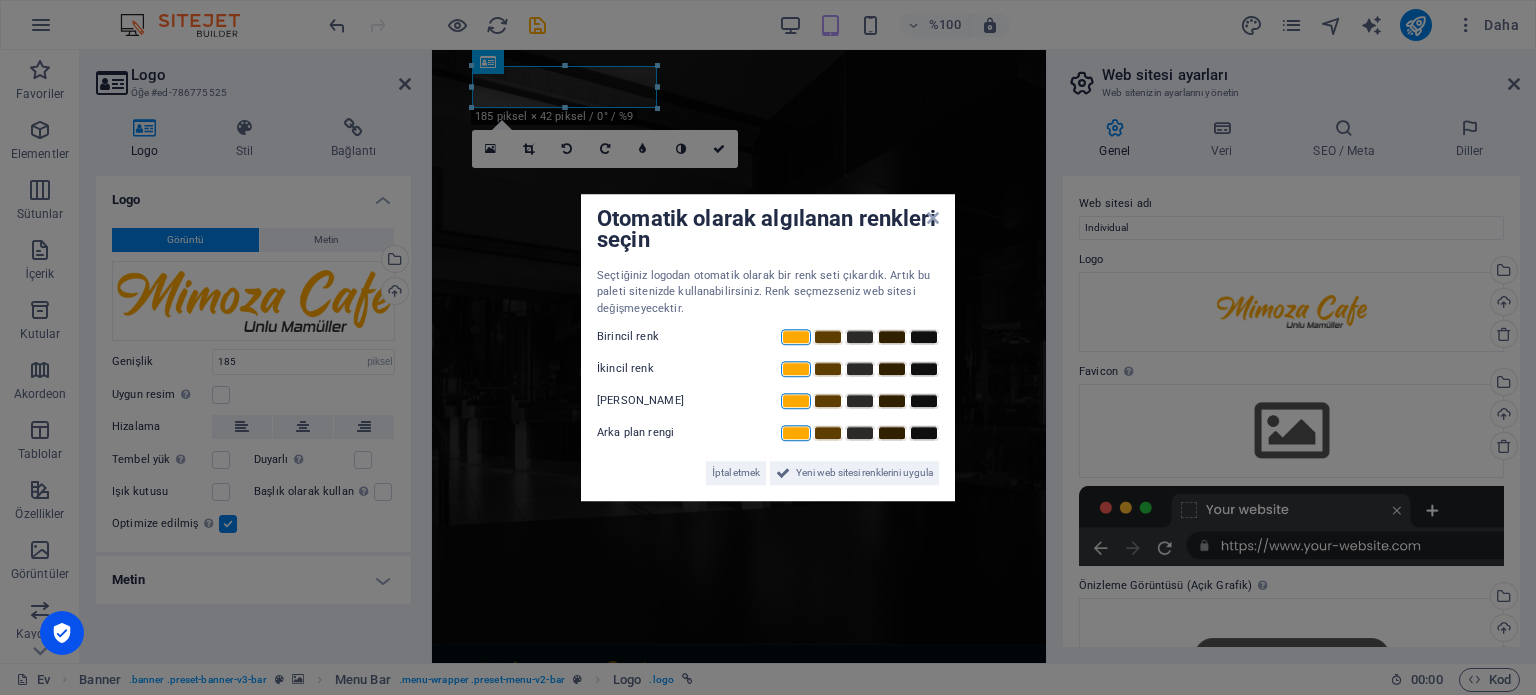 click at bounding box center [796, 433] 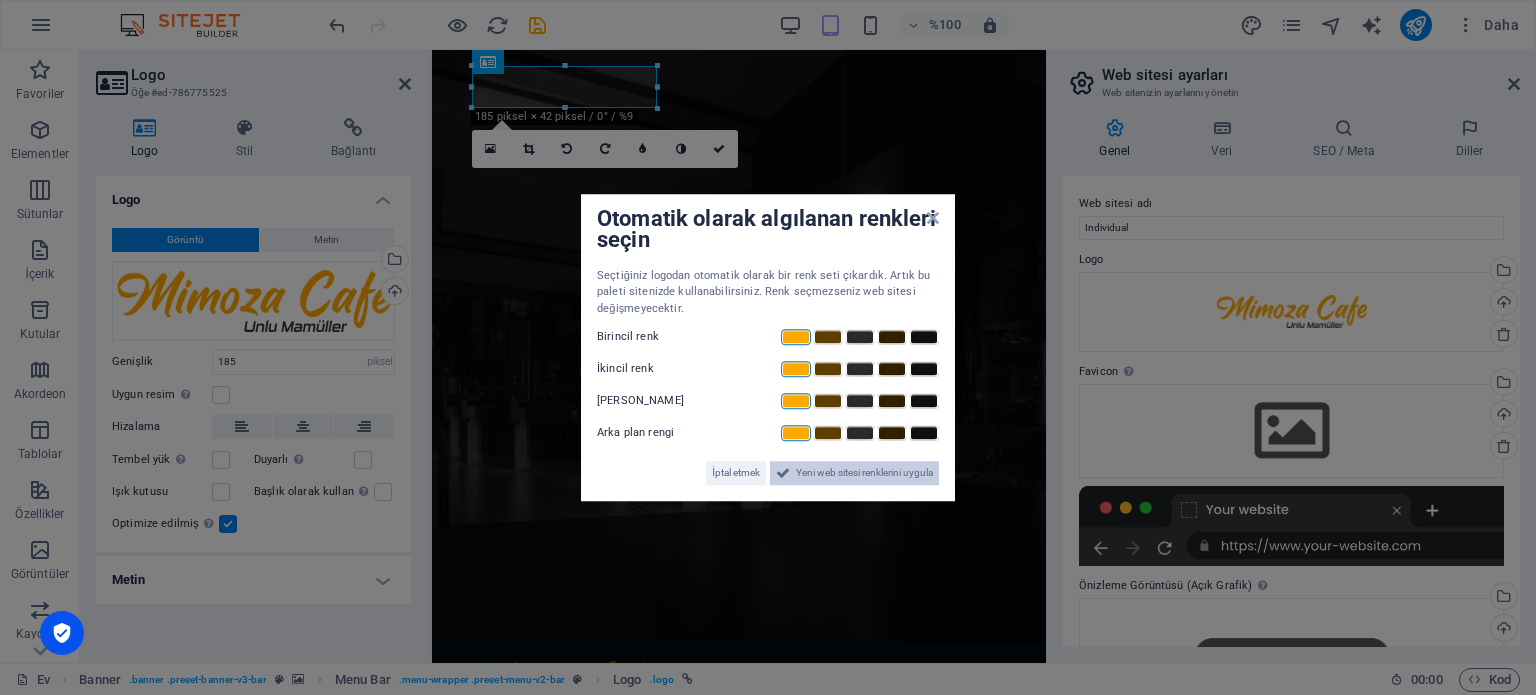 click on "Yeni web sitesi renklerini uygula" at bounding box center (864, 472) 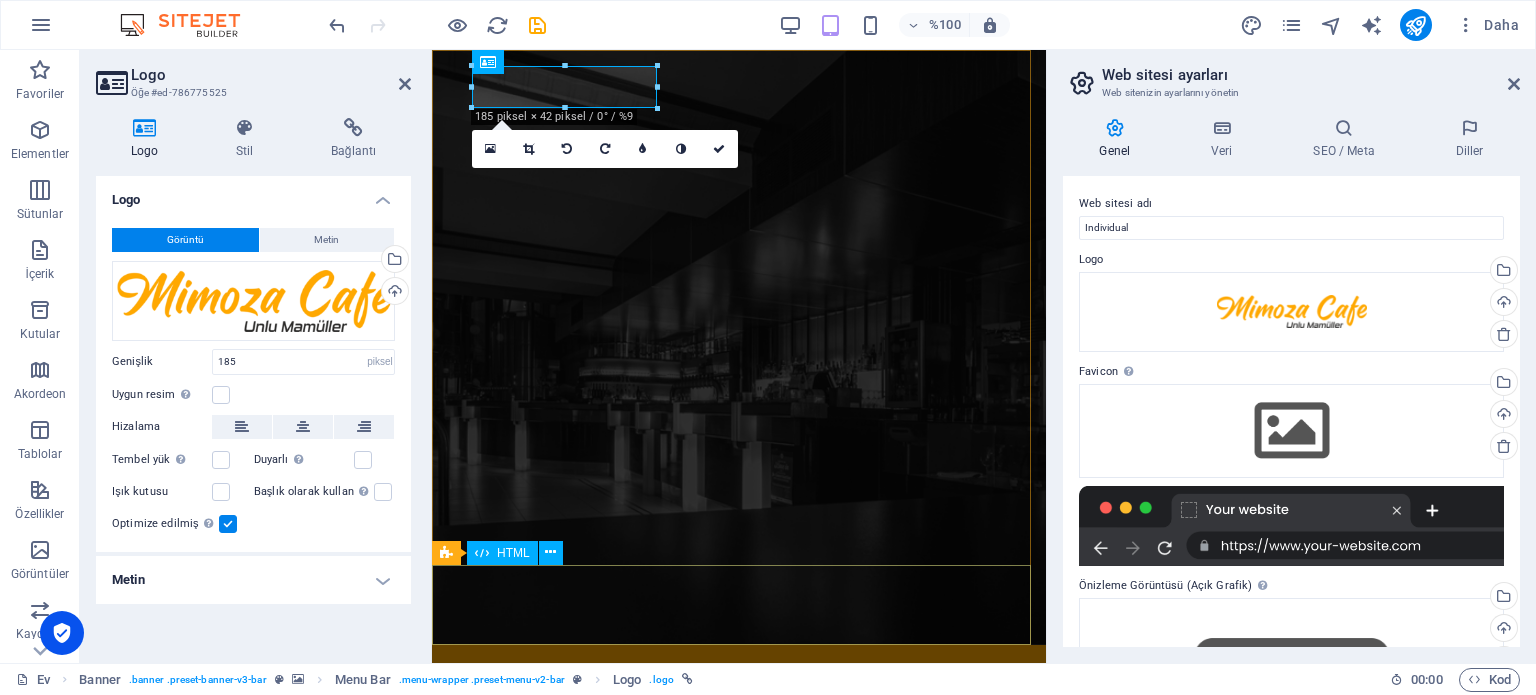 drag, startPoint x: 857, startPoint y: 583, endPoint x: 1209, endPoint y: 576, distance: 352.0696 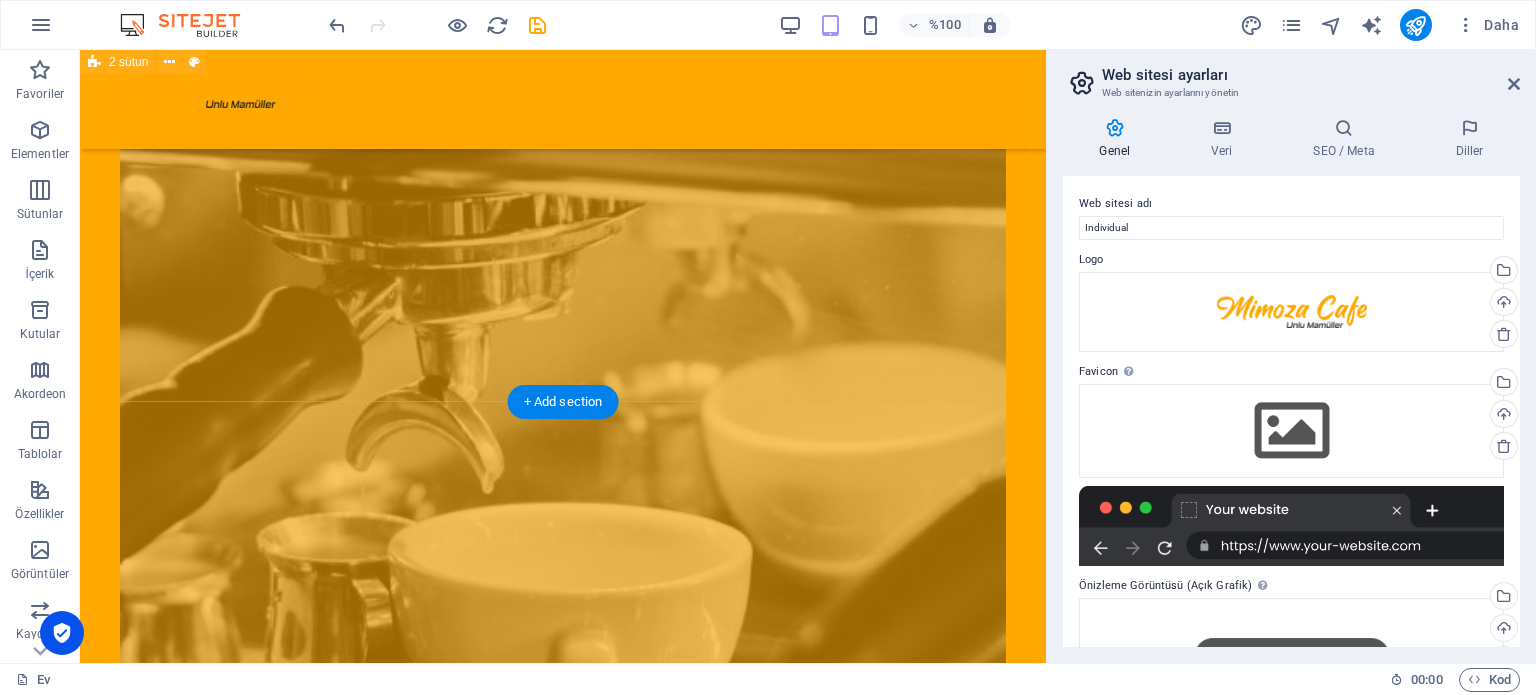 scroll, scrollTop: 7800, scrollLeft: 0, axis: vertical 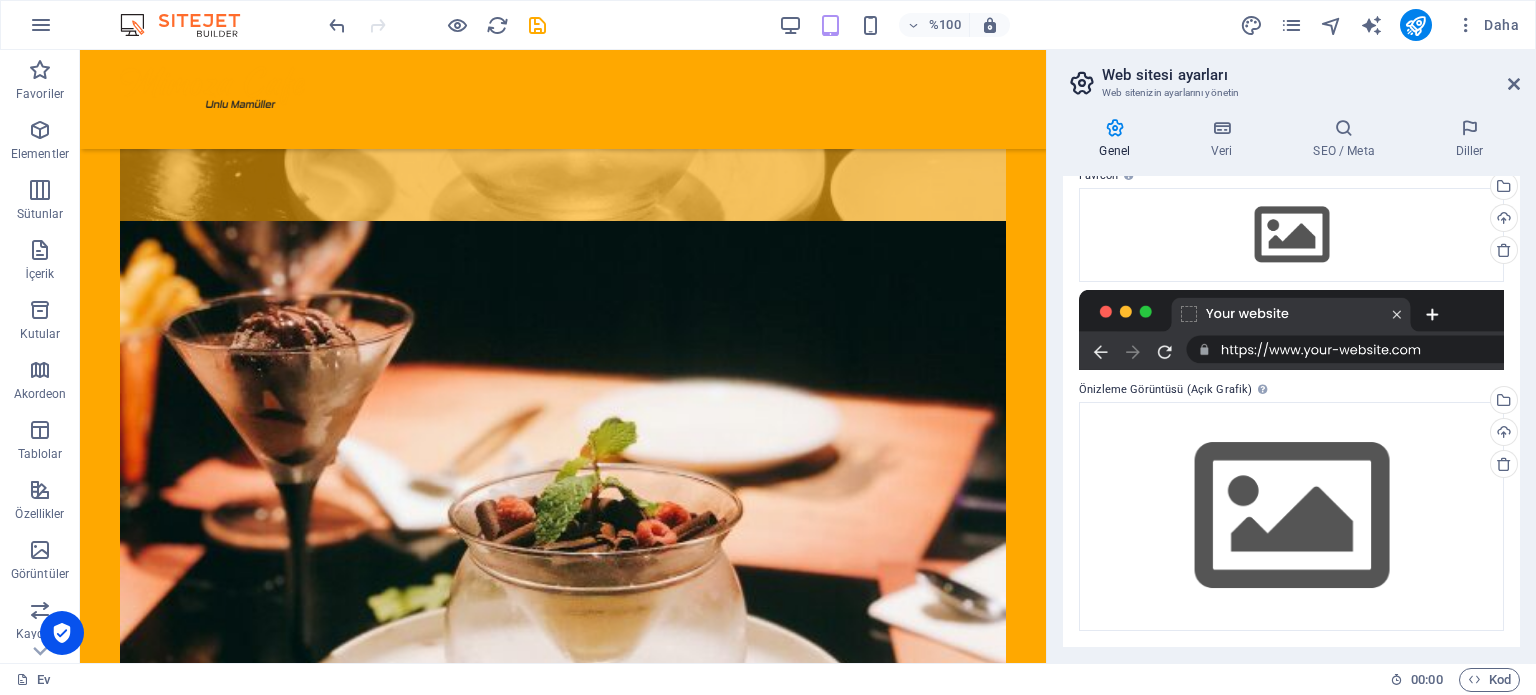 click at bounding box center (1291, 330) 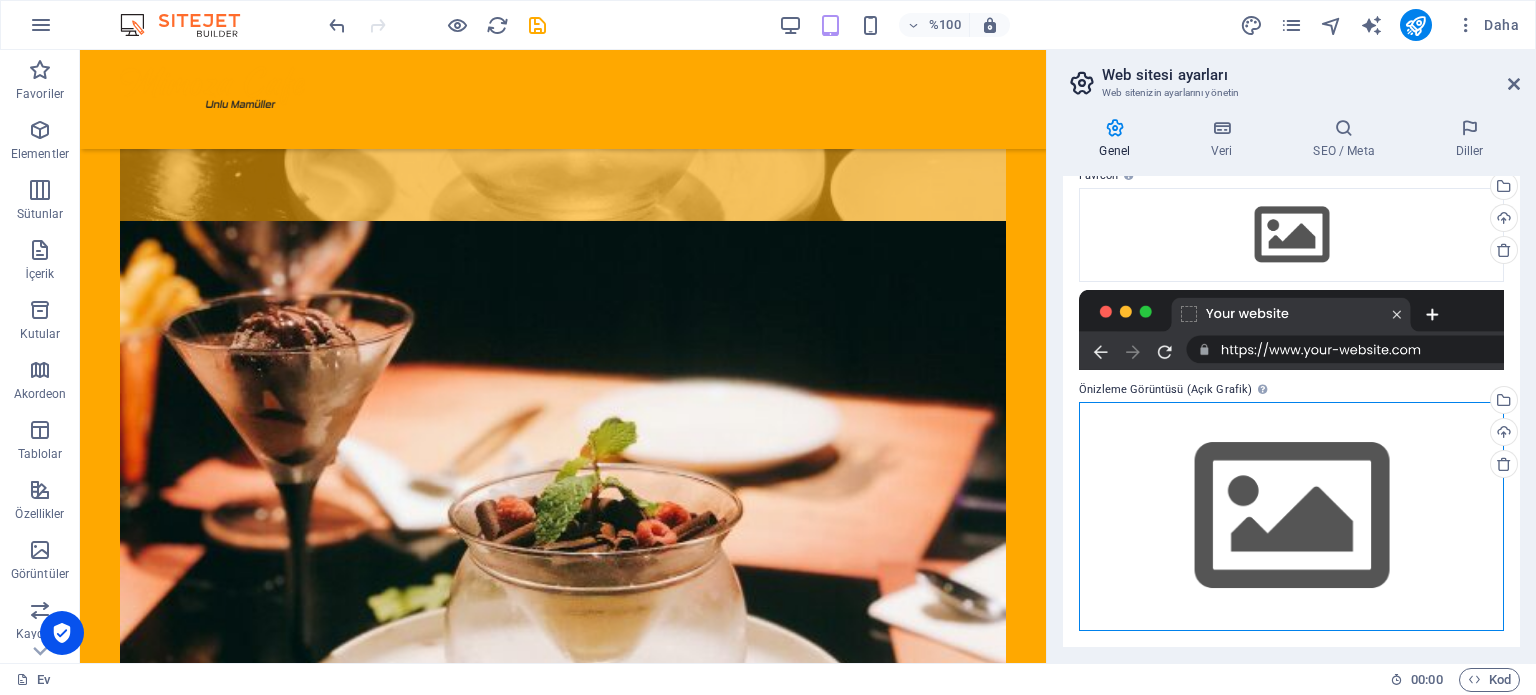 click on "Dosyaları buraya sürükleyin, dosyaları seçmek için tıklayın veya  Dosyalar'dan veya ücretsiz stok fotoğraf ve videolarımızdan dosyaları seçin" at bounding box center (1291, 516) 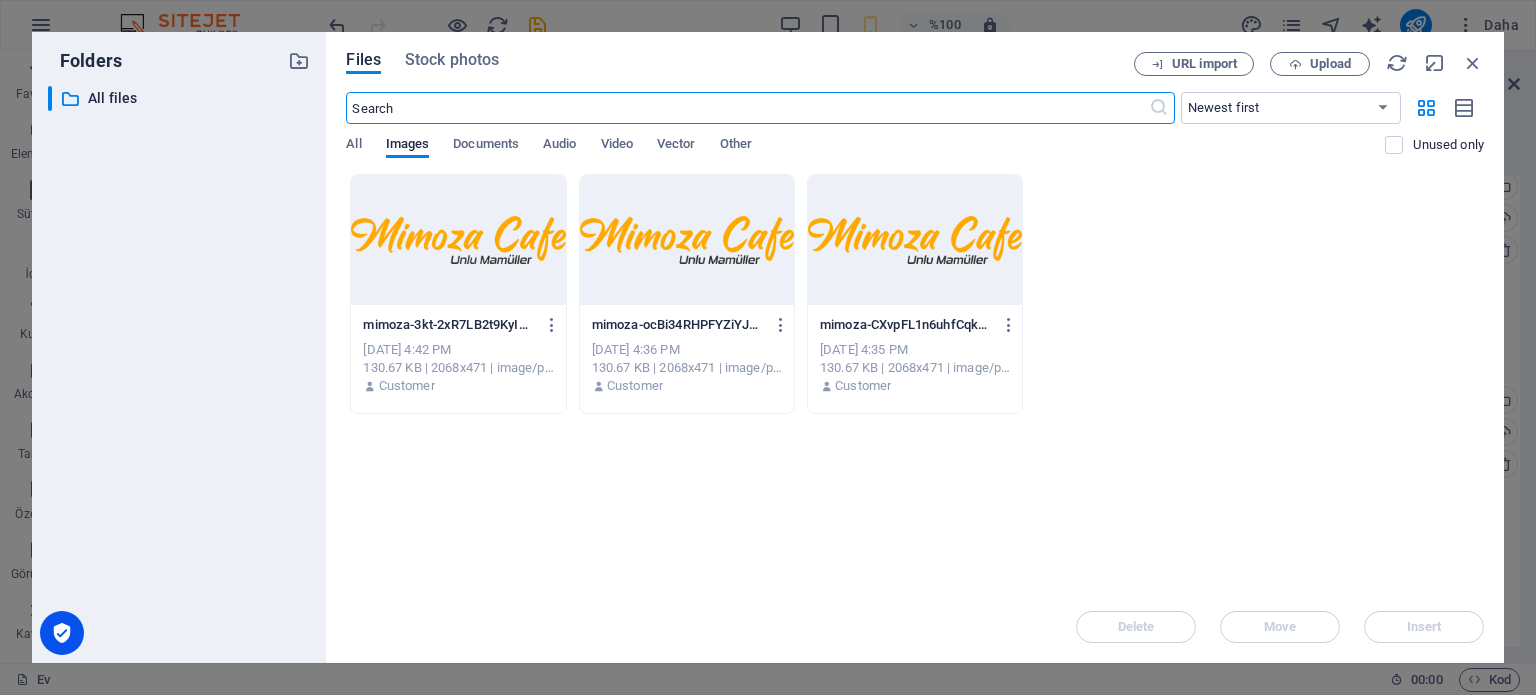 scroll, scrollTop: 5127, scrollLeft: 0, axis: vertical 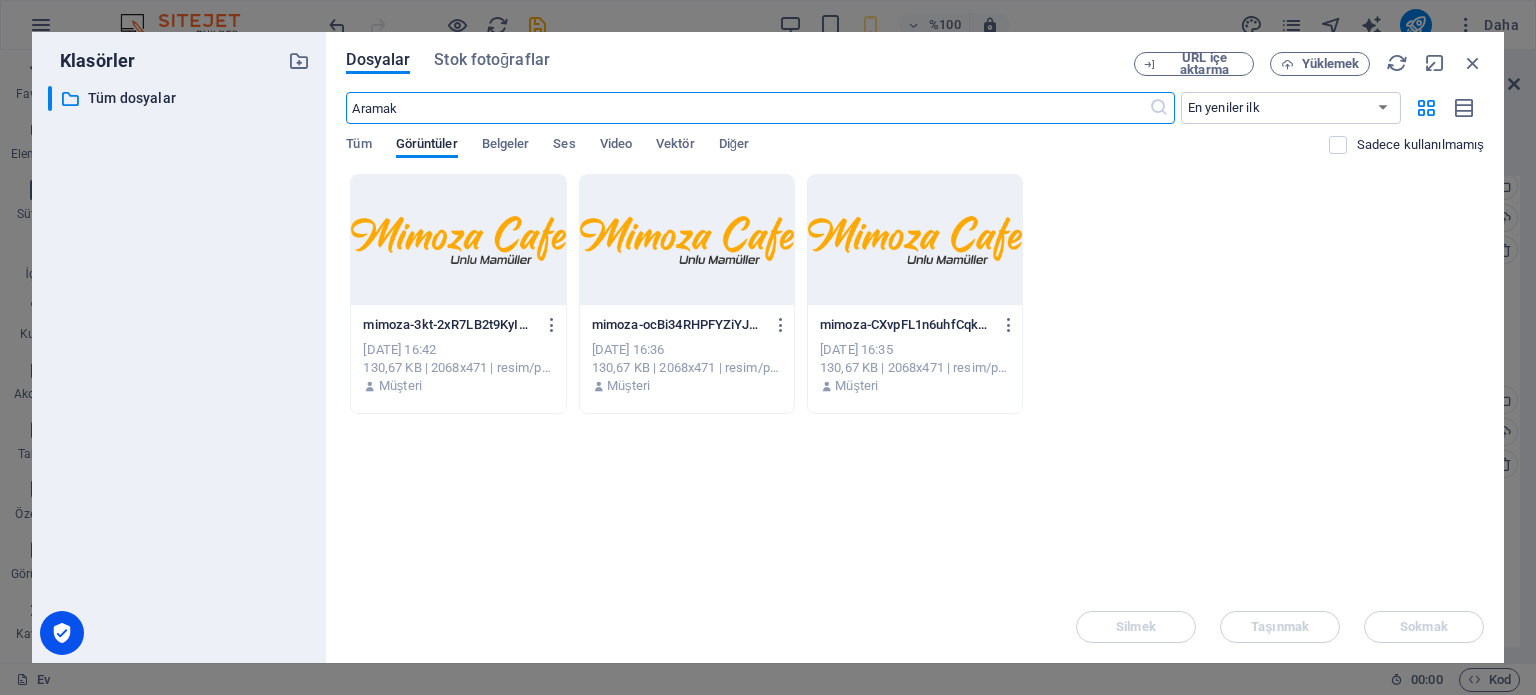 click at bounding box center [687, 240] 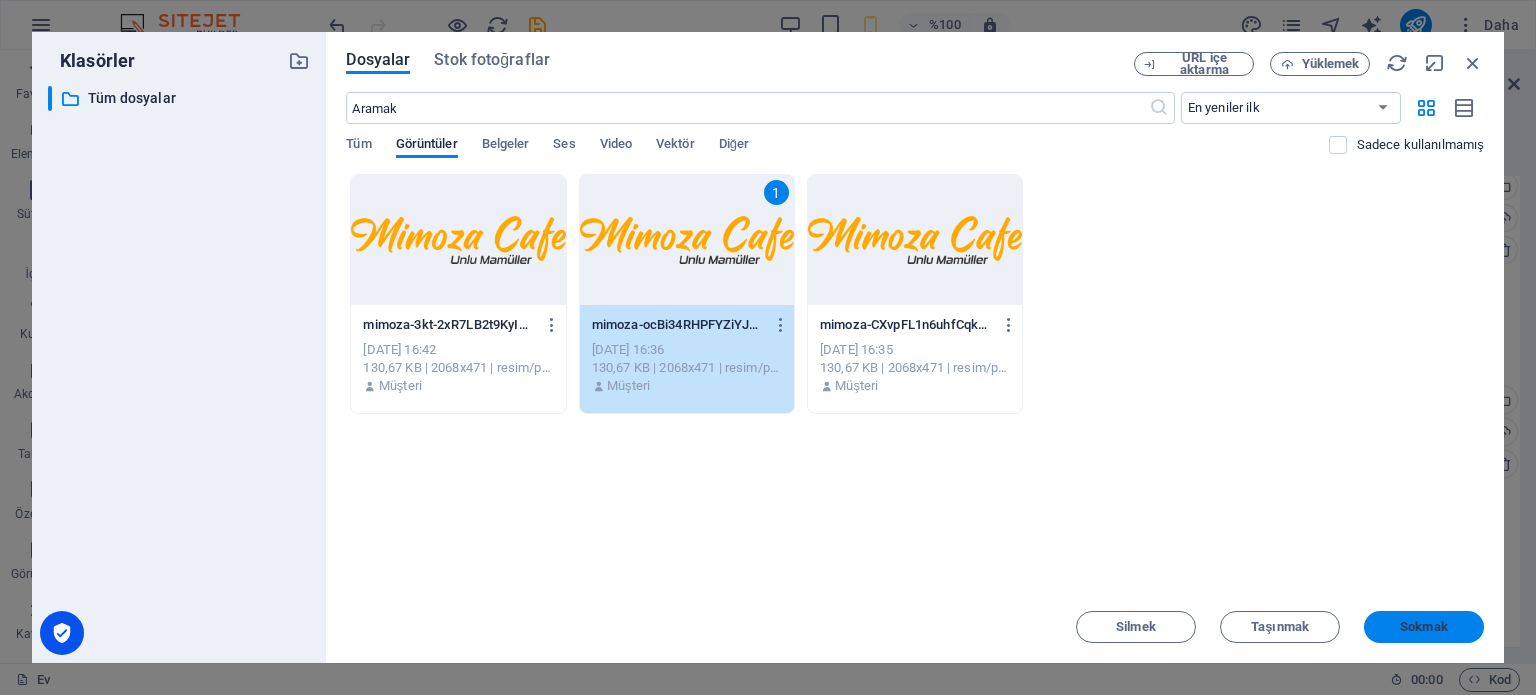 click on "Sokmak" at bounding box center (1424, 626) 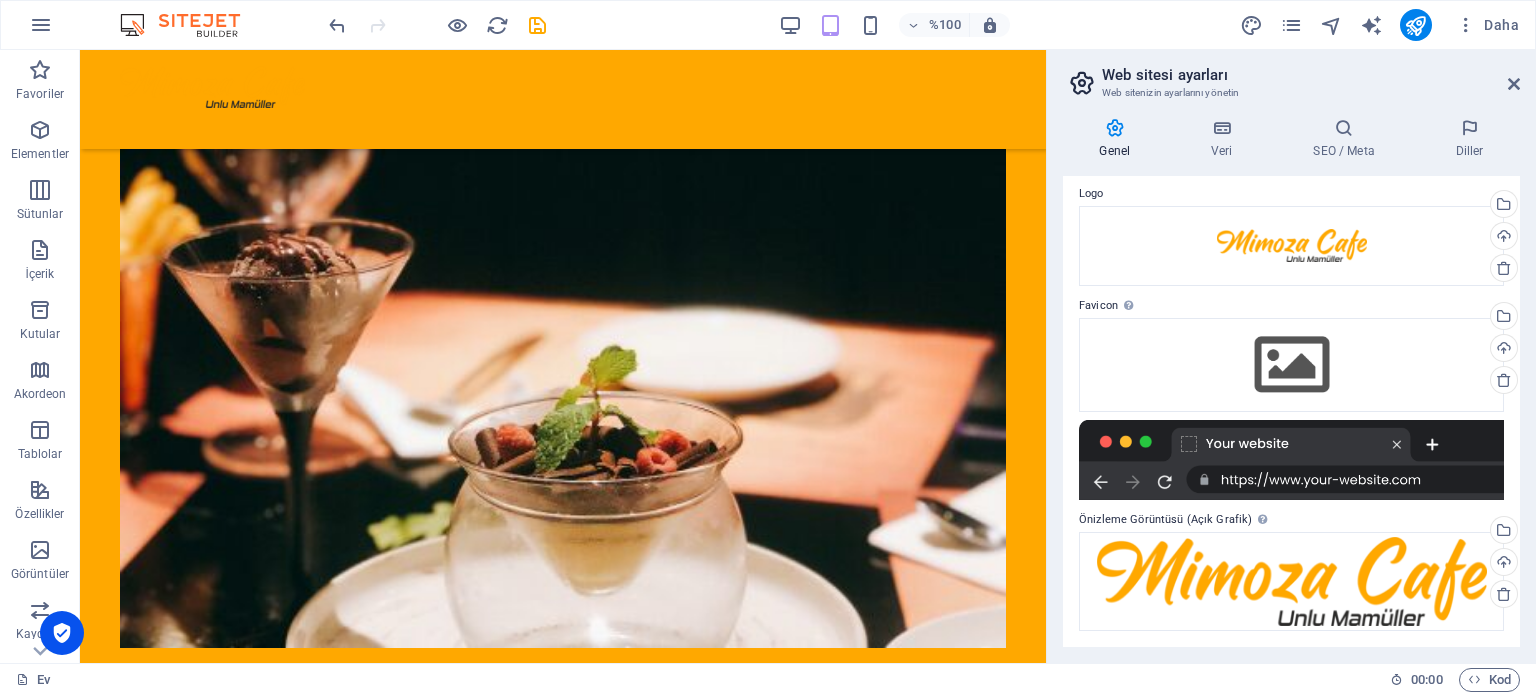 scroll, scrollTop: 64, scrollLeft: 0, axis: vertical 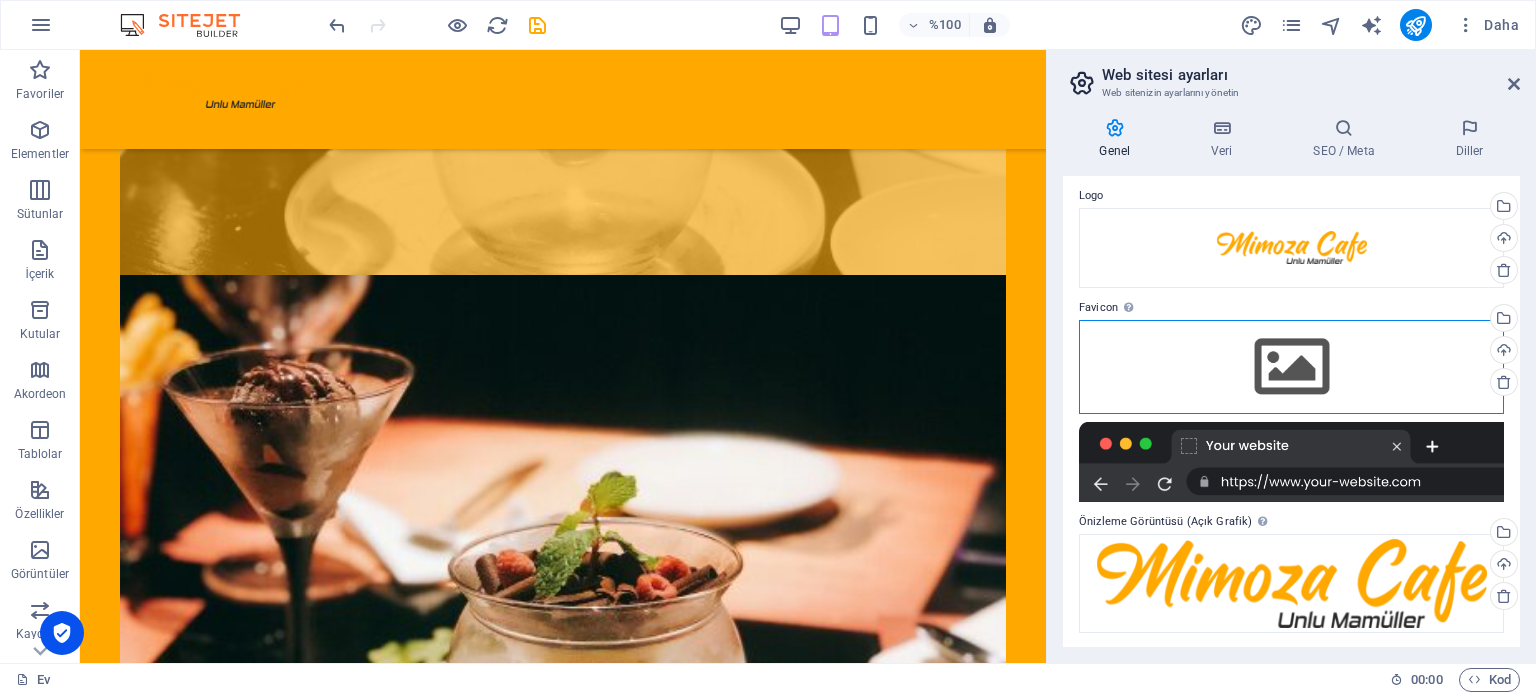 click on "Dosyaları buraya sürükleyin, dosyaları seçmek için tıklayın veya  Dosyalar'dan veya ücretsiz stok fotoğraf ve videolarımızdan dosyaları seçin" at bounding box center [1291, 367] 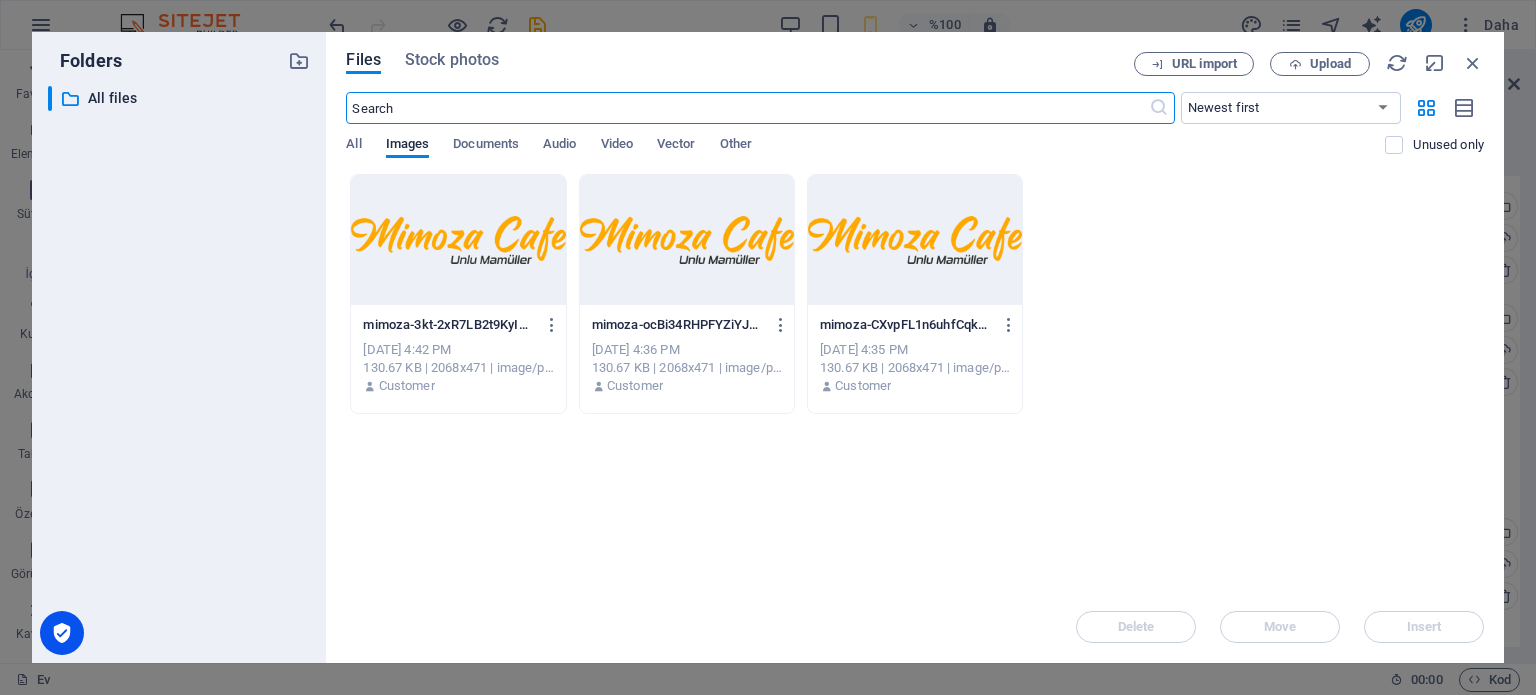 scroll, scrollTop: 5064, scrollLeft: 0, axis: vertical 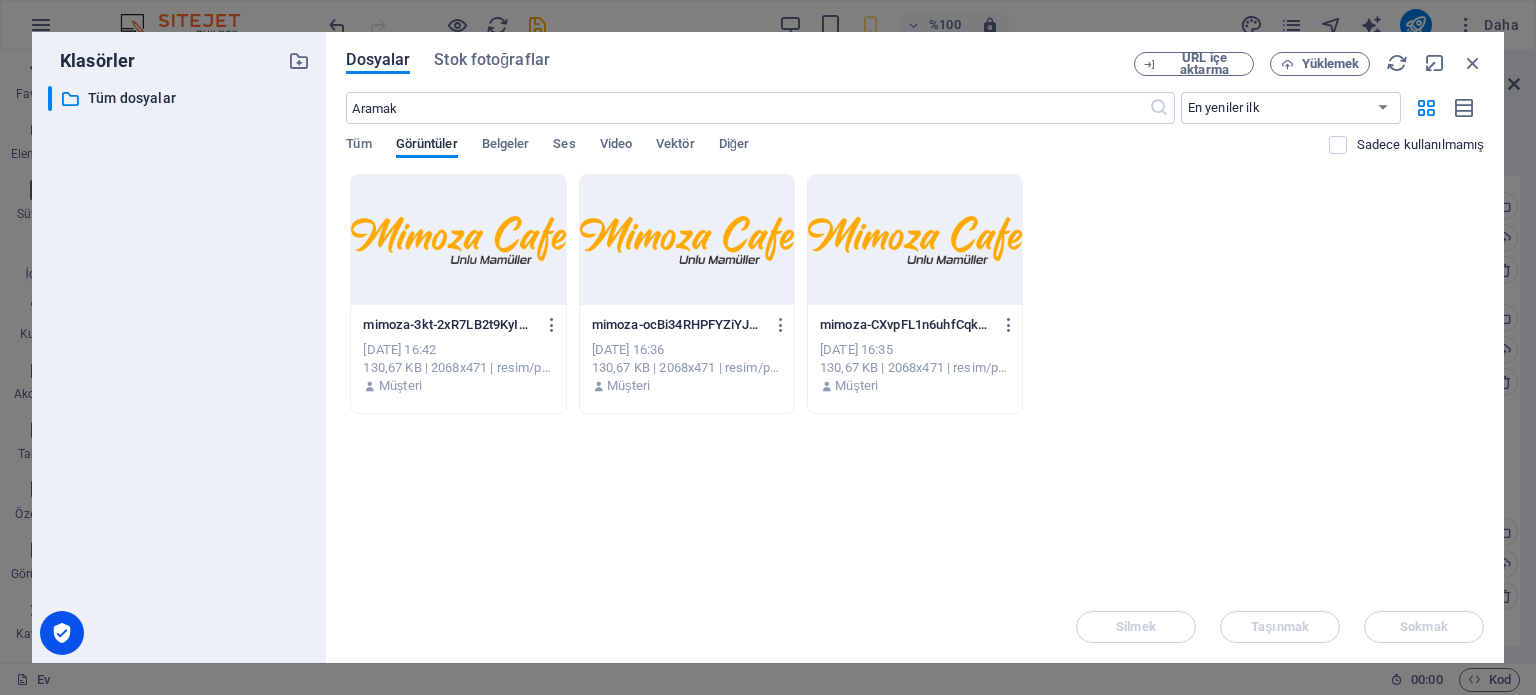click at bounding box center [687, 240] 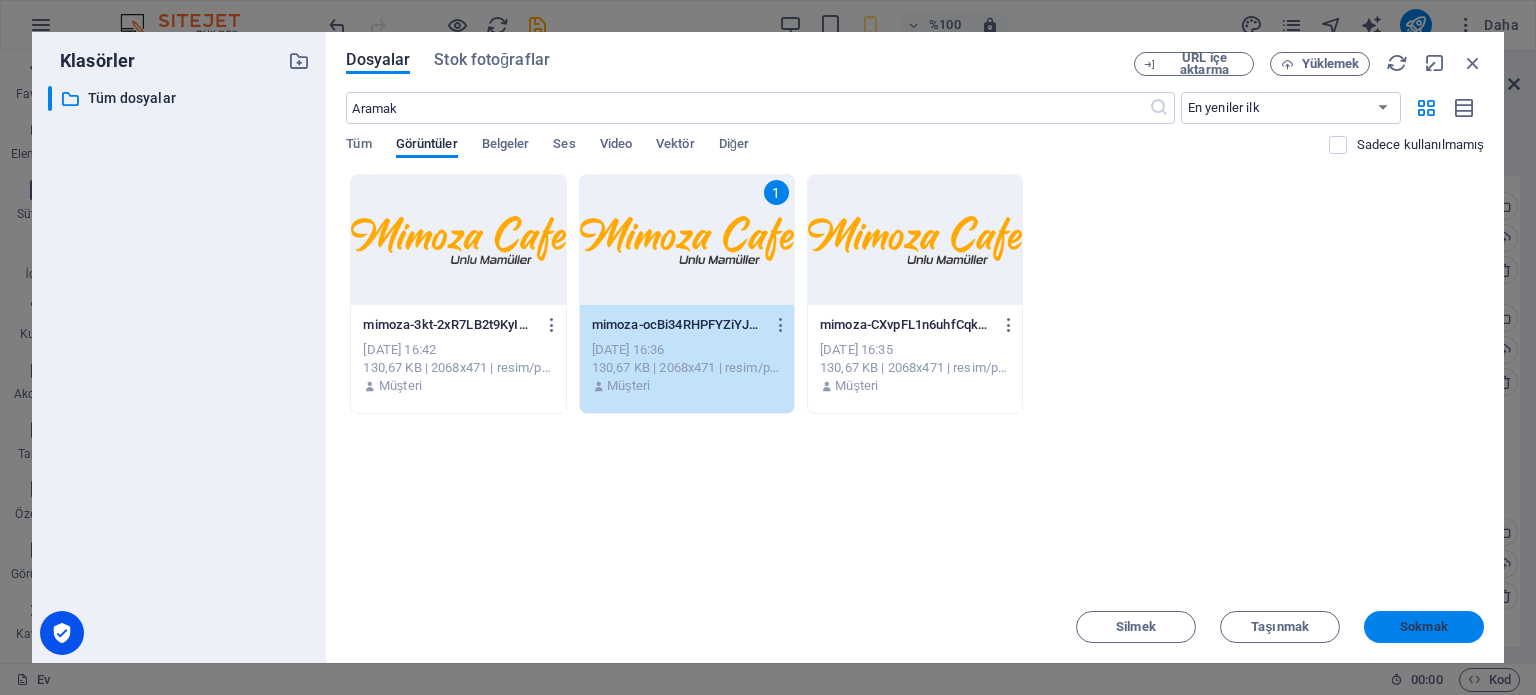 click on "Sokmak" at bounding box center [1424, 626] 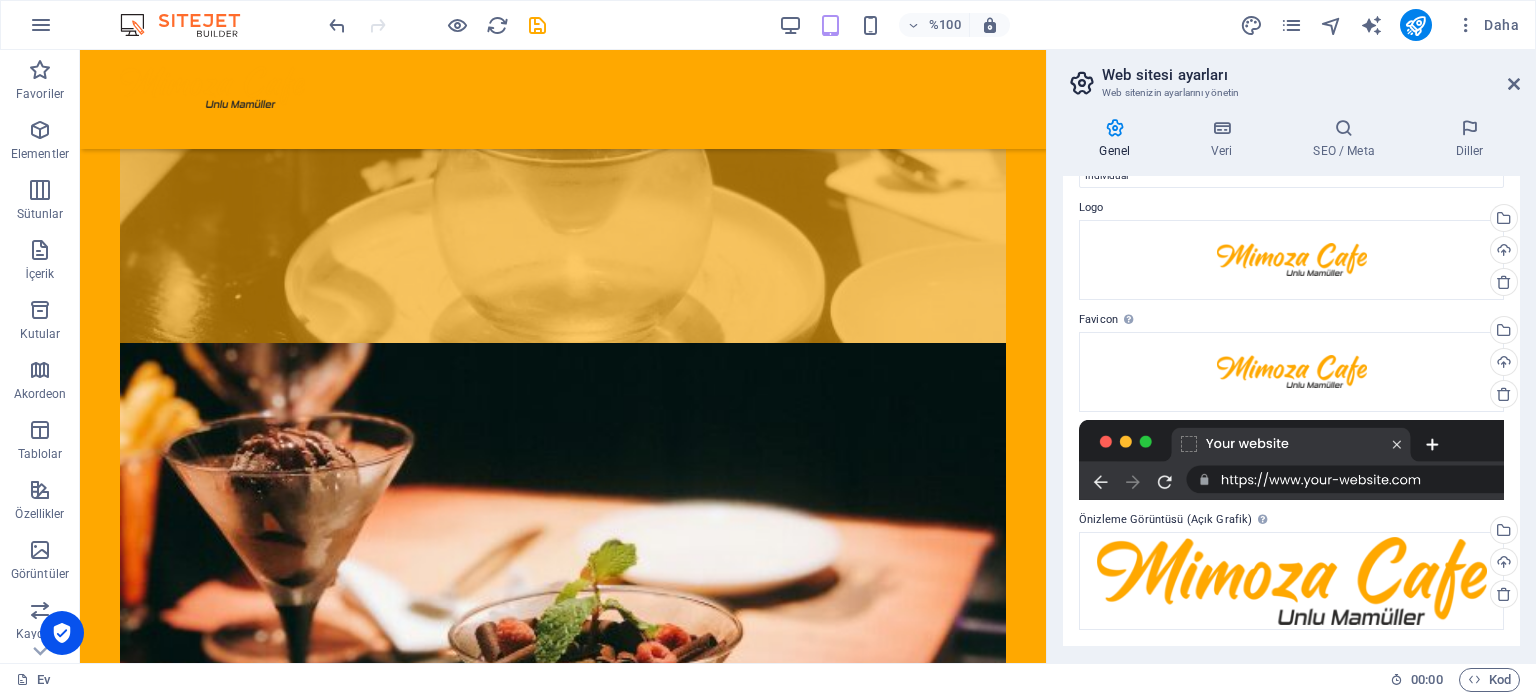 scroll, scrollTop: 5075, scrollLeft: 0, axis: vertical 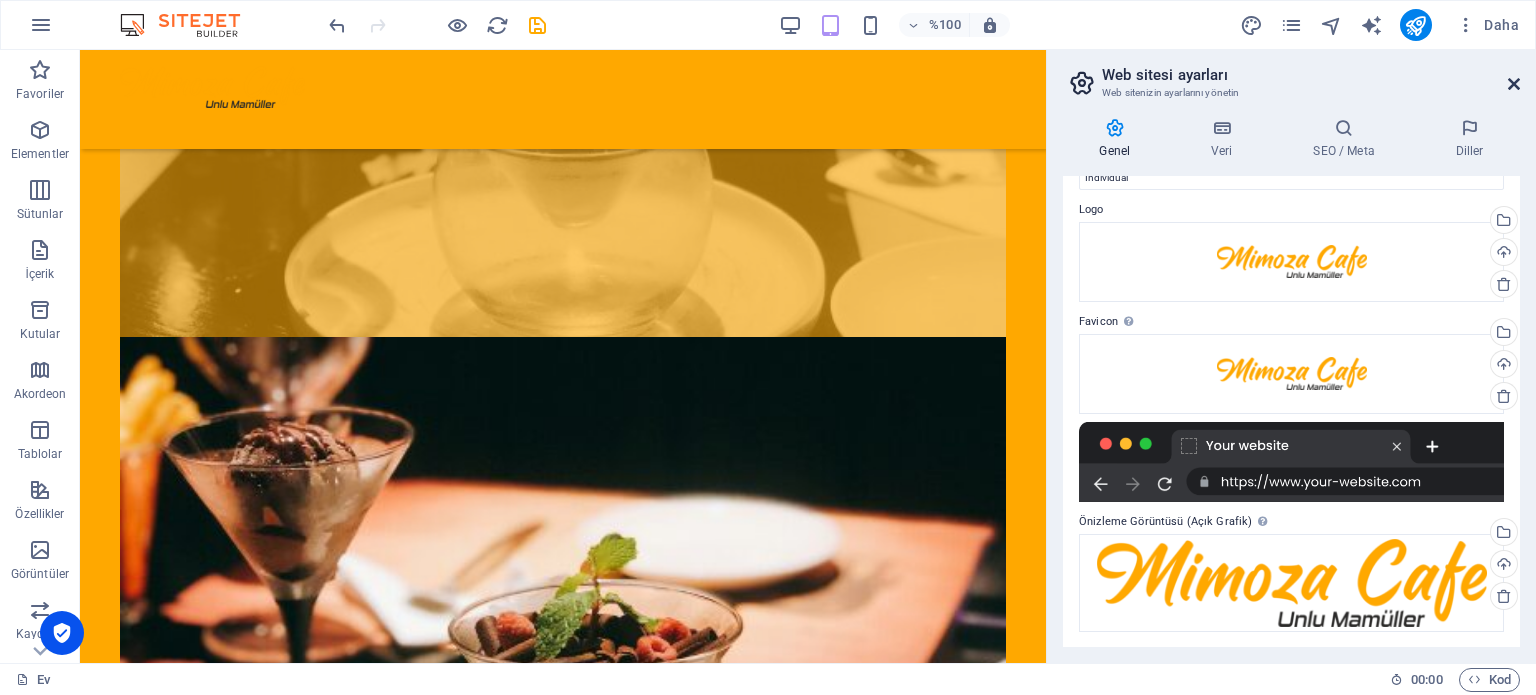 click at bounding box center (1514, 84) 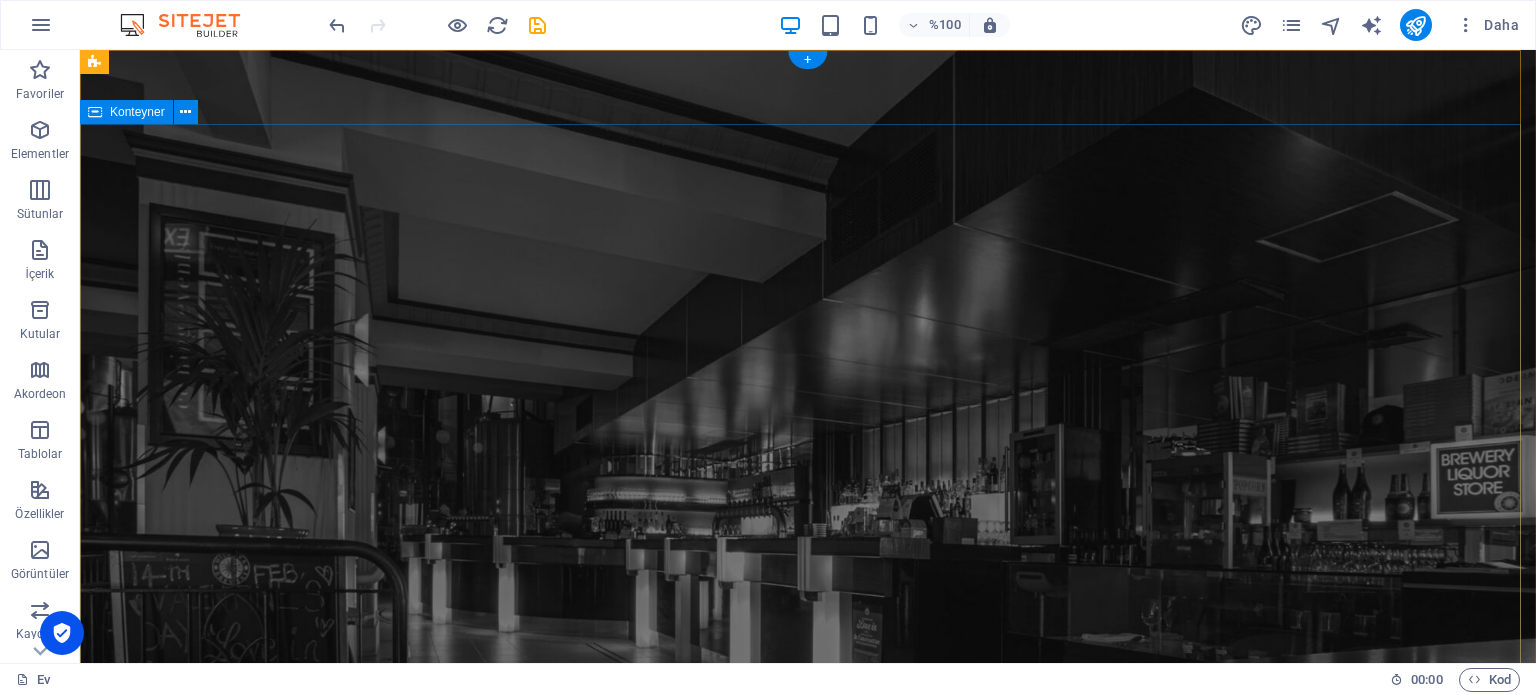 scroll, scrollTop: 0, scrollLeft: 0, axis: both 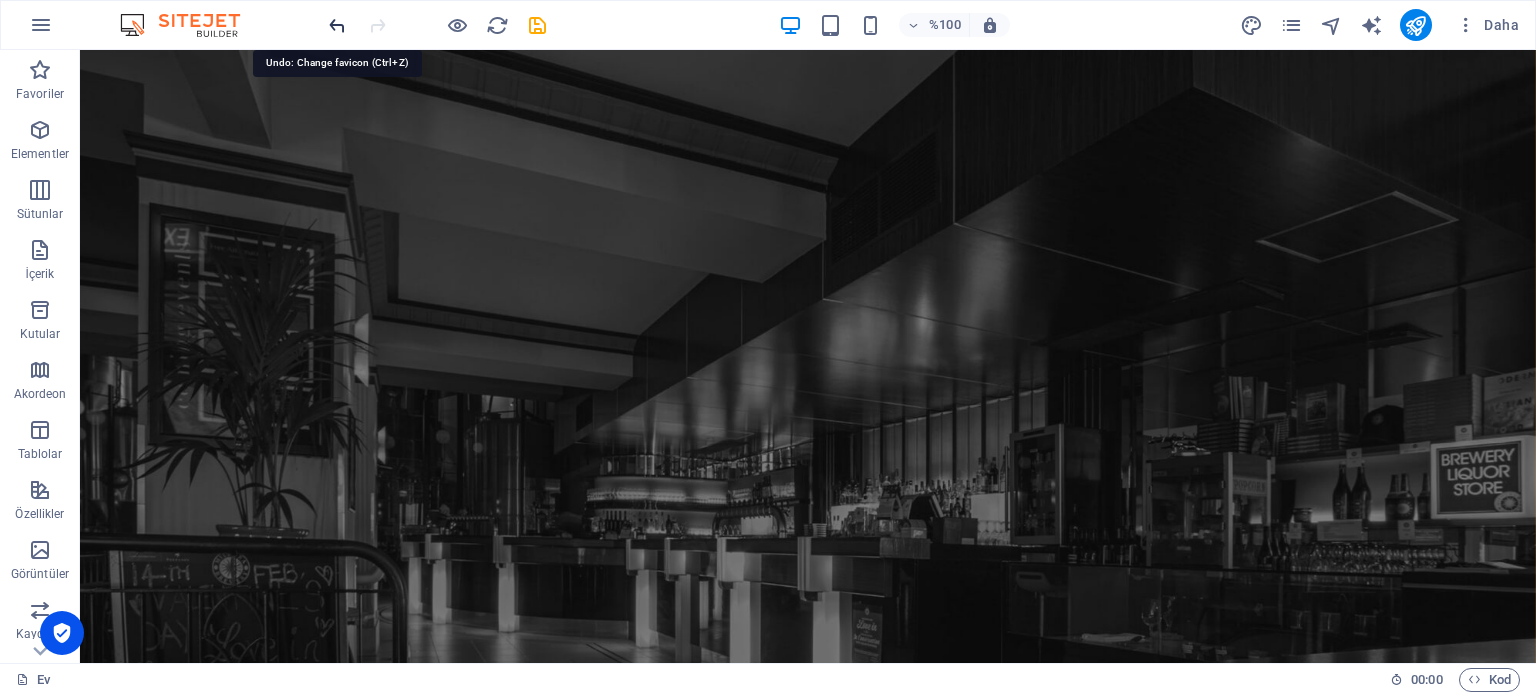 click at bounding box center (337, 25) 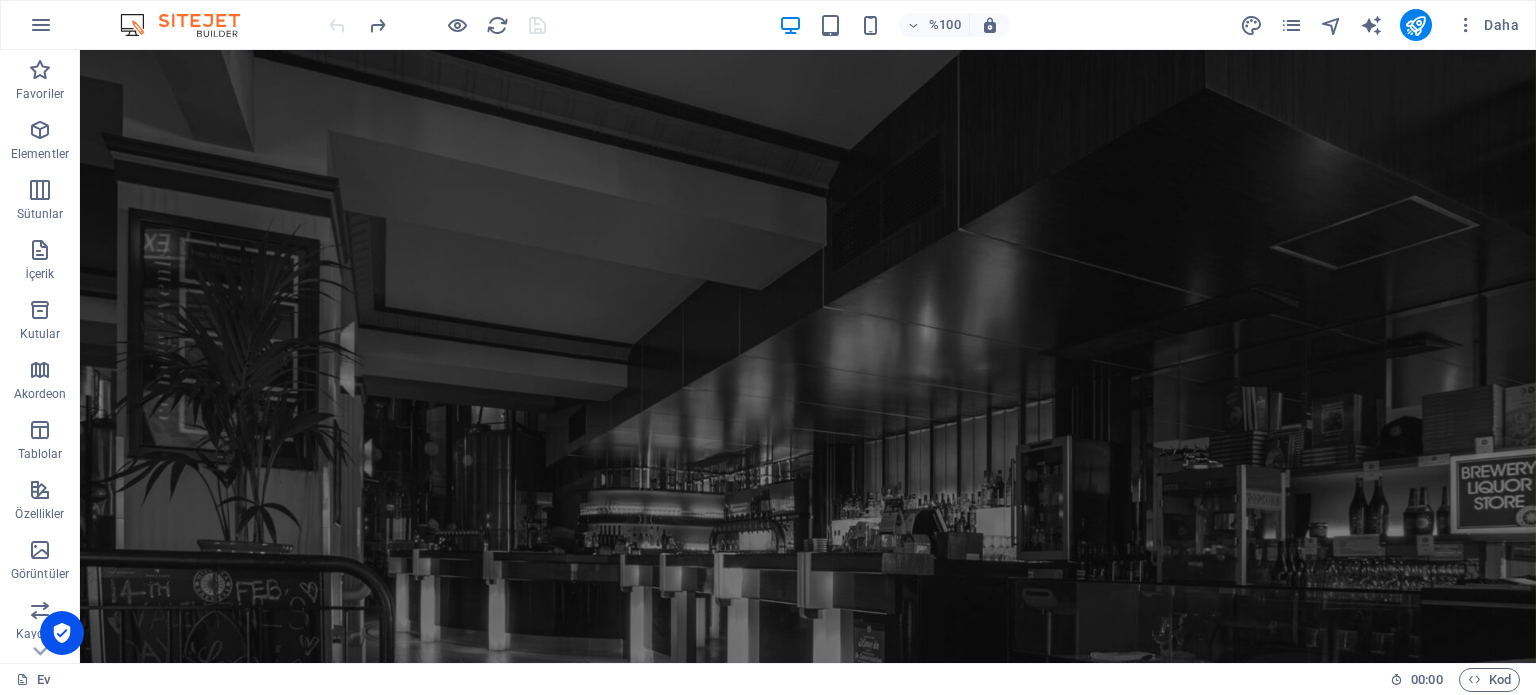 click at bounding box center [437, 25] 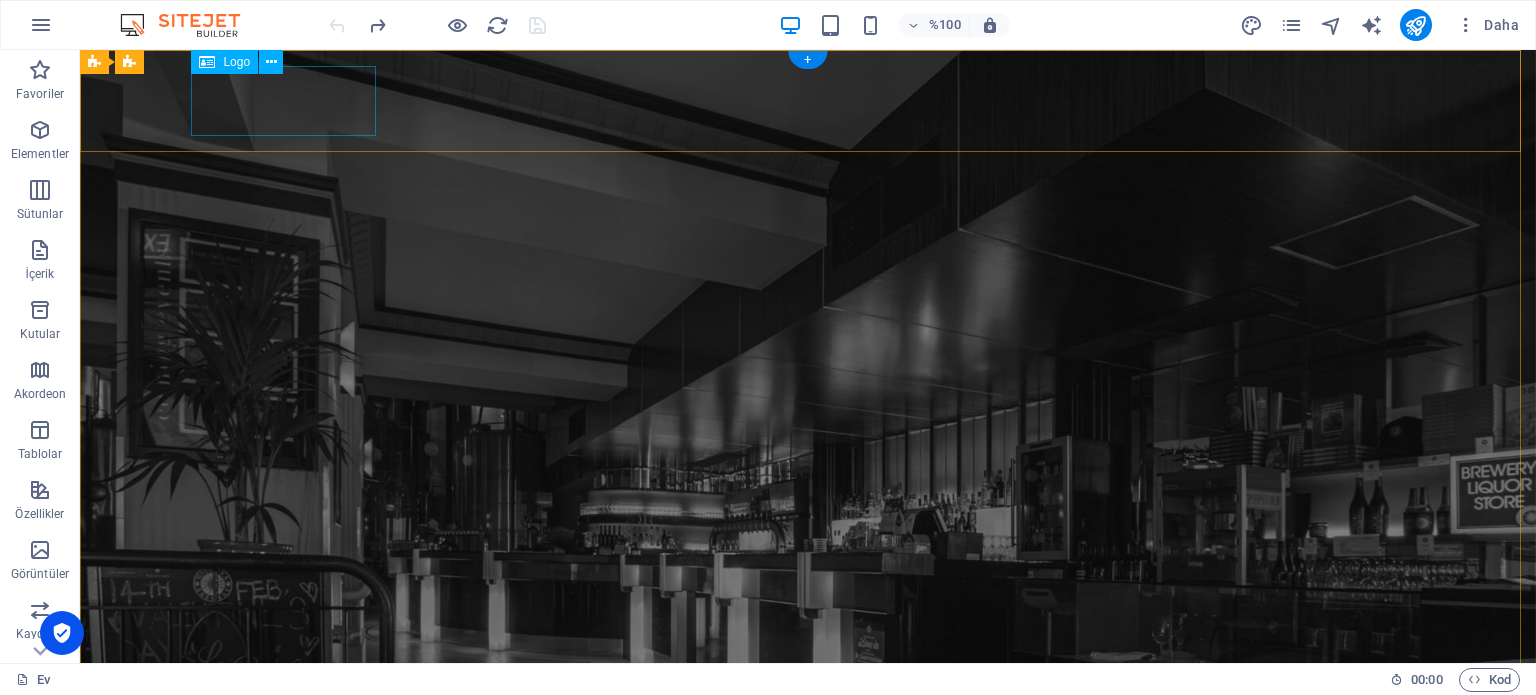 click at bounding box center [808, 950] 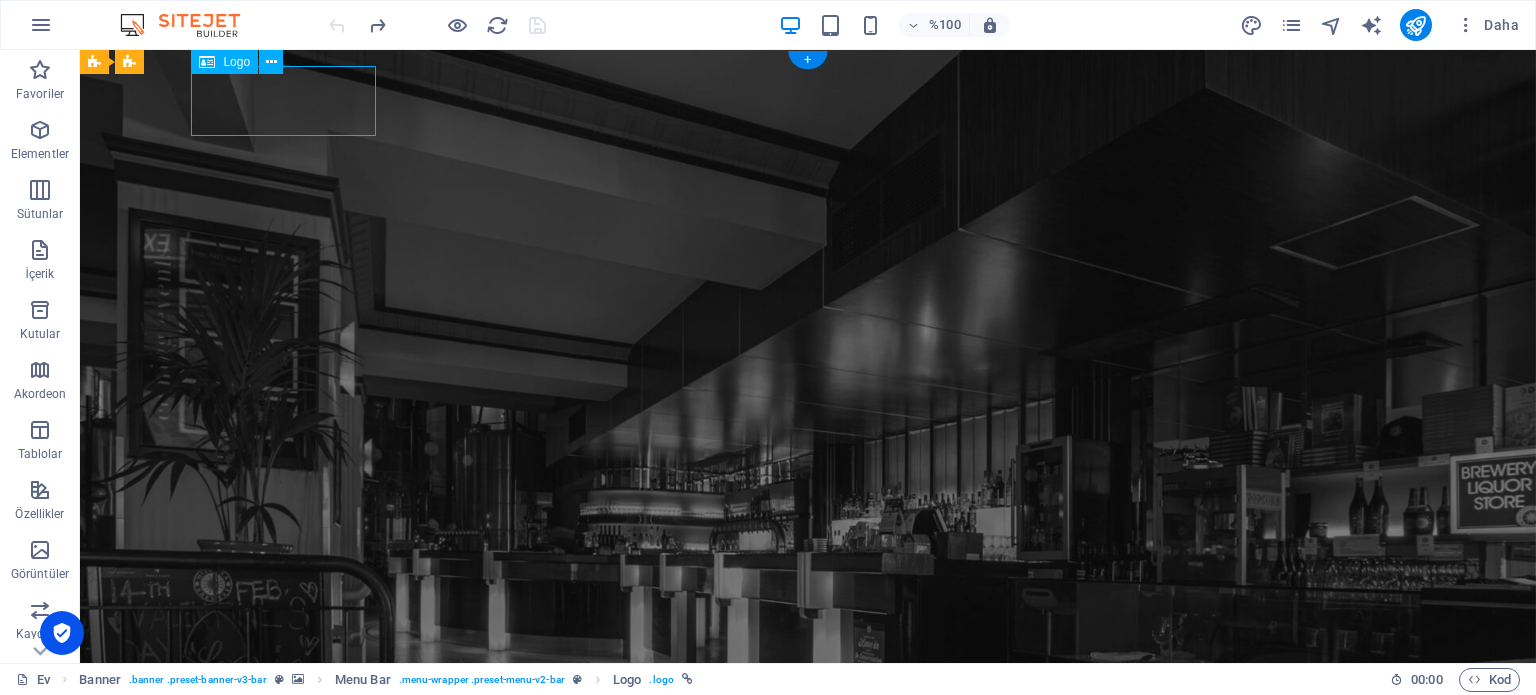 click at bounding box center [808, 950] 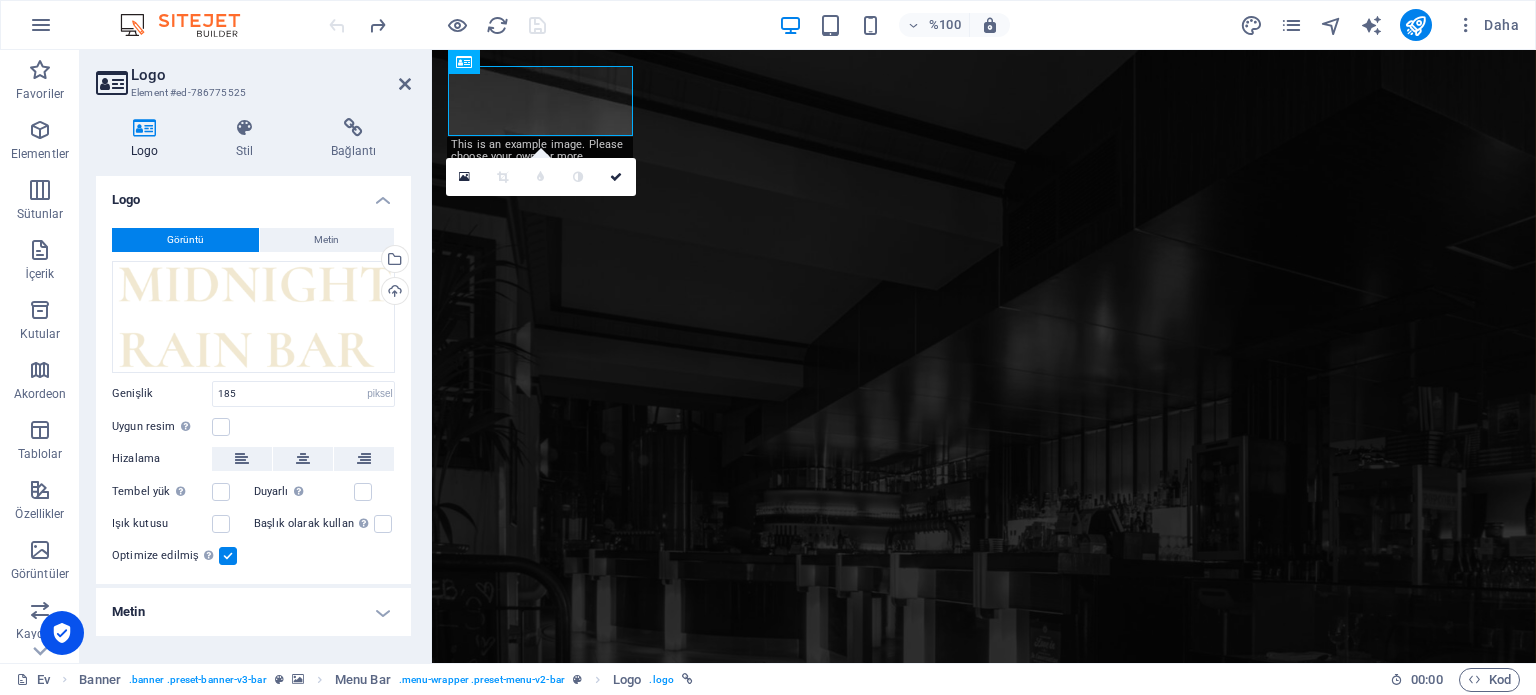 click at bounding box center (353, 128) 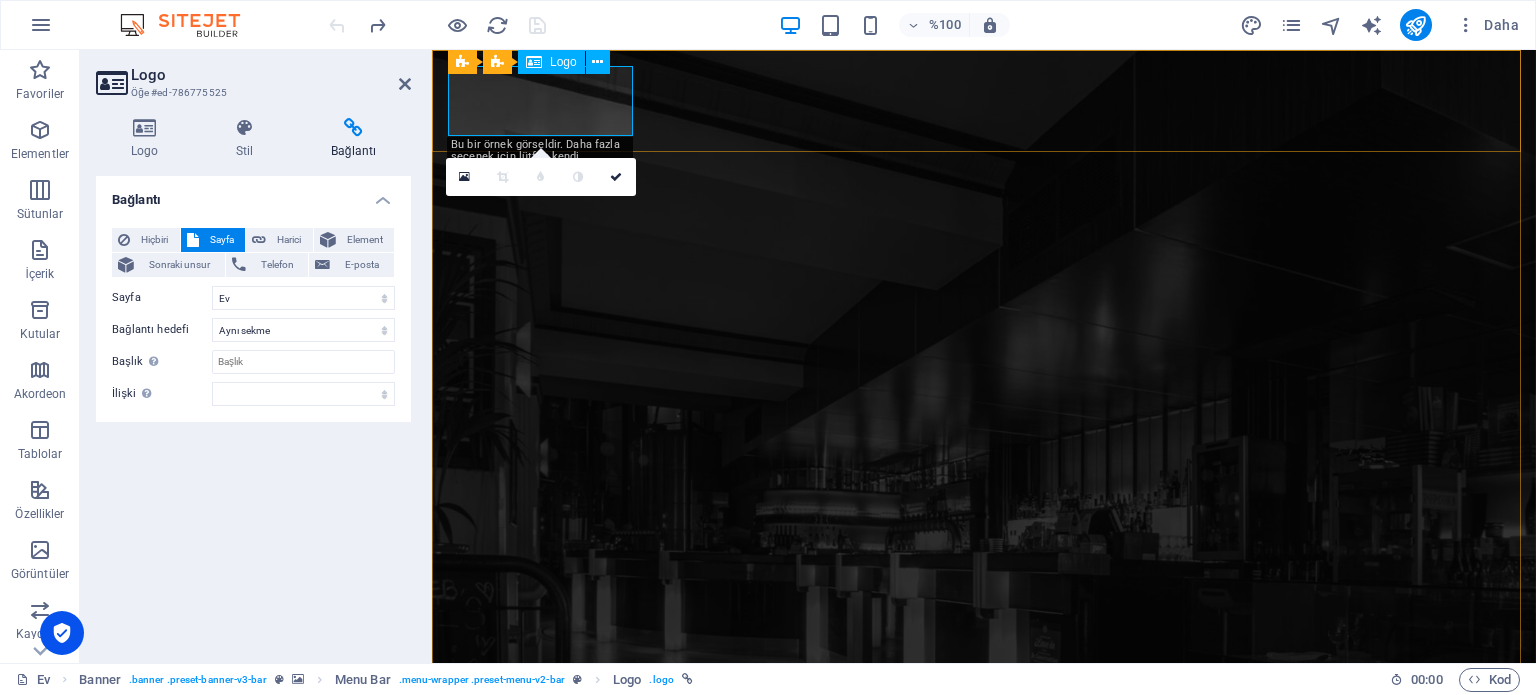 click at bounding box center (984, 950) 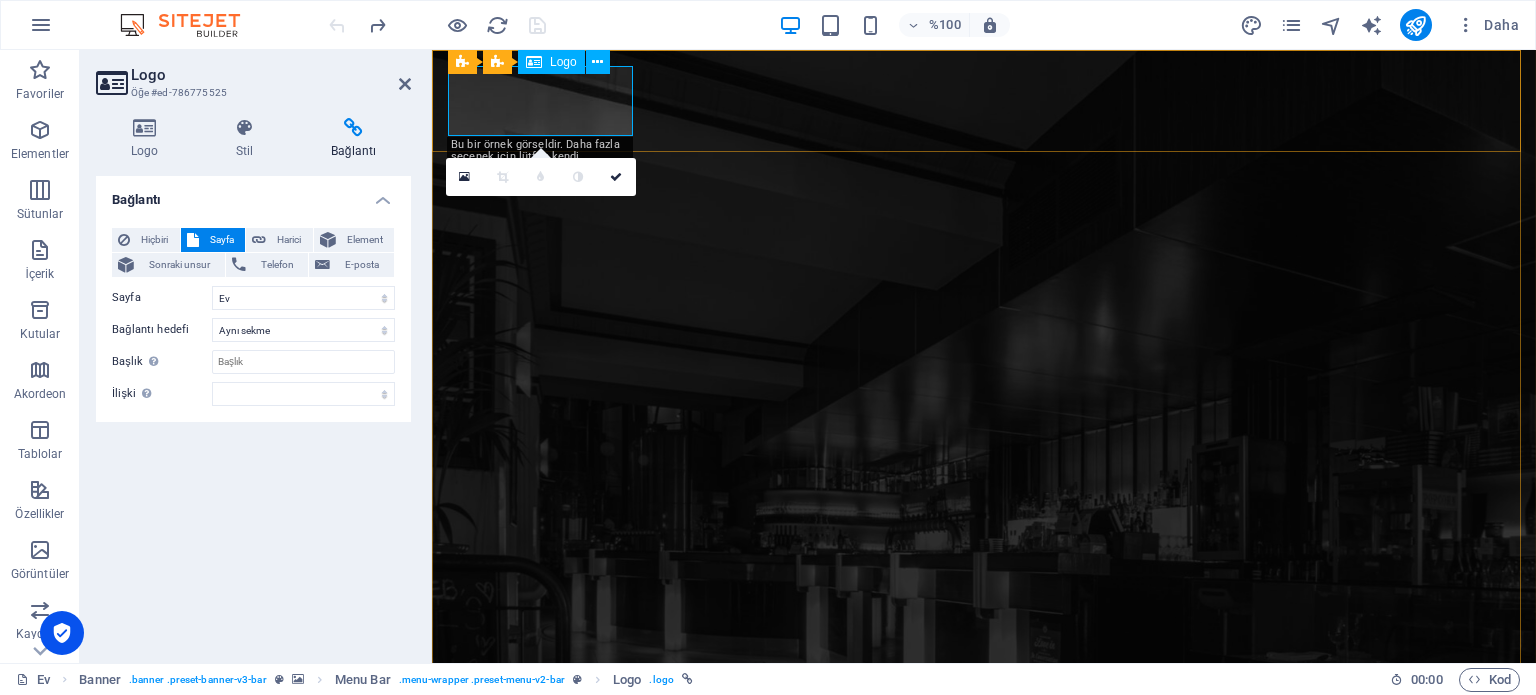 click at bounding box center [984, 950] 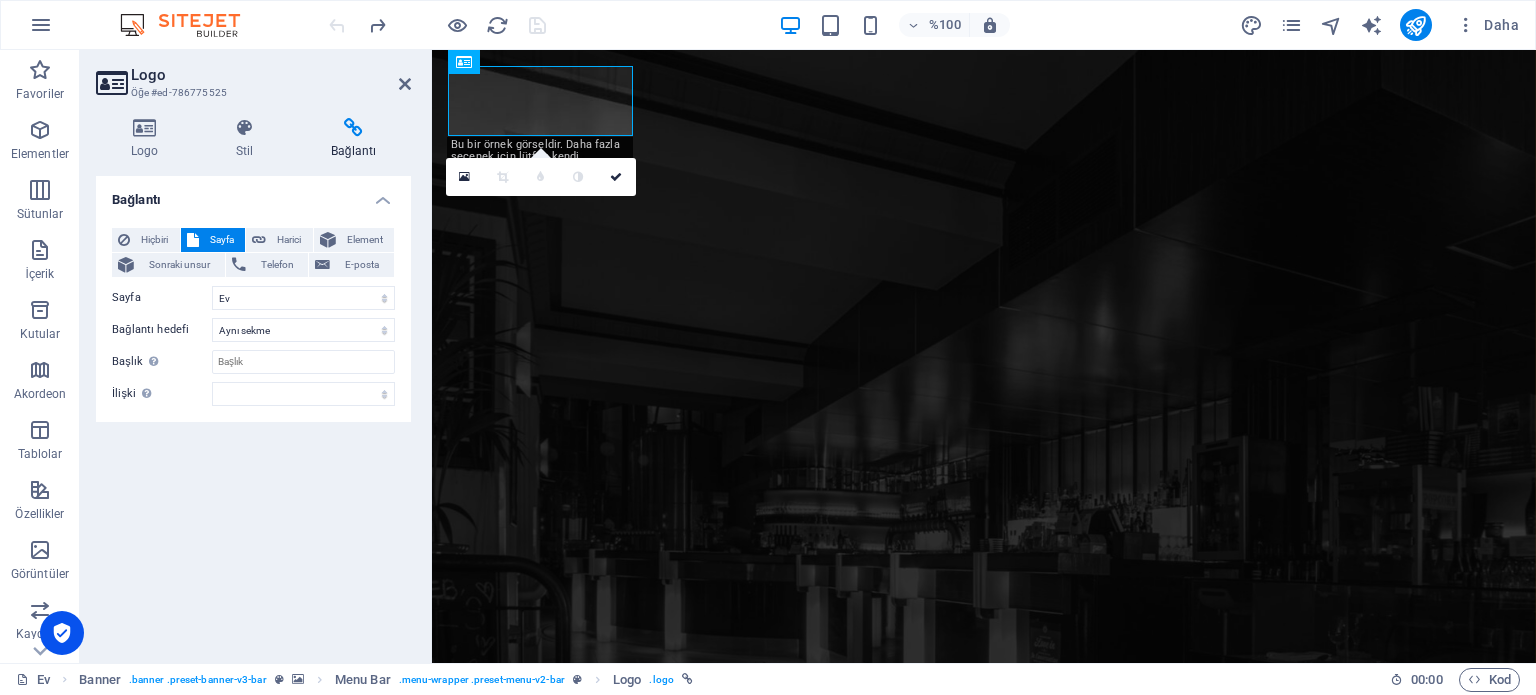 click at bounding box center (111, 83) 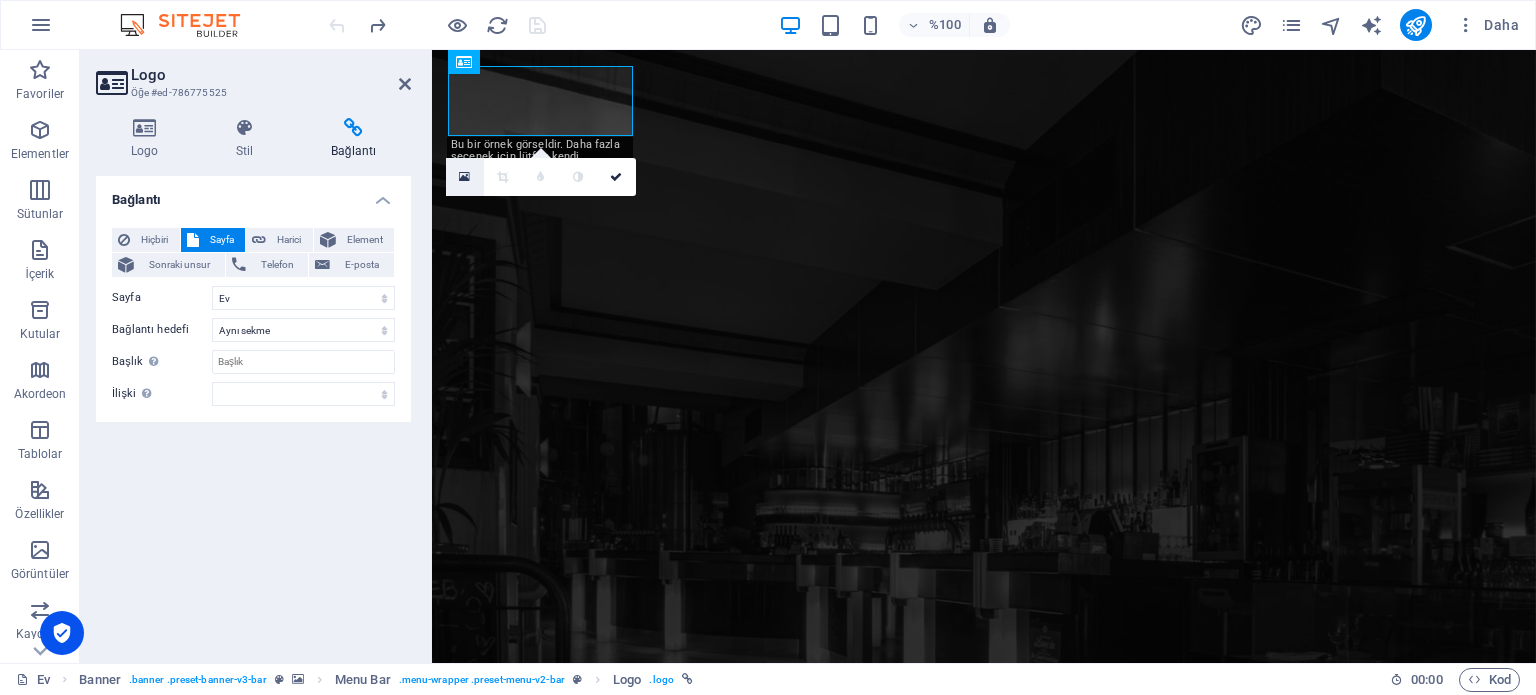 click at bounding box center [464, 177] 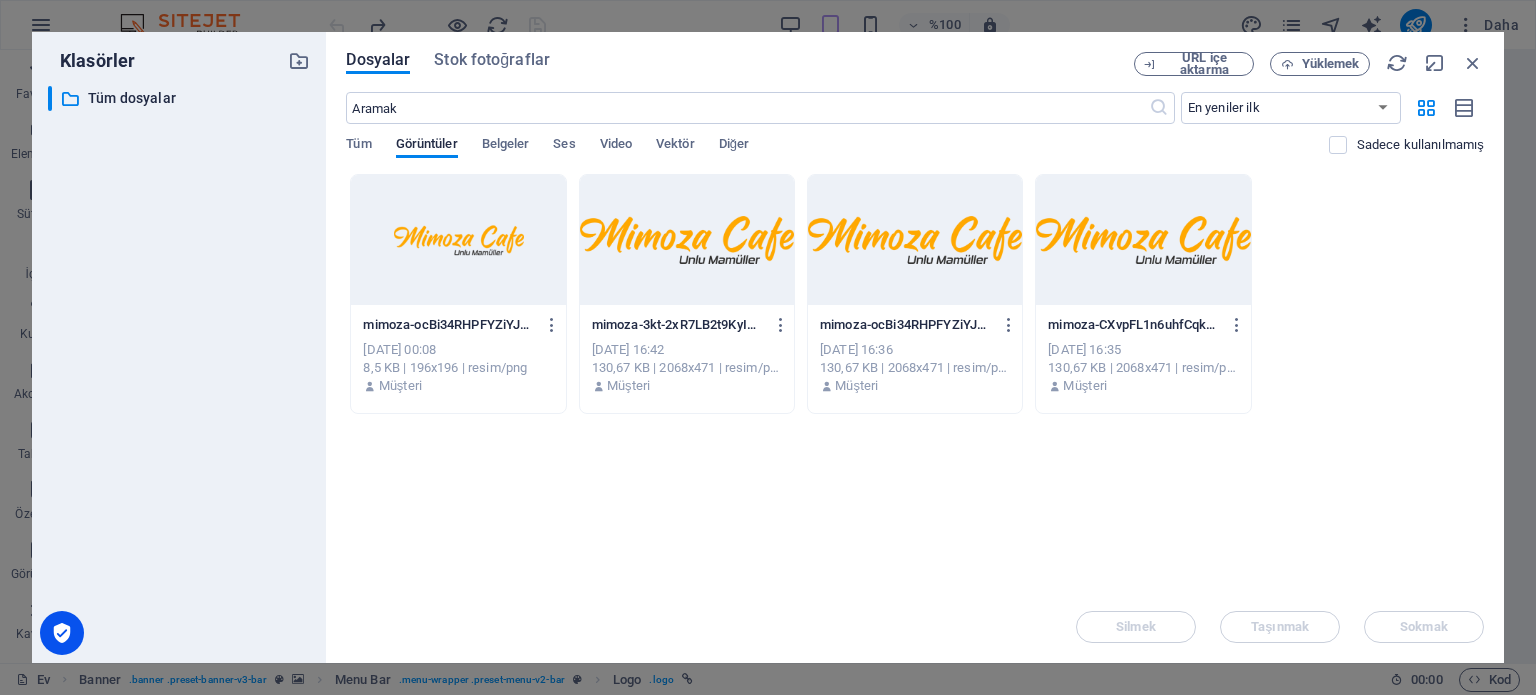 click at bounding box center [458, 240] 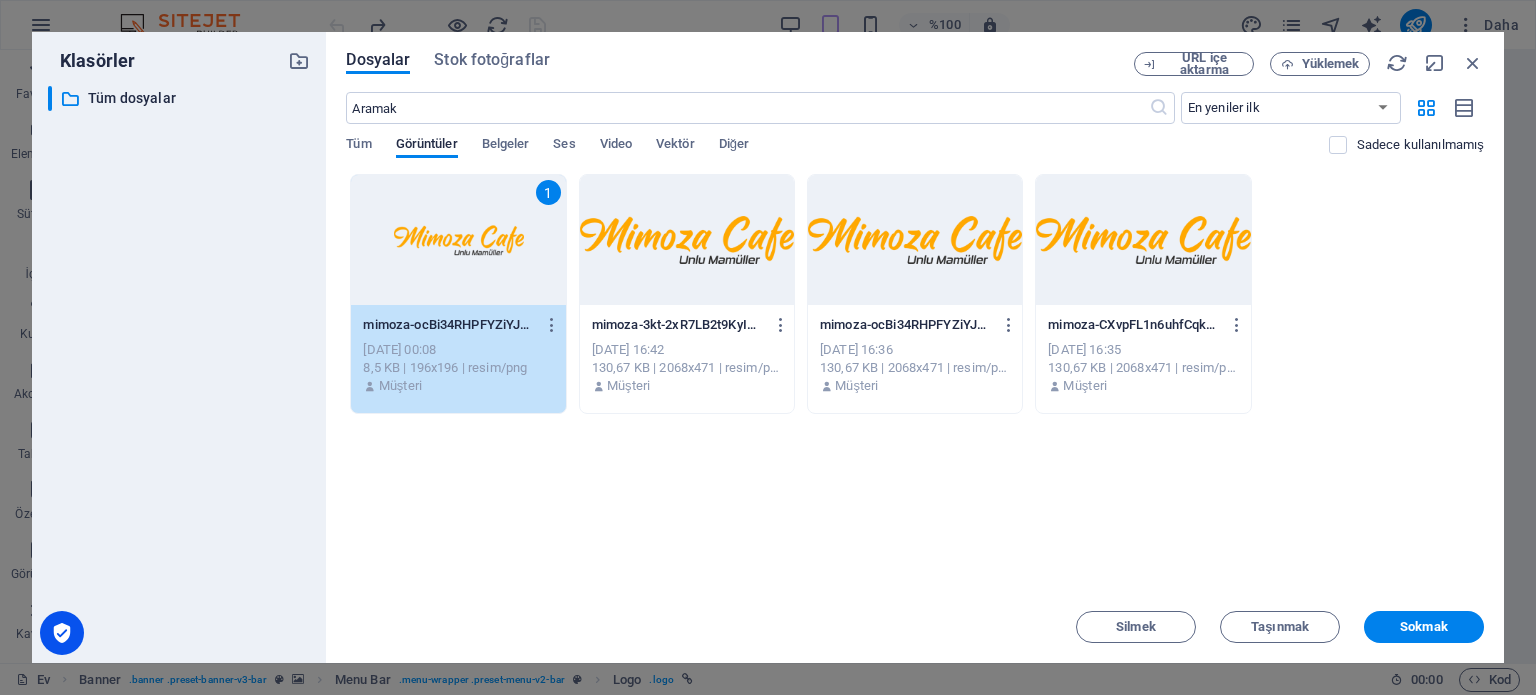 click on "1" at bounding box center [458, 240] 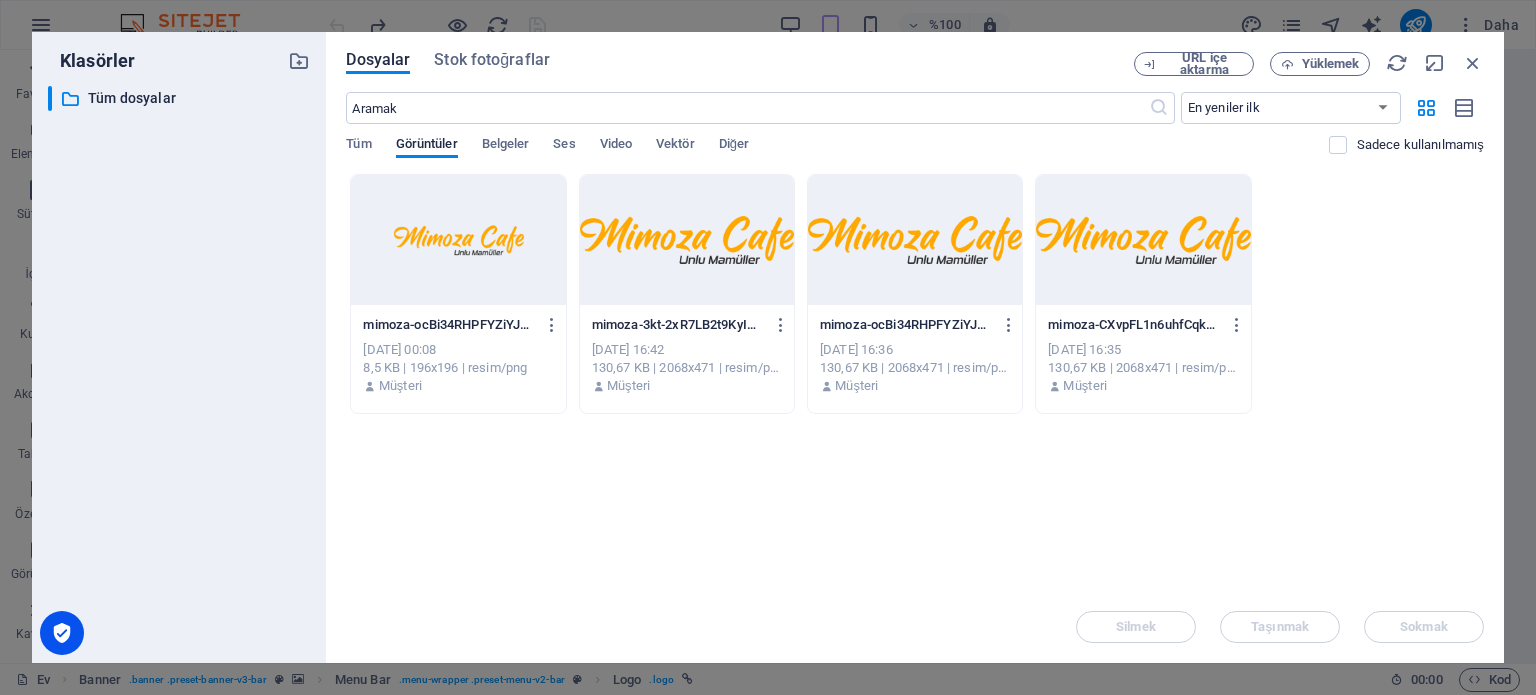 drag, startPoint x: 480, startPoint y: 298, endPoint x: 523, endPoint y: 320, distance: 48.30114 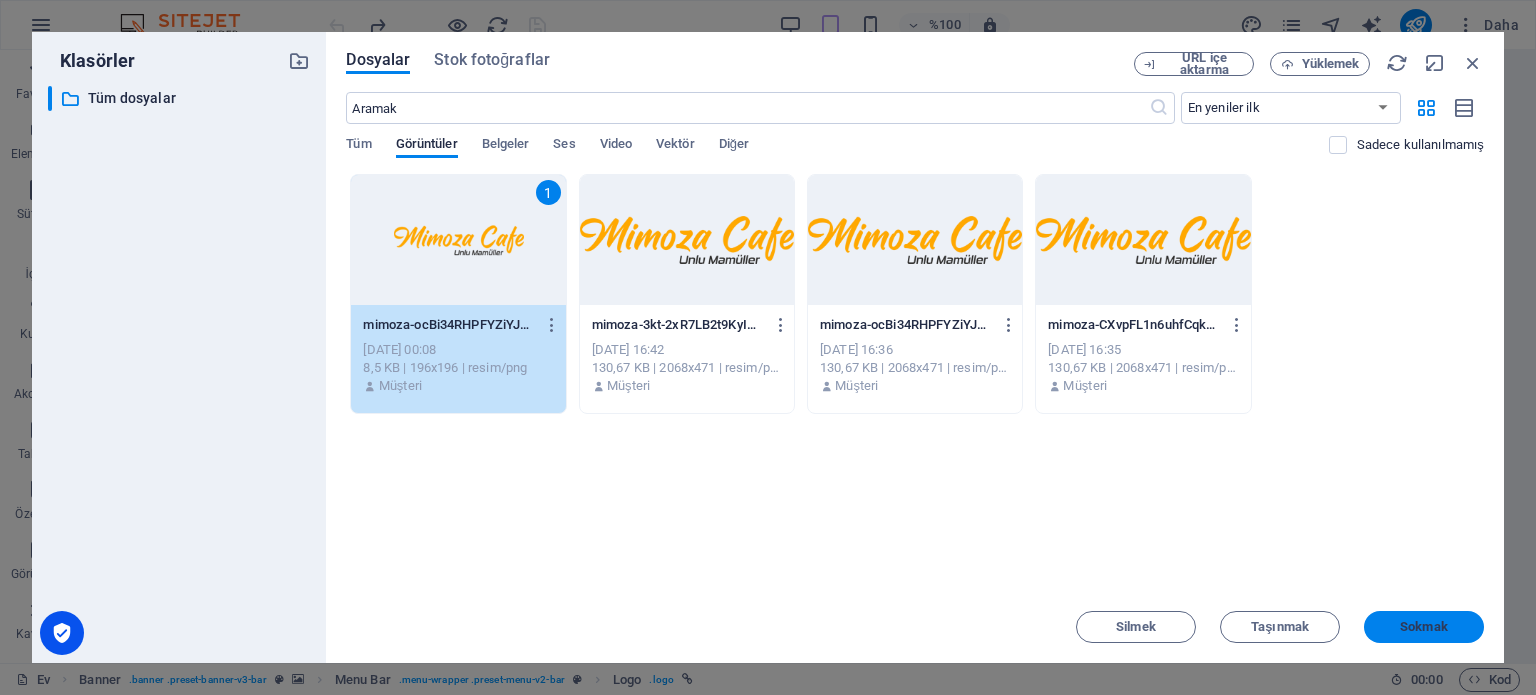 click on "Sokmak" at bounding box center [1424, 627] 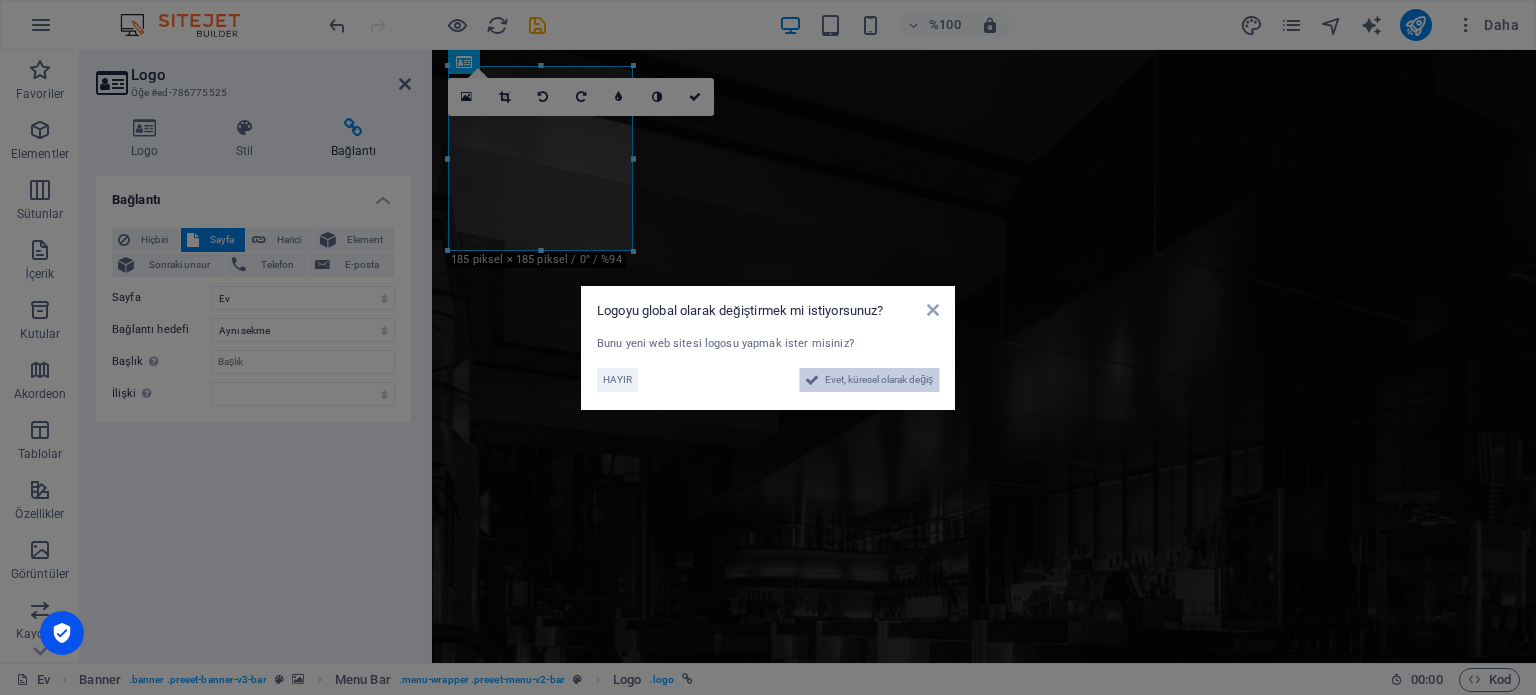 click on "Evet, küresel olarak değiş" at bounding box center (879, 379) 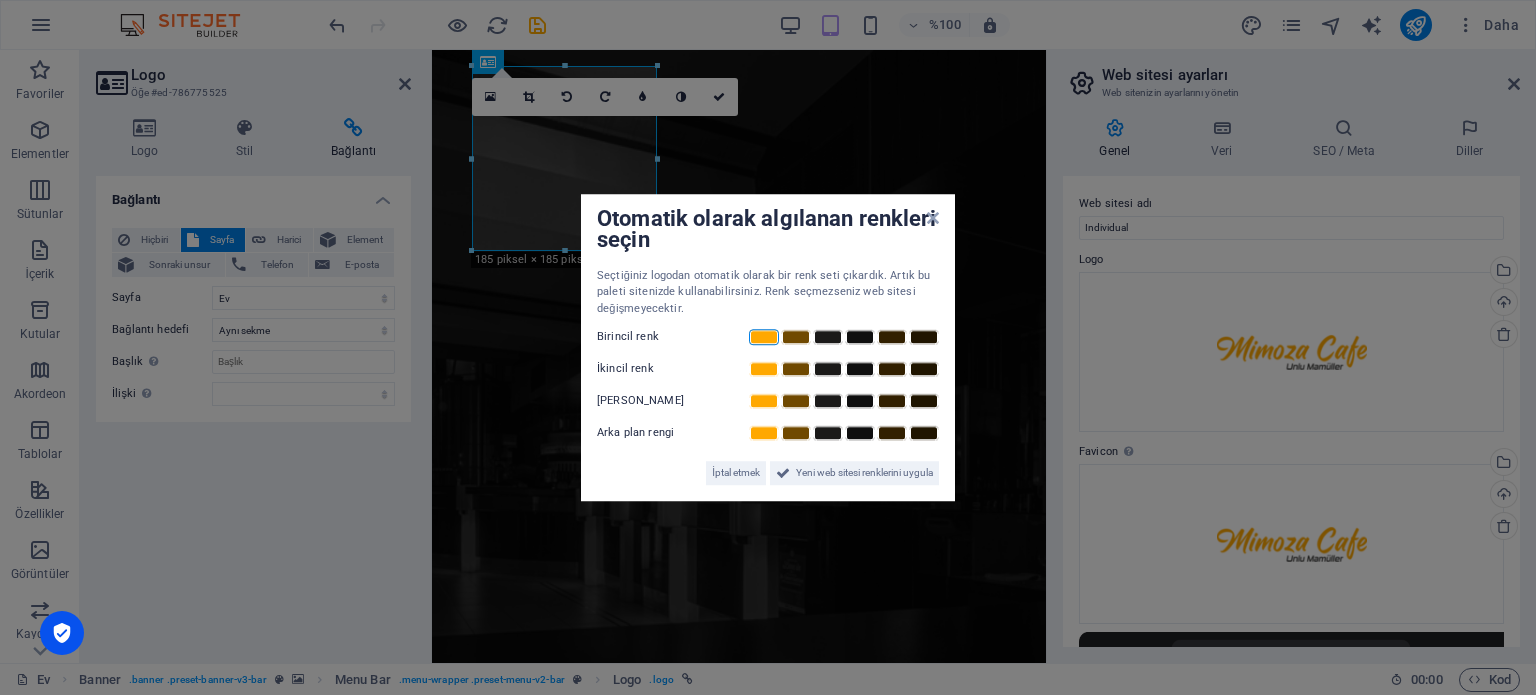 click at bounding box center (764, 337) 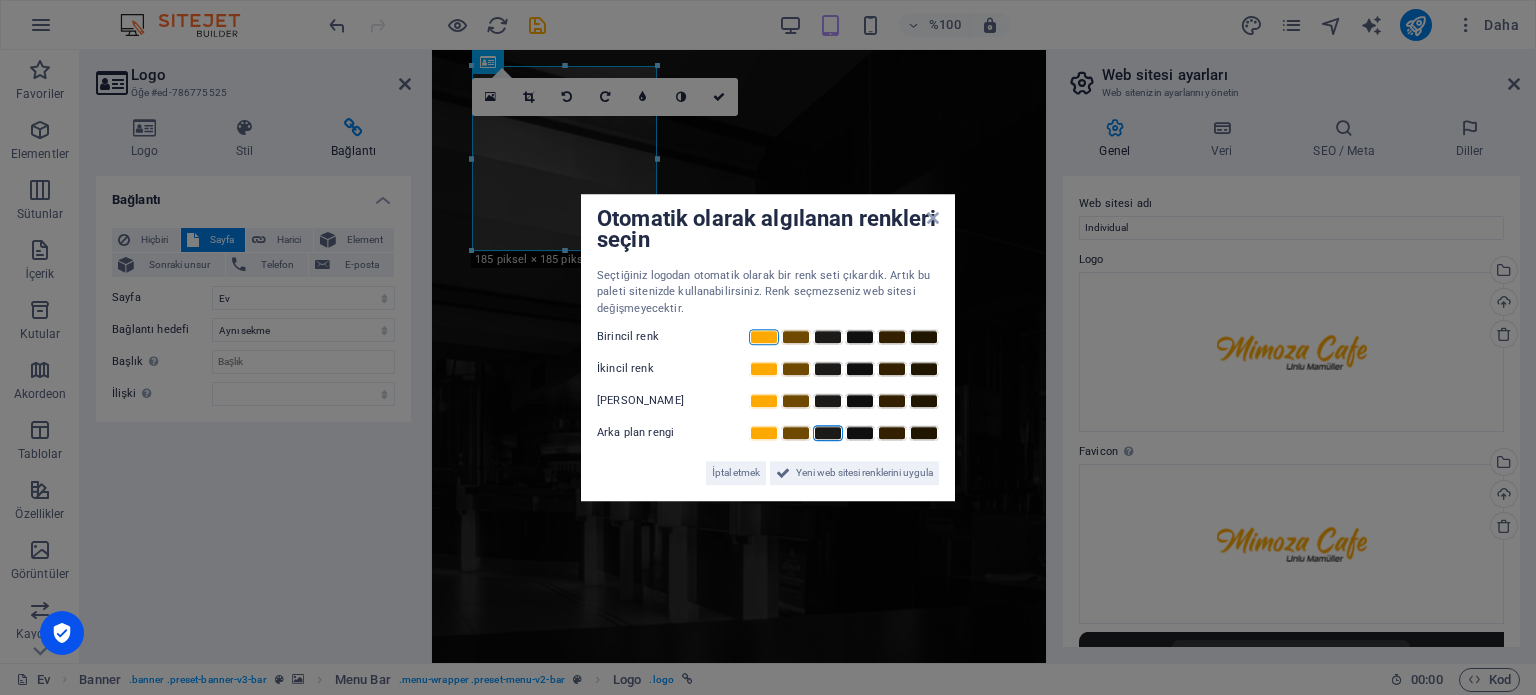 click at bounding box center (828, 433) 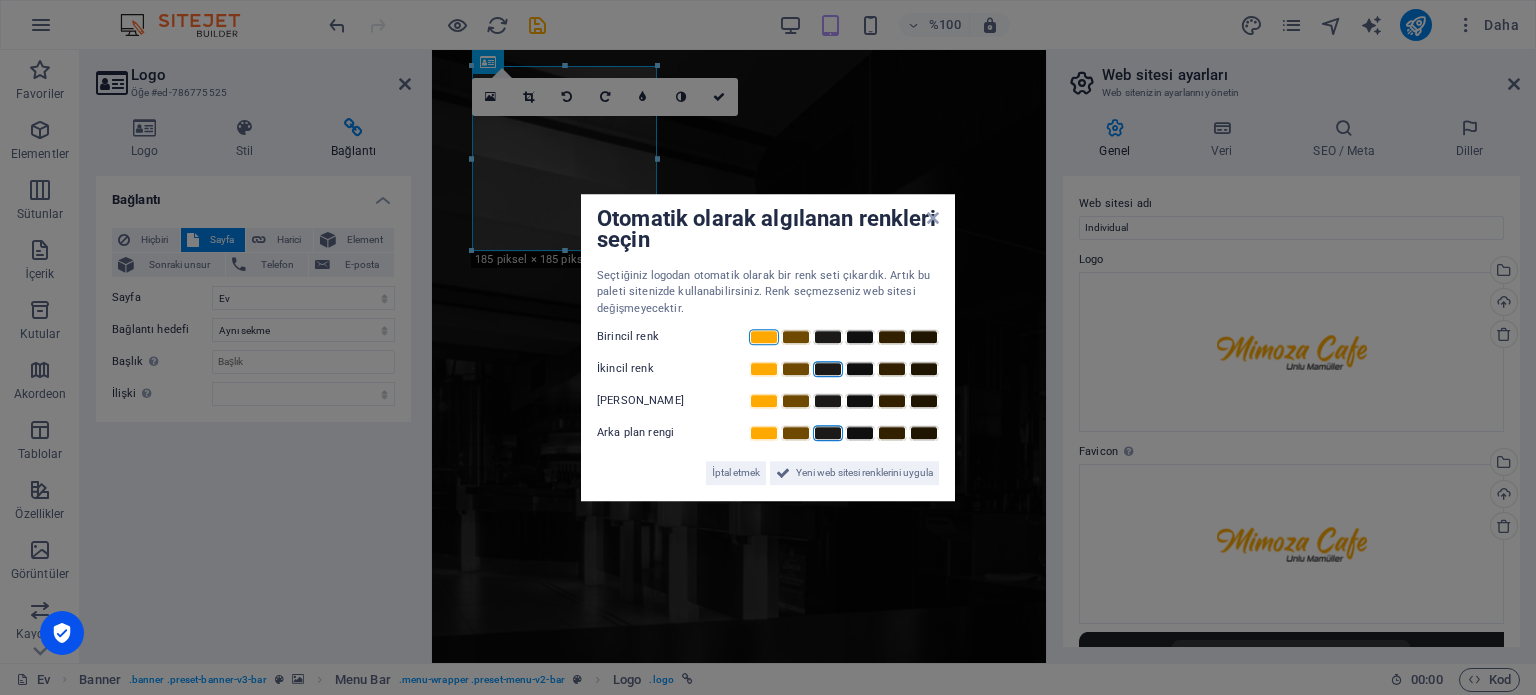 click at bounding box center (828, 369) 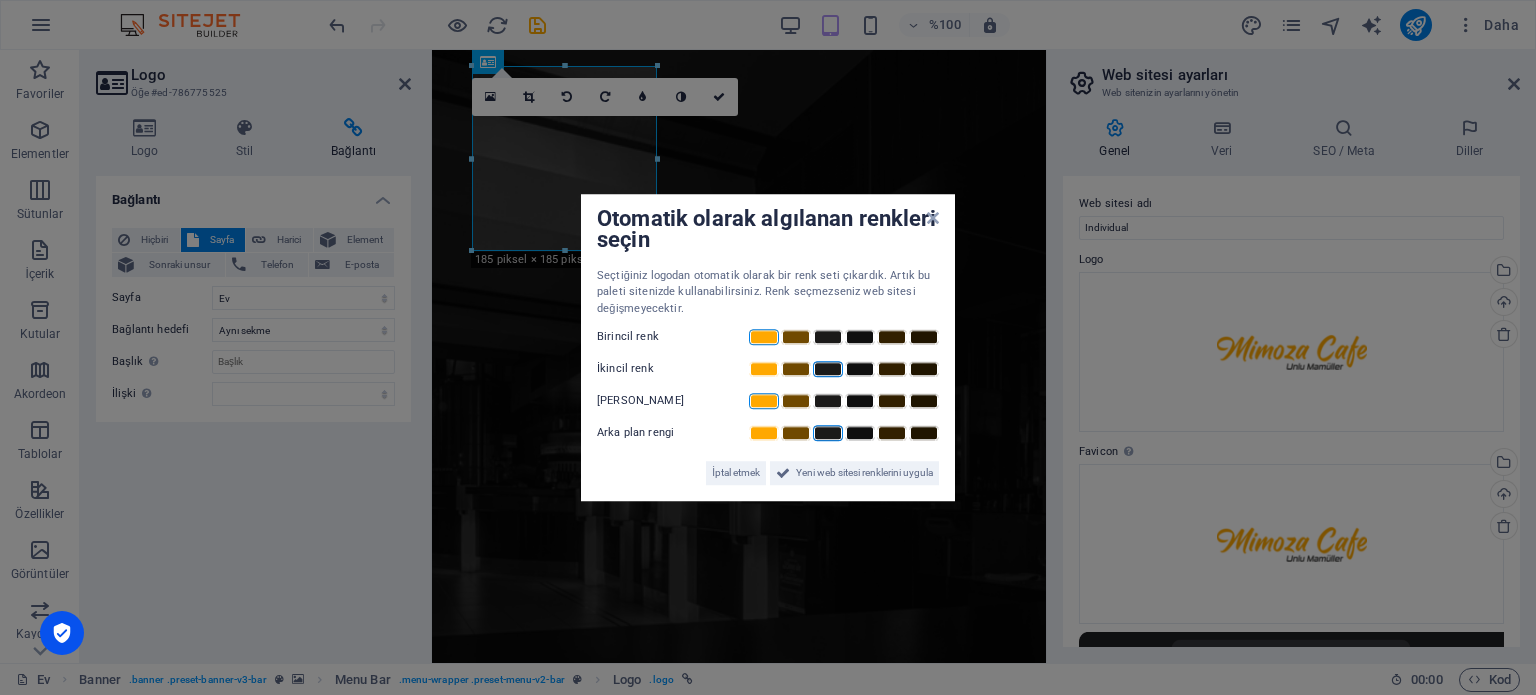 click at bounding box center (764, 401) 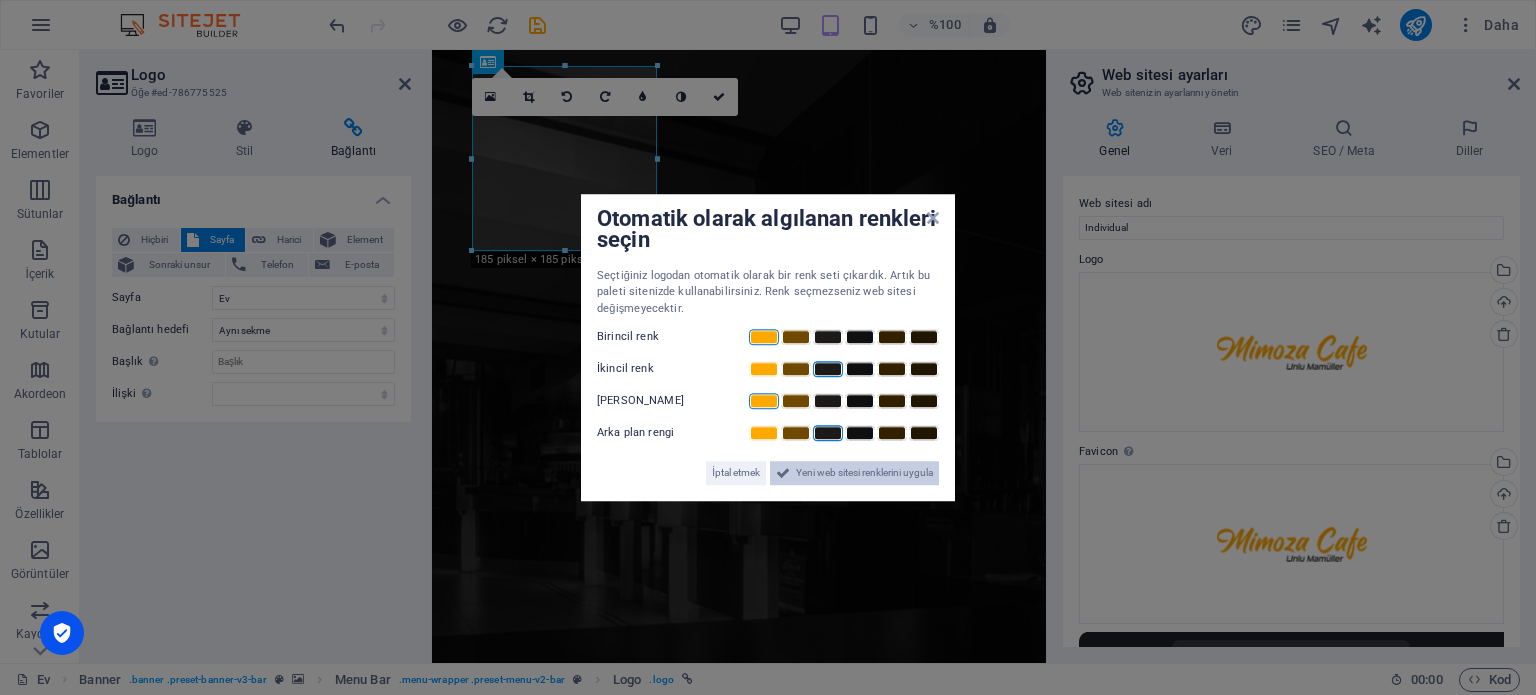 click on "Yeni web sitesi renklerini uygula" at bounding box center [864, 473] 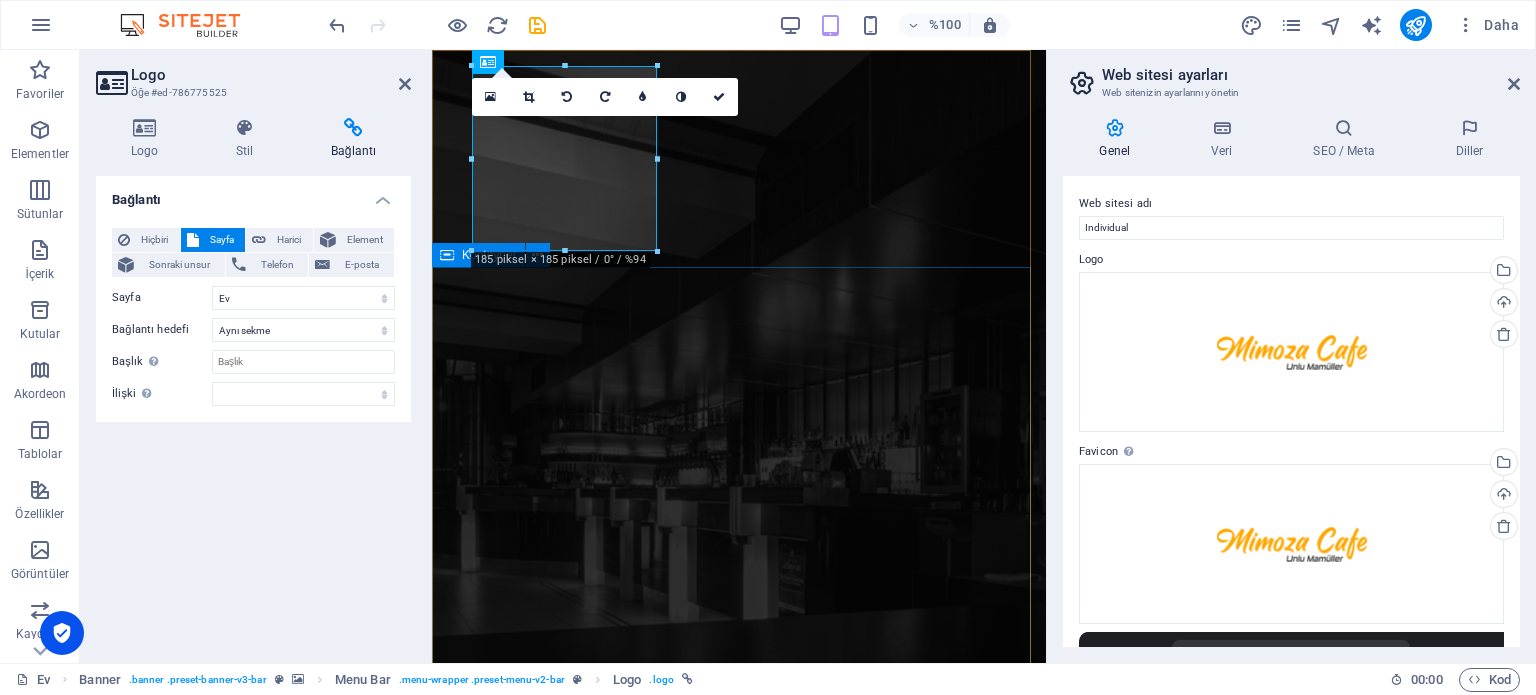 click on "benzersiz kokteyl bar ve bistro" at bounding box center [739, 1250] 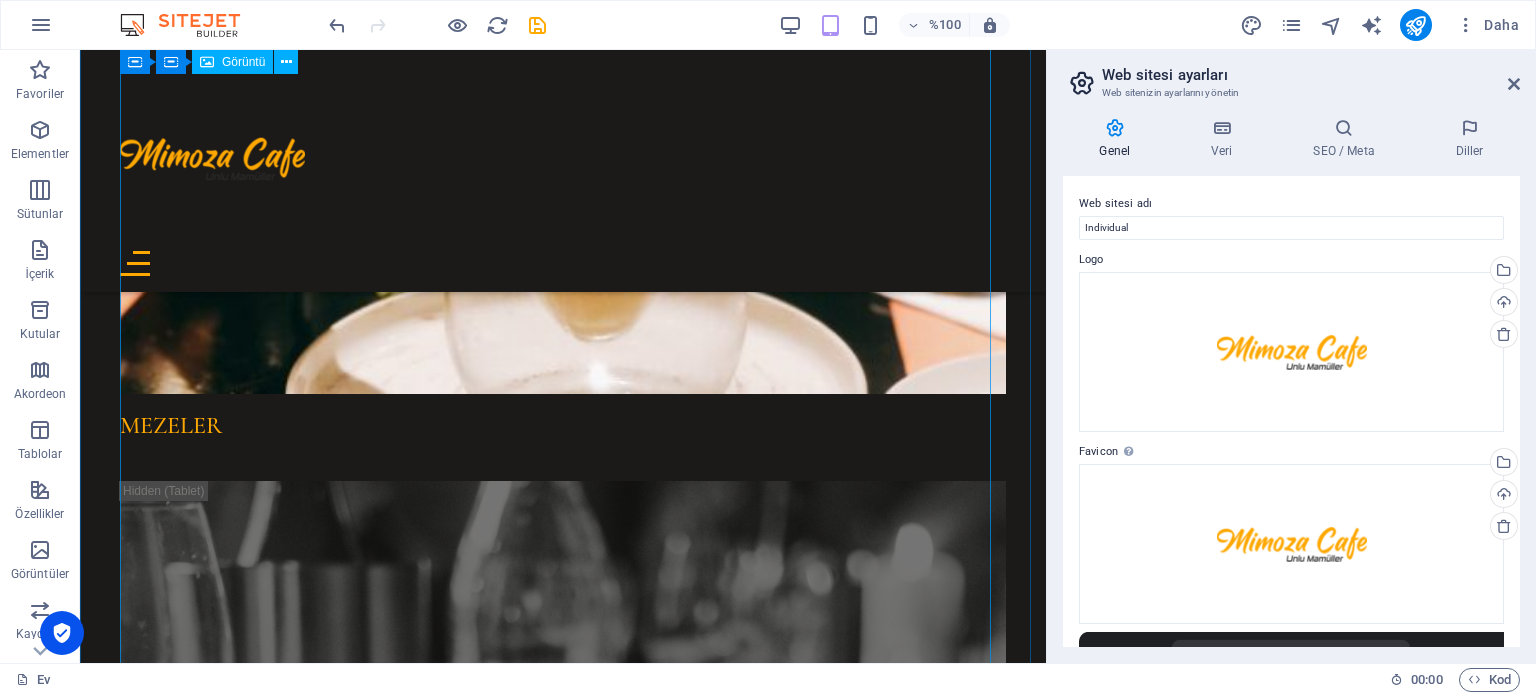 scroll, scrollTop: 6200, scrollLeft: 0, axis: vertical 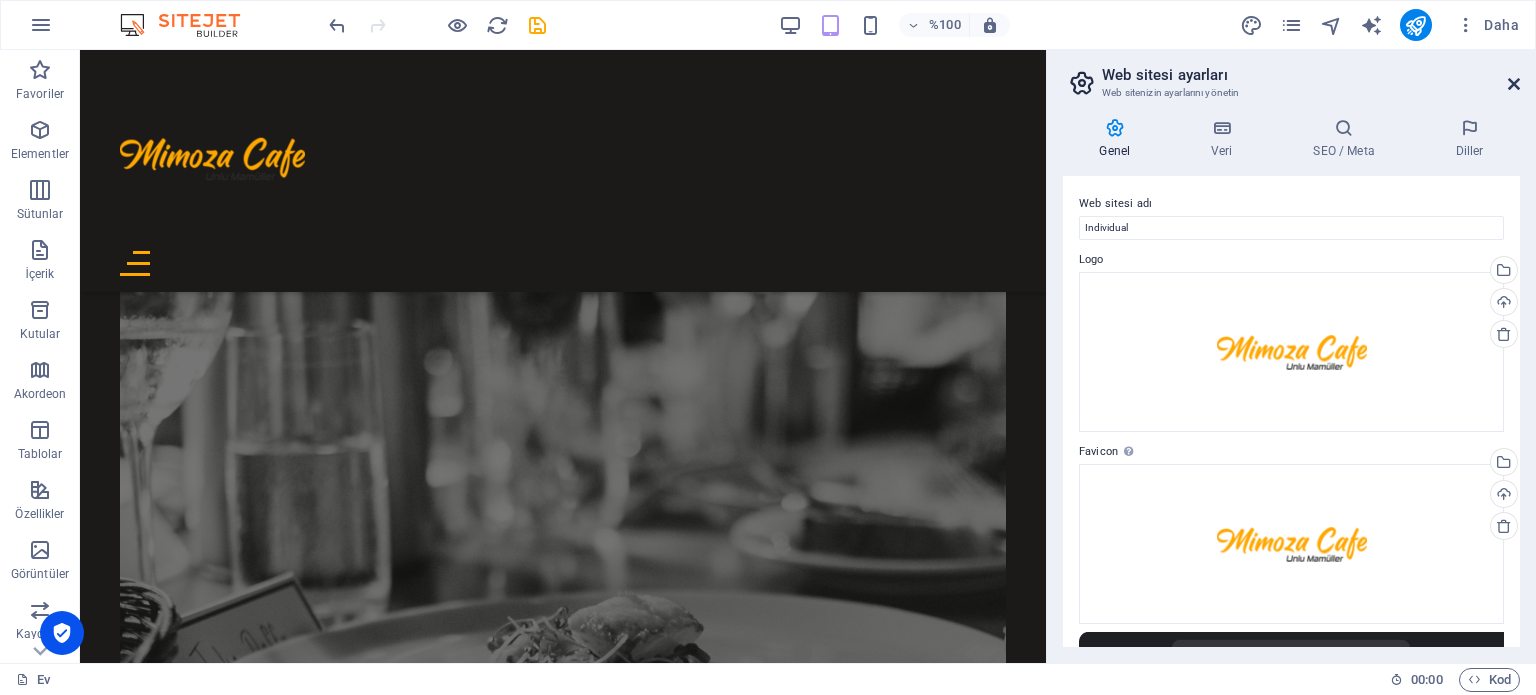 drag, startPoint x: 1516, startPoint y: 82, endPoint x: 1027, endPoint y: 201, distance: 503.2713 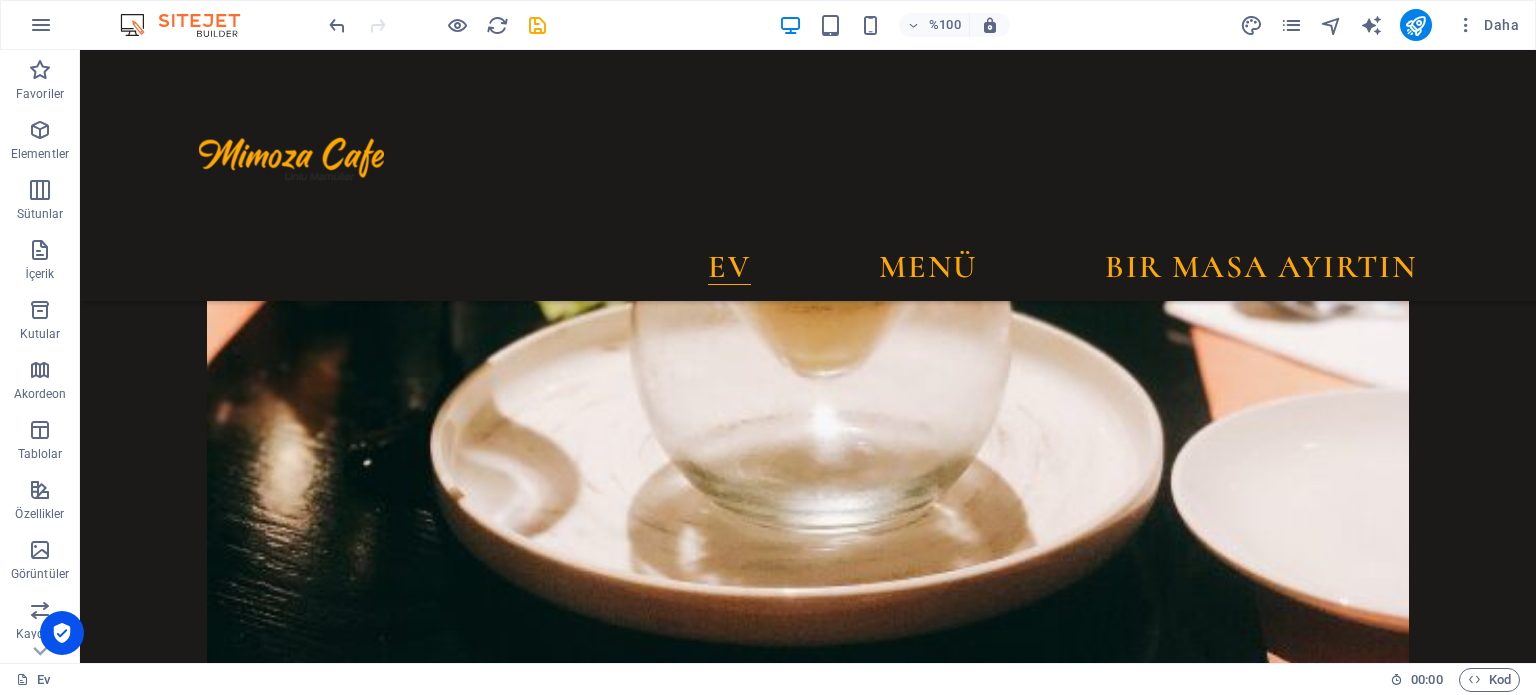 scroll, scrollTop: 7400, scrollLeft: 0, axis: vertical 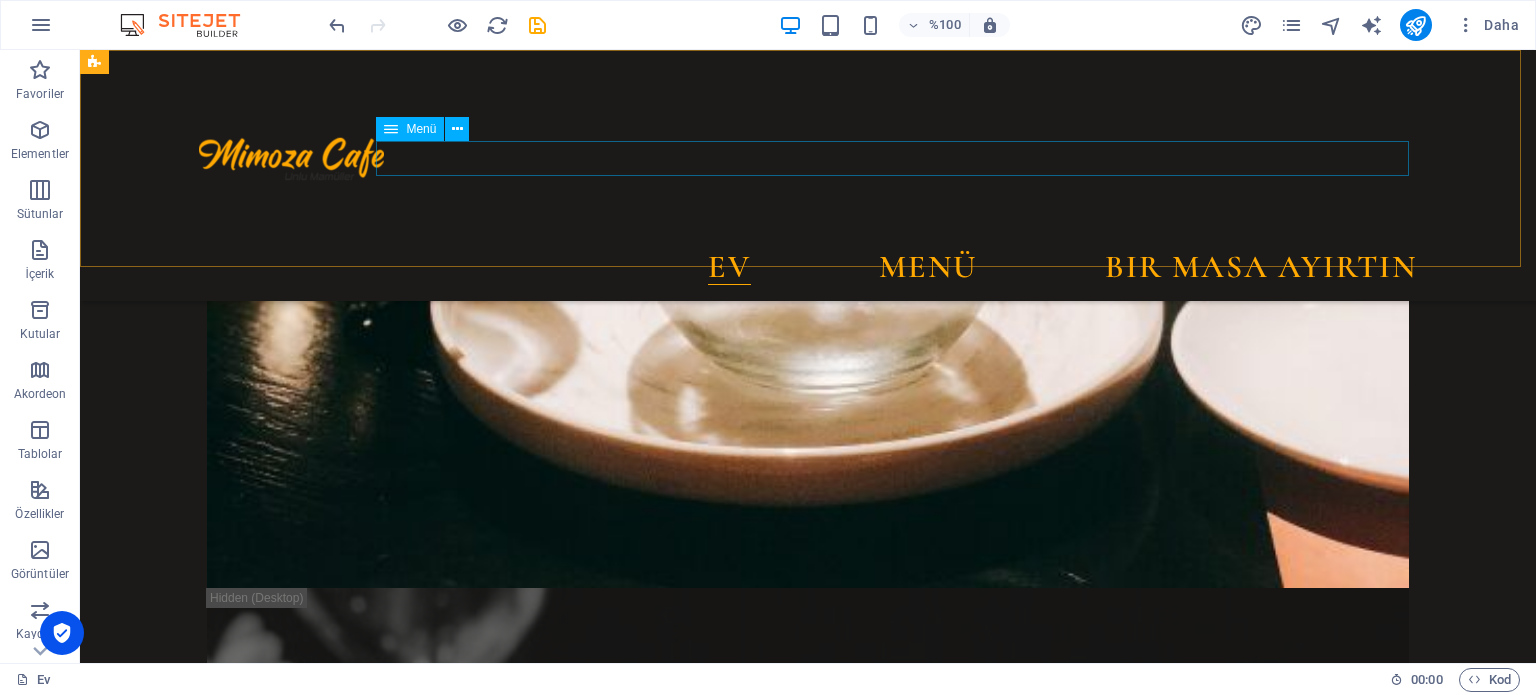 click on "Ev Menü Bir masa ayırtın" at bounding box center [808, 268] 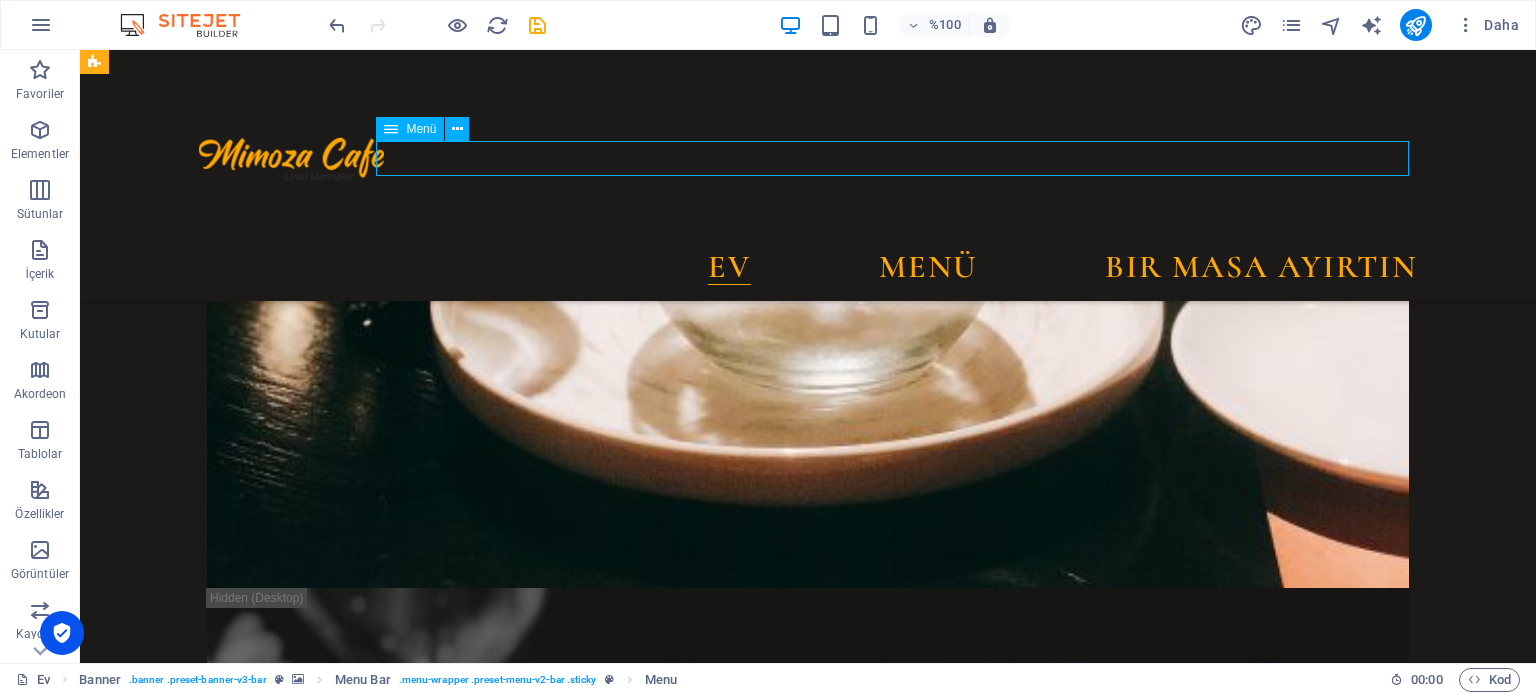 click on "Ev Menü Bir masa ayırtın" at bounding box center (808, 268) 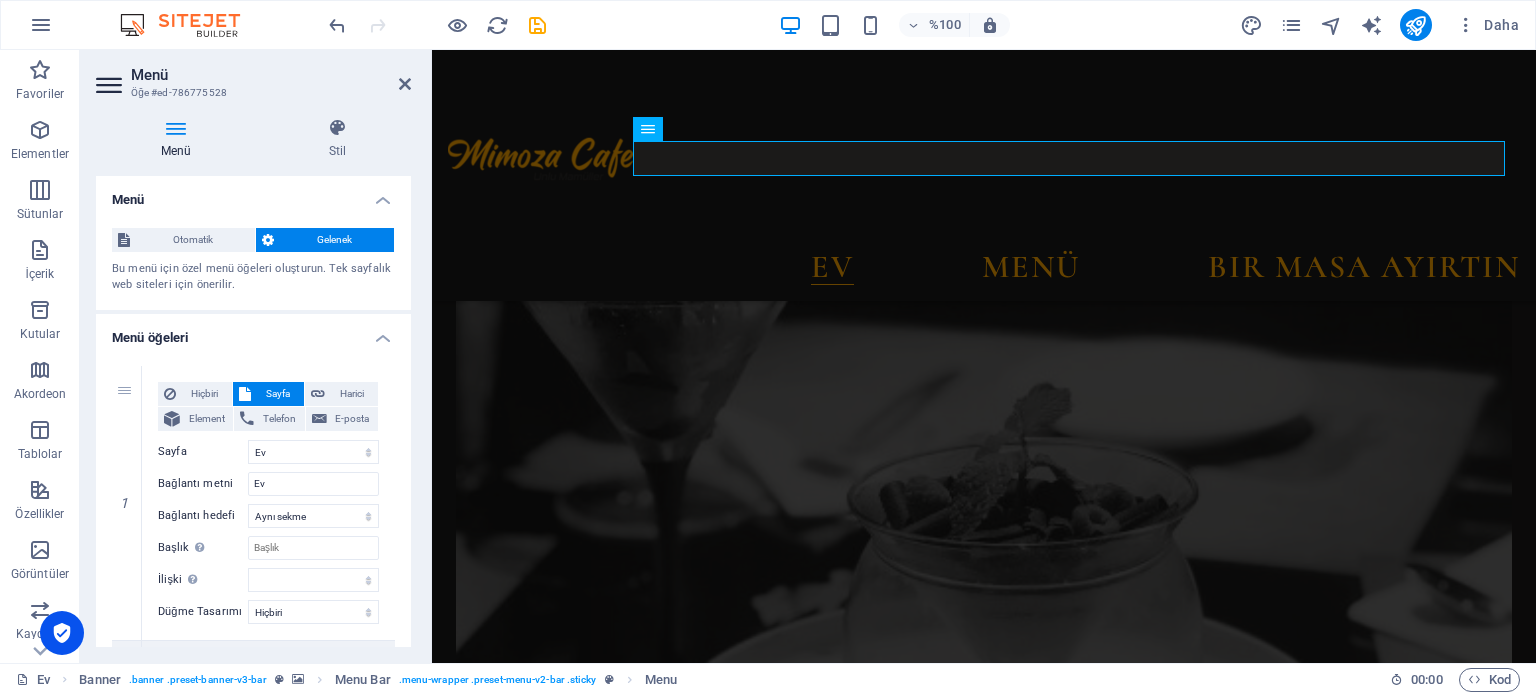 click on "Menü Öğe #ed-786775528" at bounding box center (253, 76) 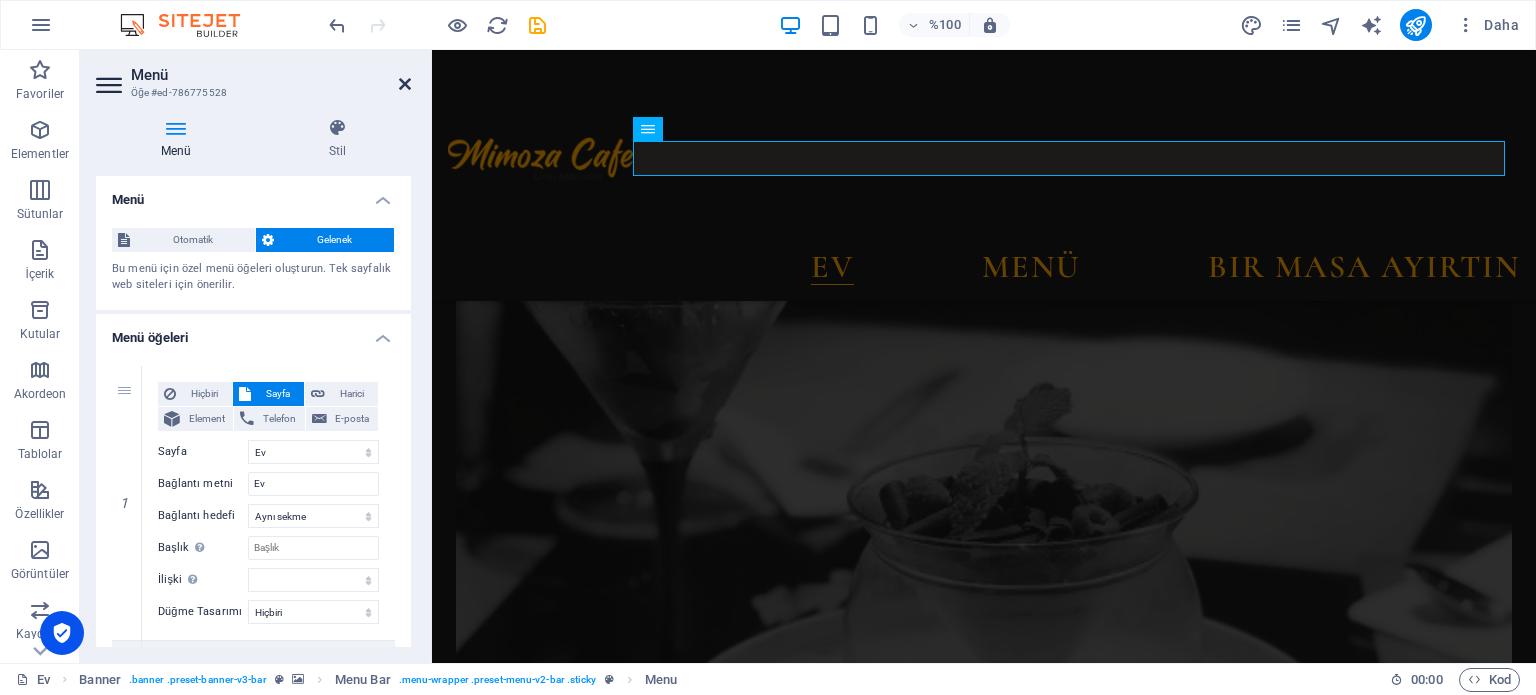 click at bounding box center [405, 84] 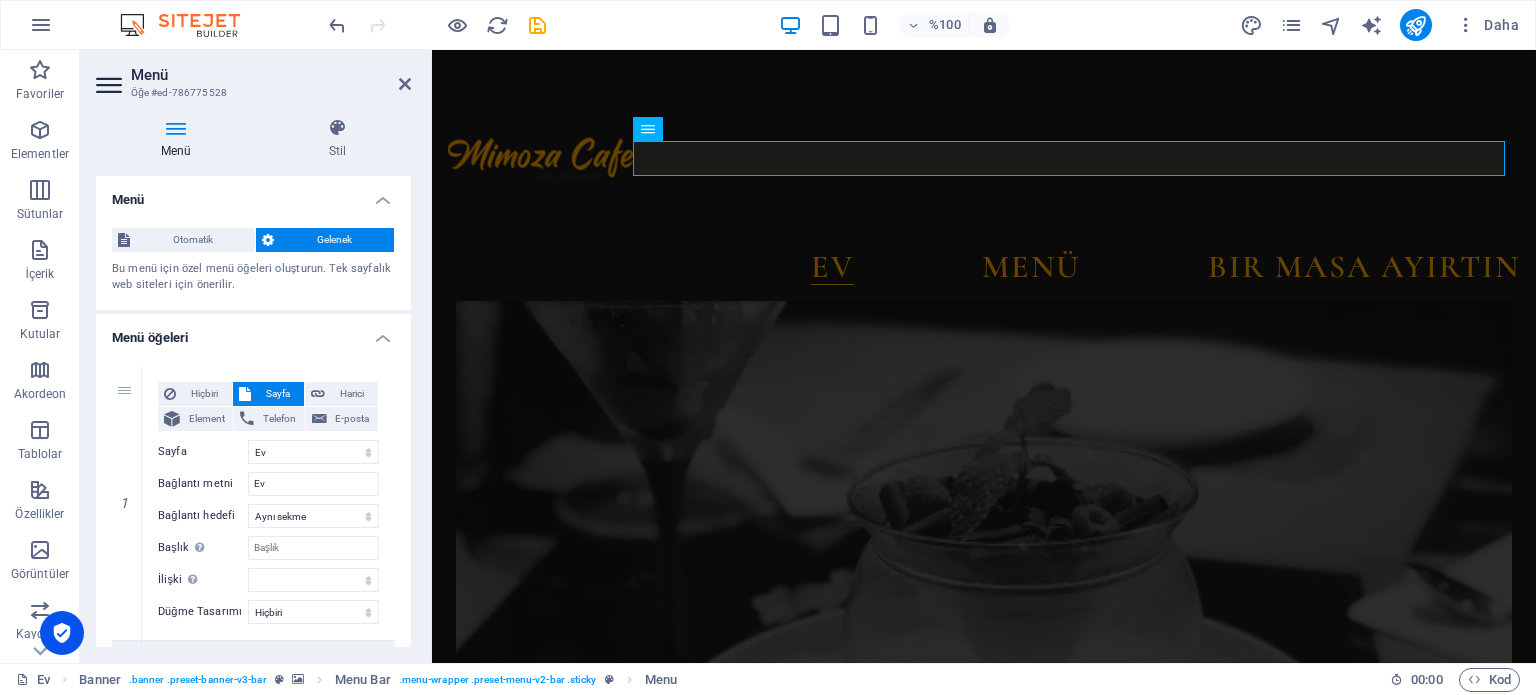 scroll, scrollTop: 7300, scrollLeft: 0, axis: vertical 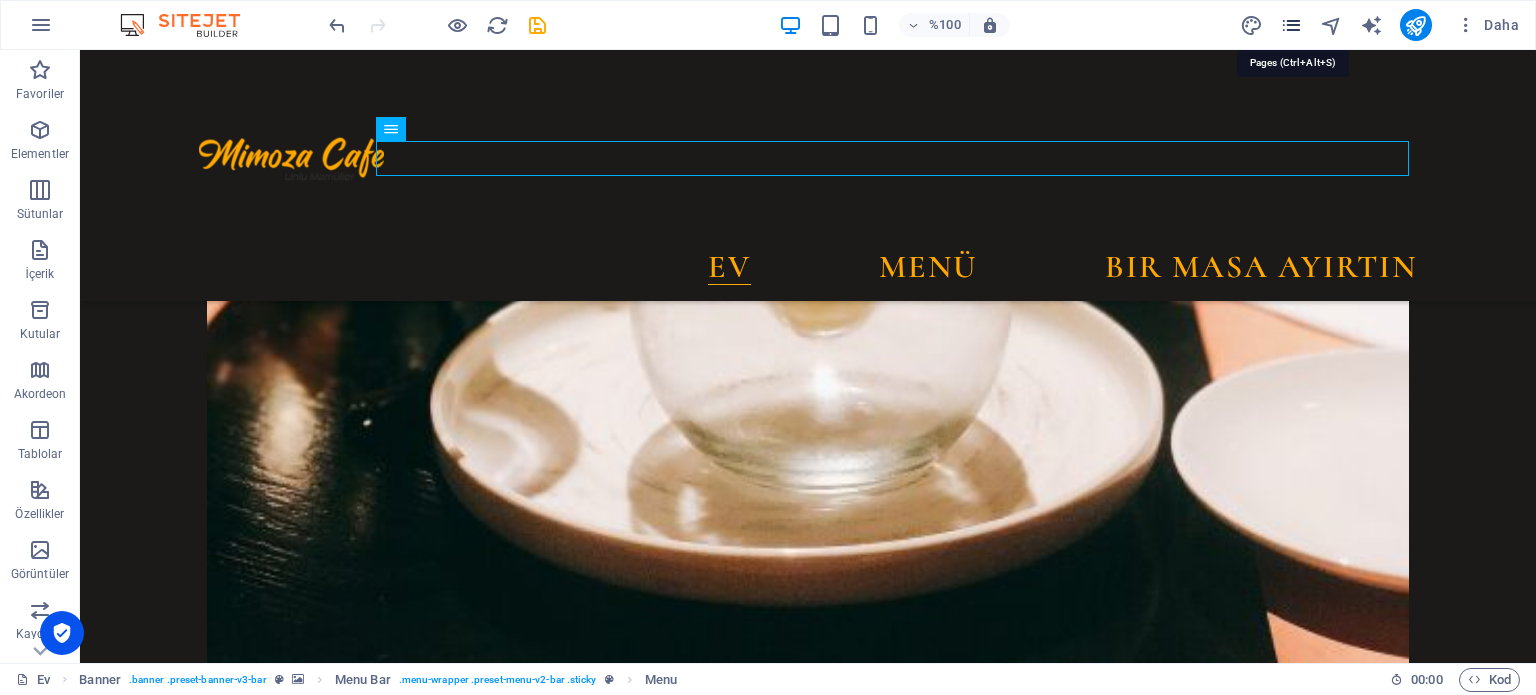 click at bounding box center (1291, 25) 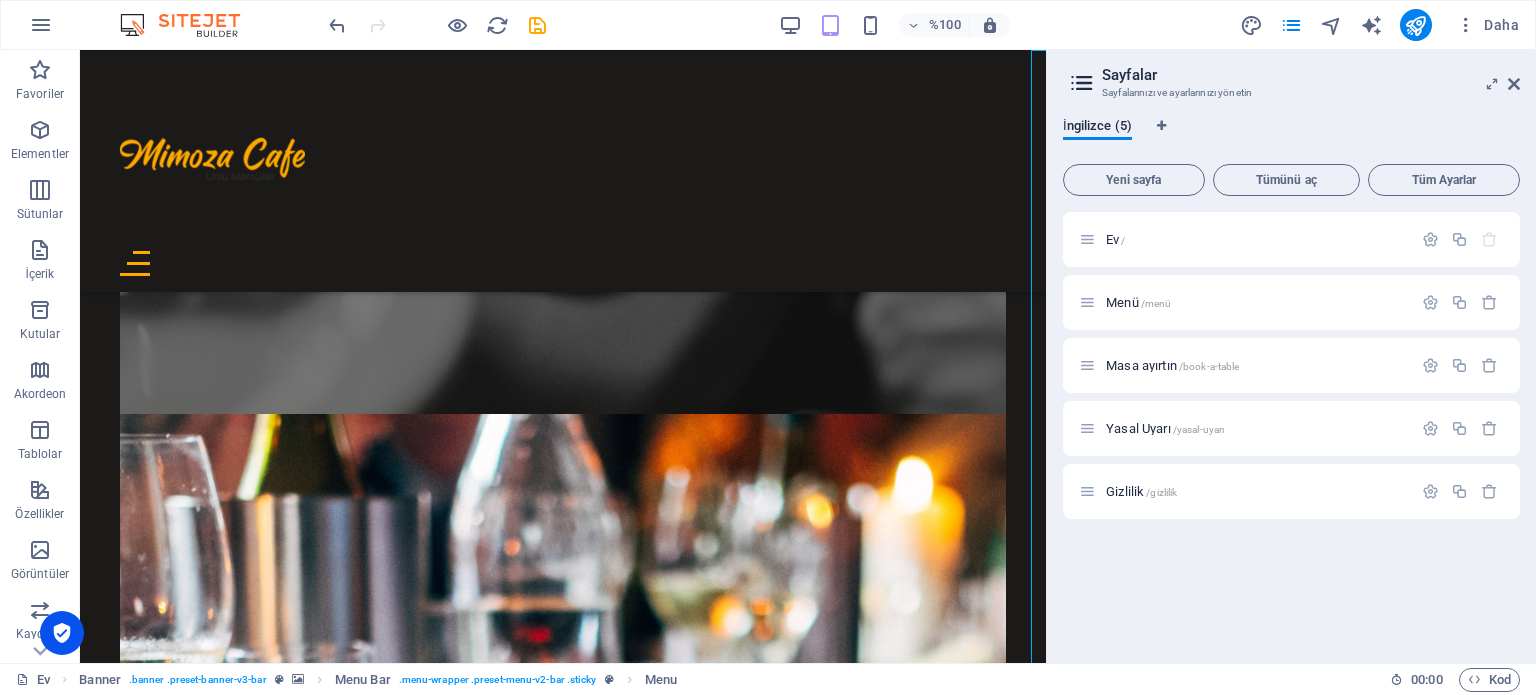 type 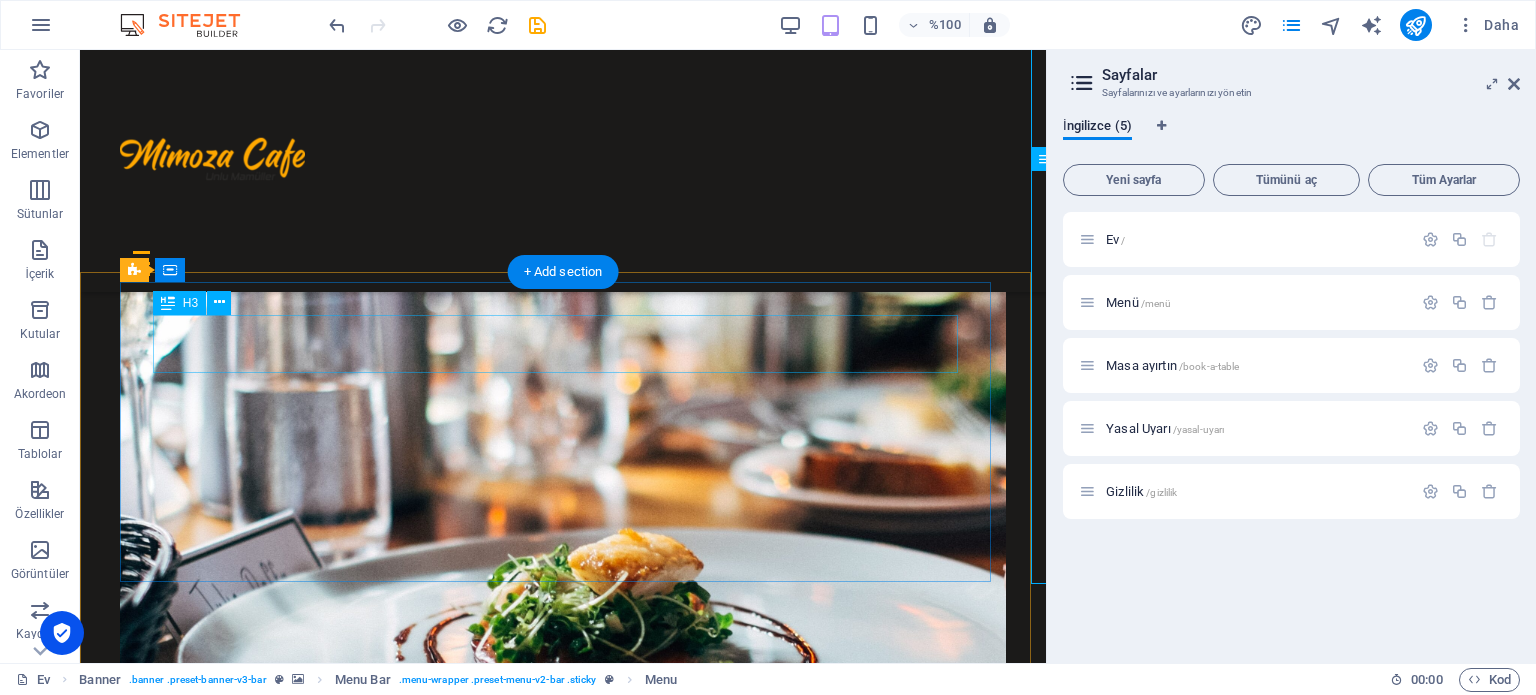 scroll, scrollTop: 7300, scrollLeft: 0, axis: vertical 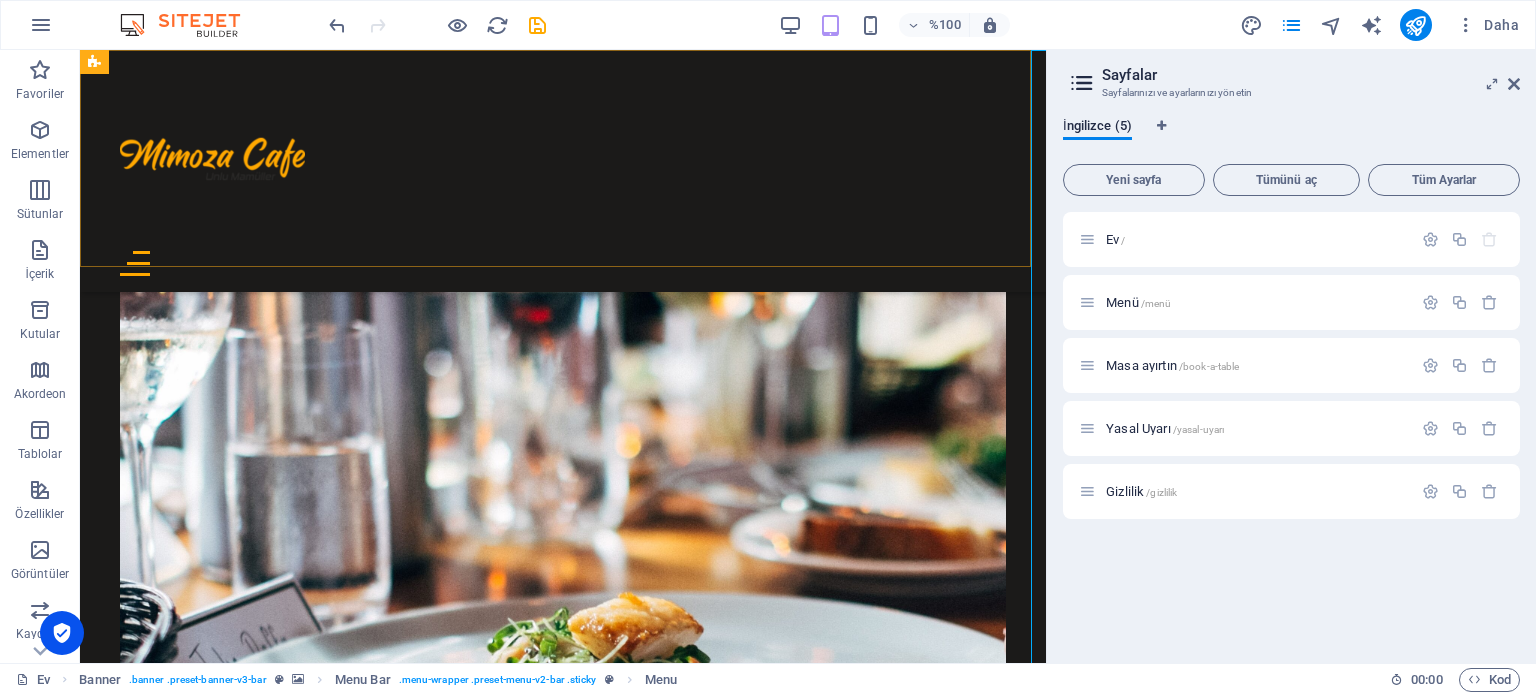 click on "Ev Menü Bir masa ayırtın" at bounding box center (563, 171) 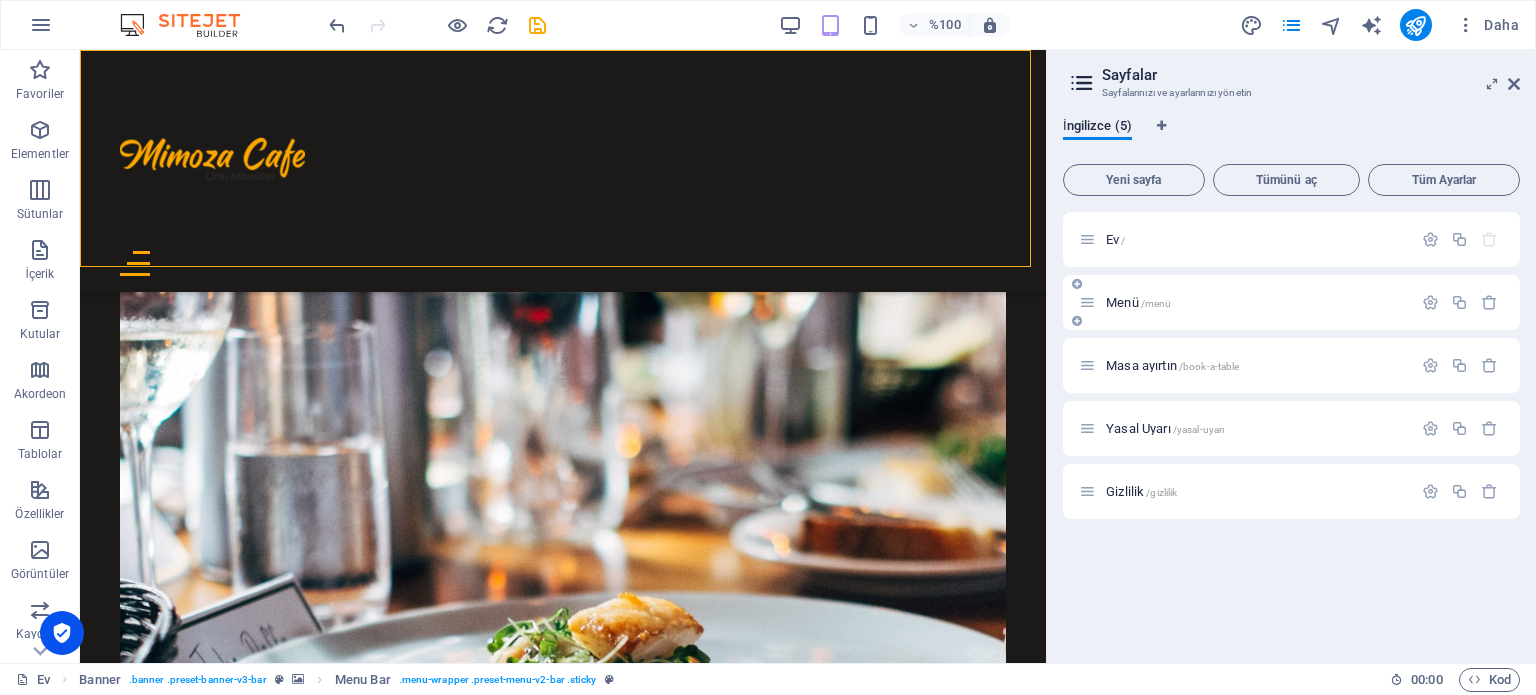 click on "Menü  /menü" at bounding box center (1245, 302) 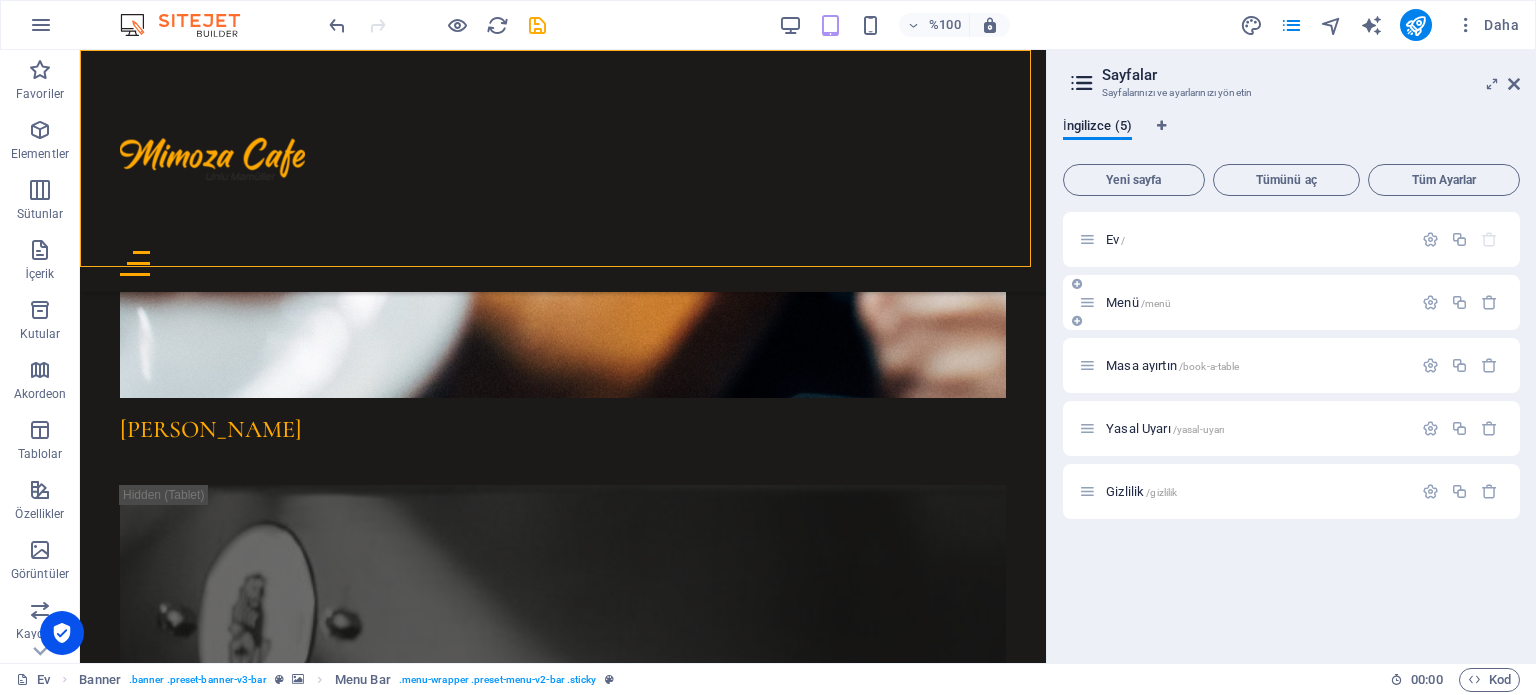 scroll, scrollTop: 0, scrollLeft: 0, axis: both 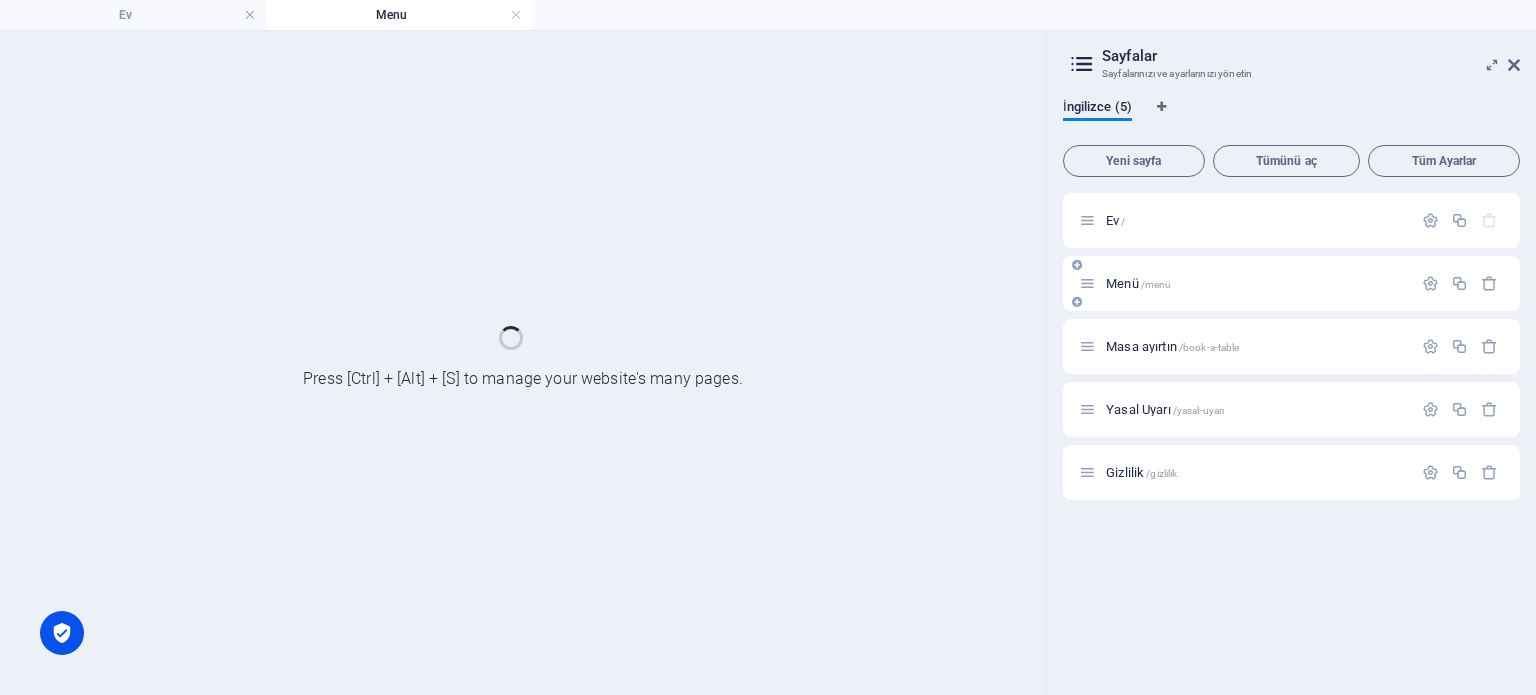 click on "Menü  /menü" at bounding box center [1291, 283] 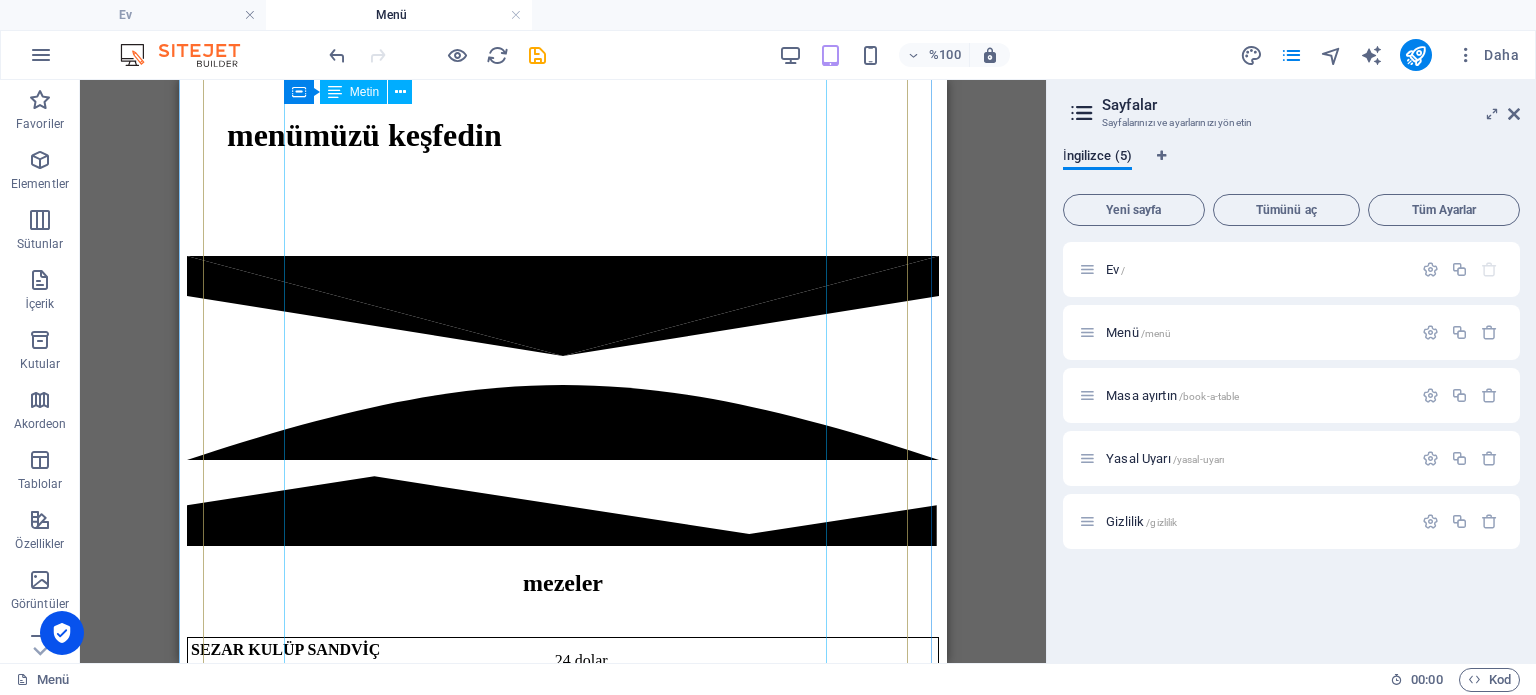 scroll, scrollTop: 500, scrollLeft: 0, axis: vertical 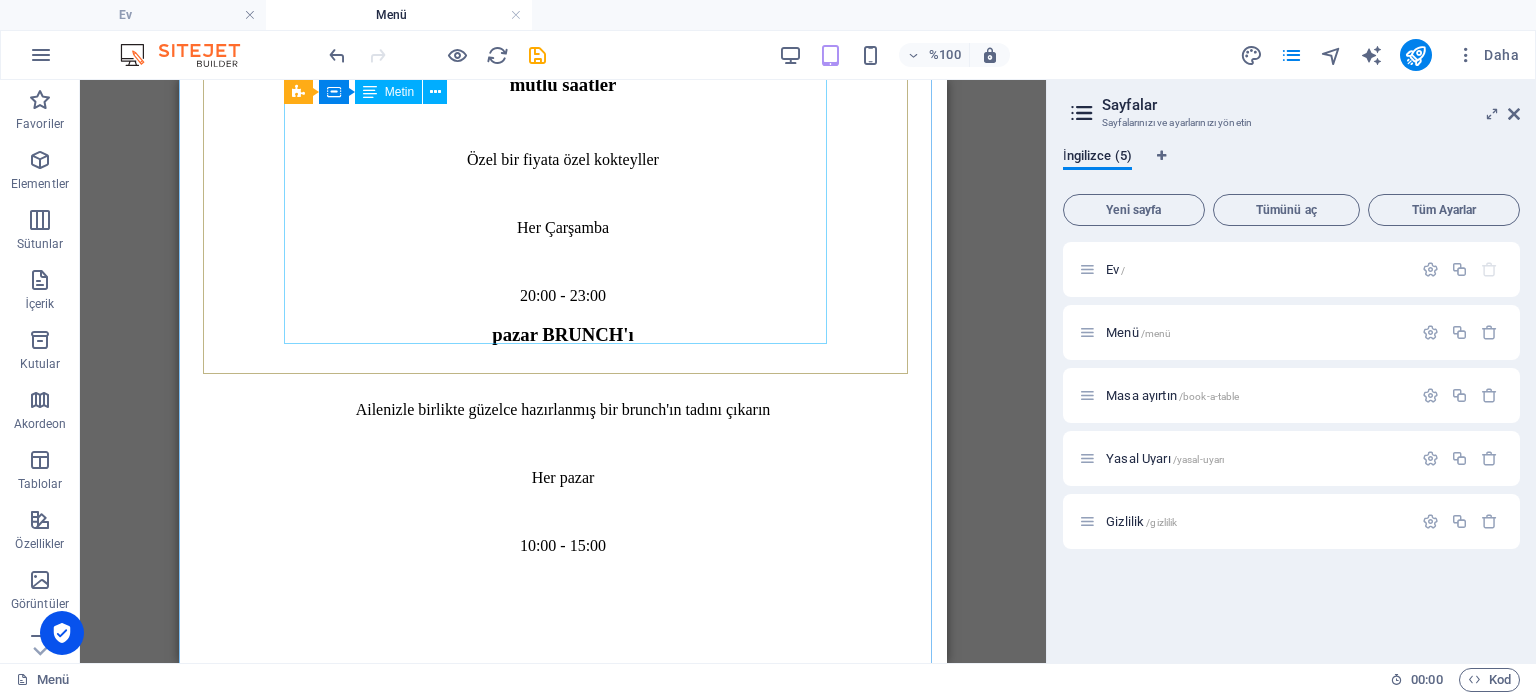 drag, startPoint x: 798, startPoint y: 332, endPoint x: 811, endPoint y: 331, distance: 13.038404 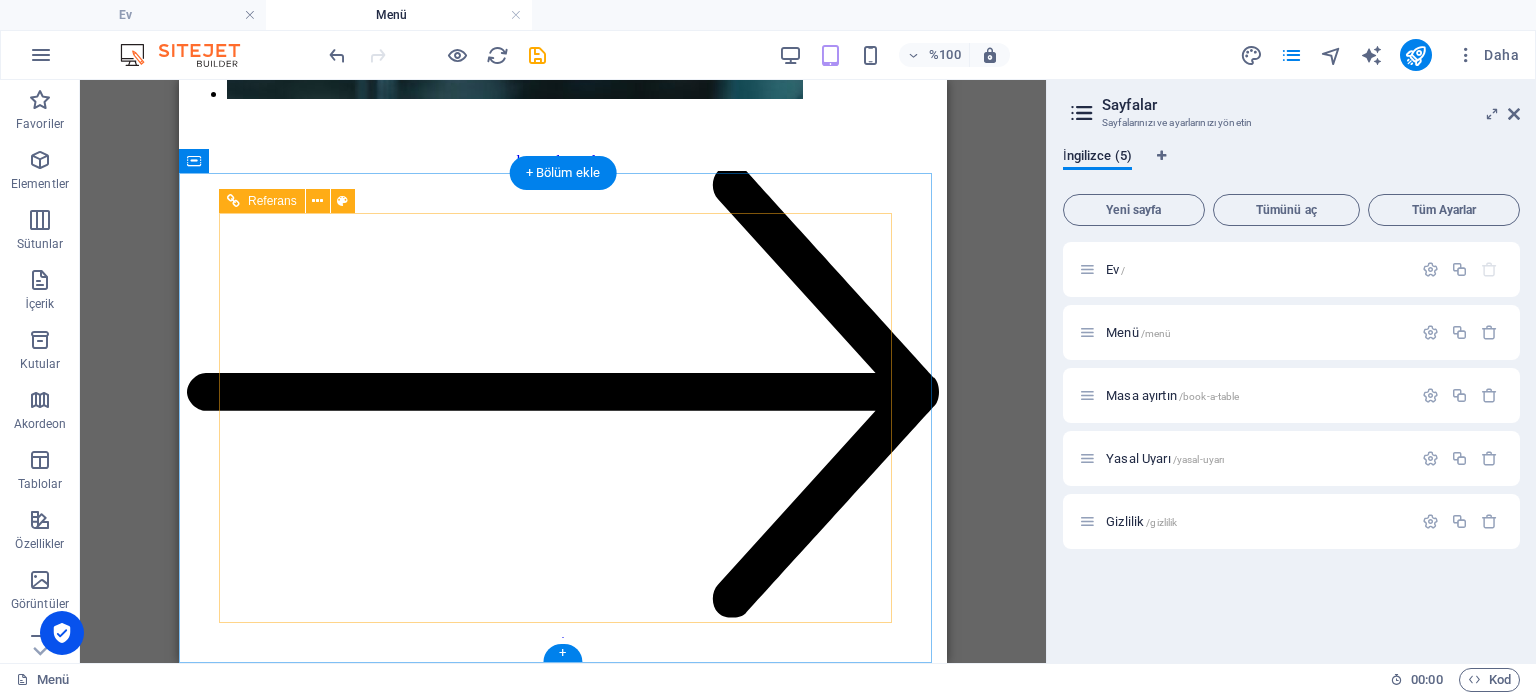 type 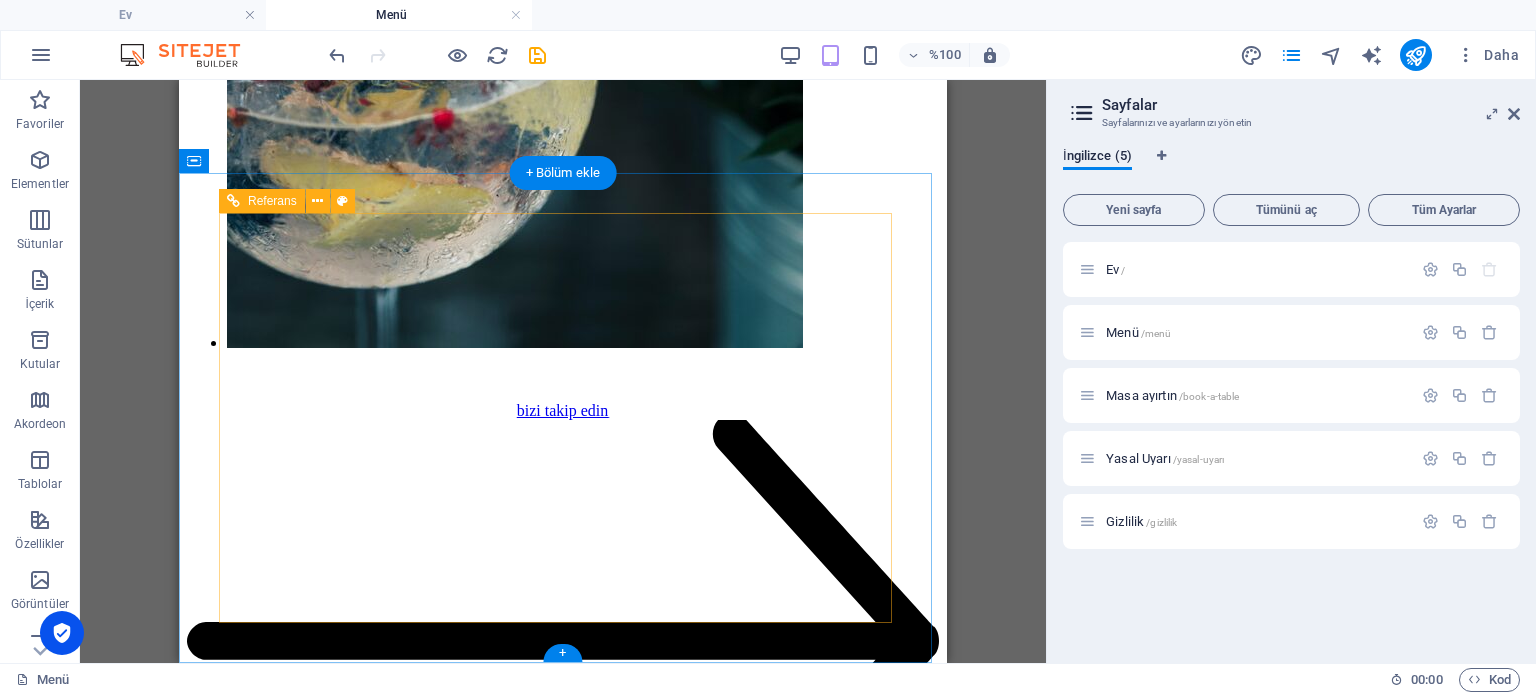 type 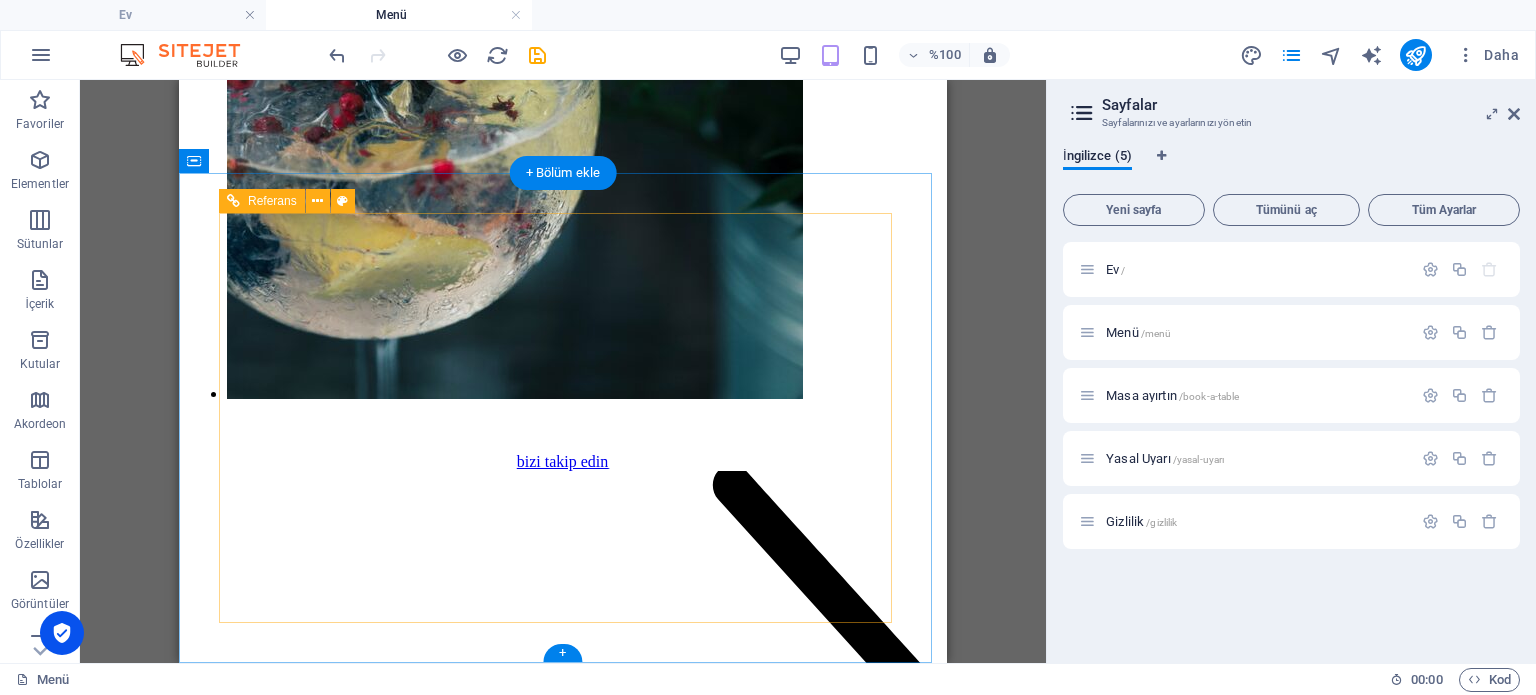type 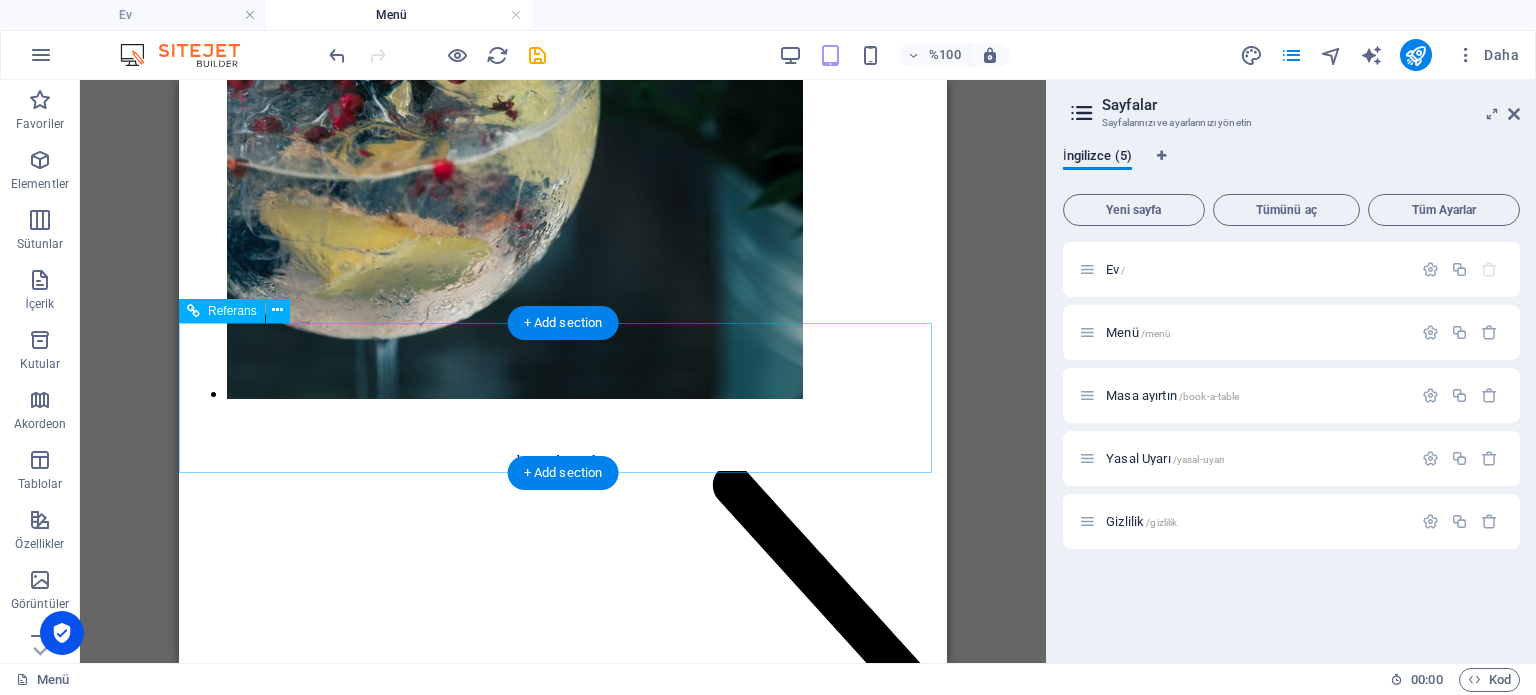 type 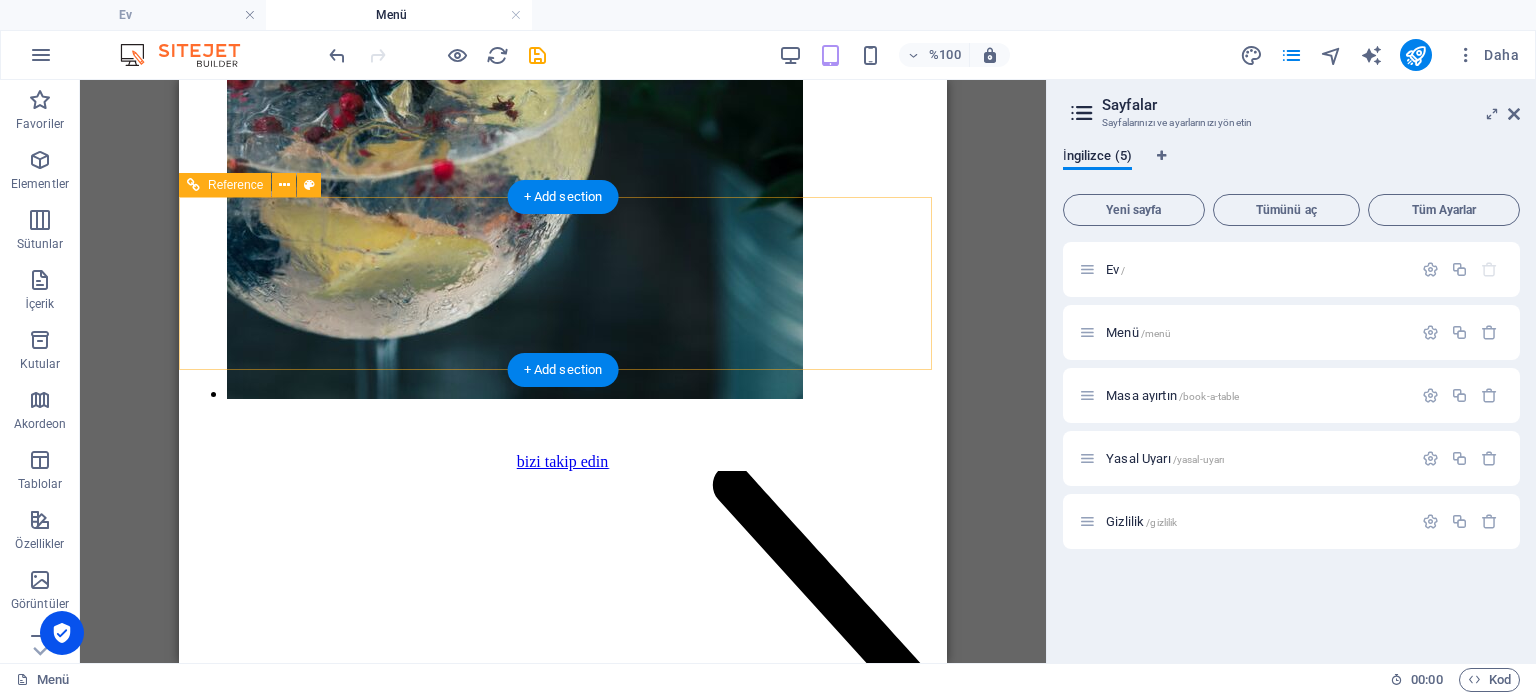 type 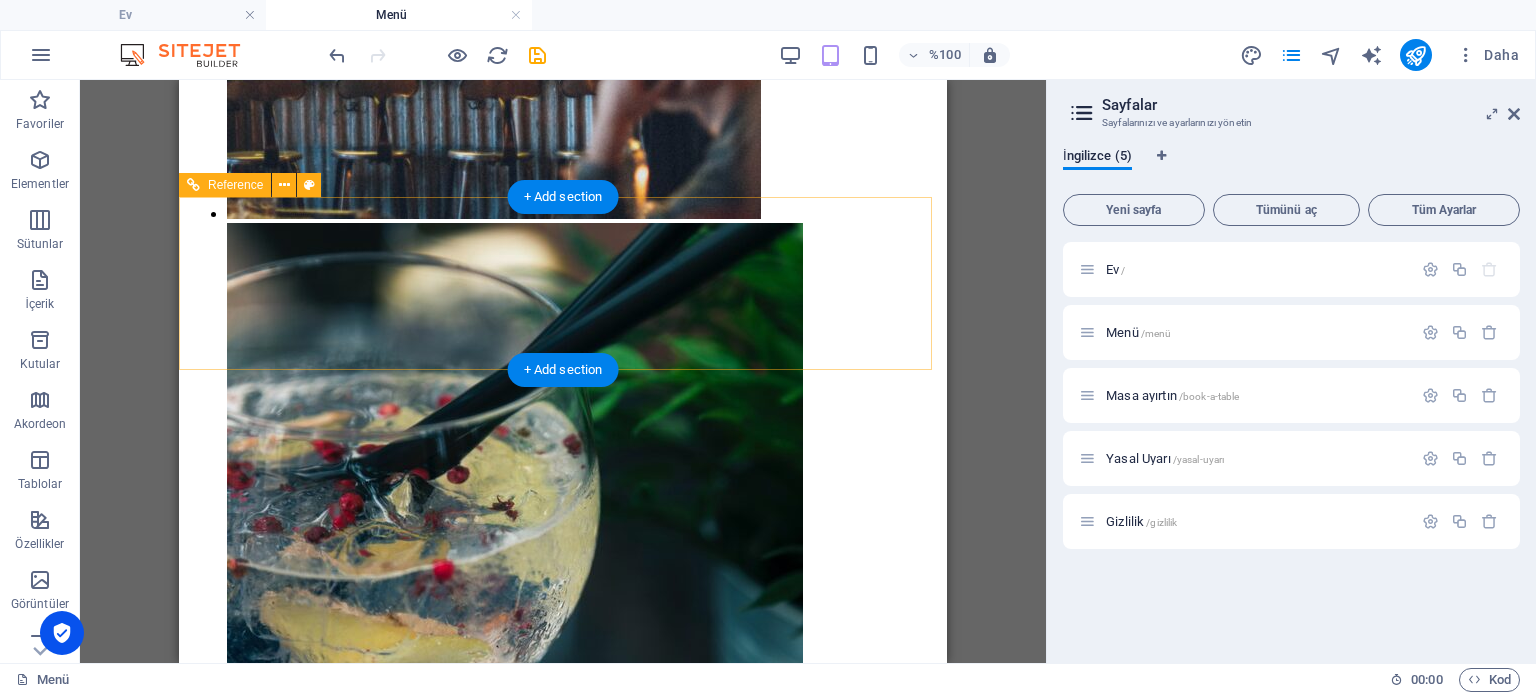 type 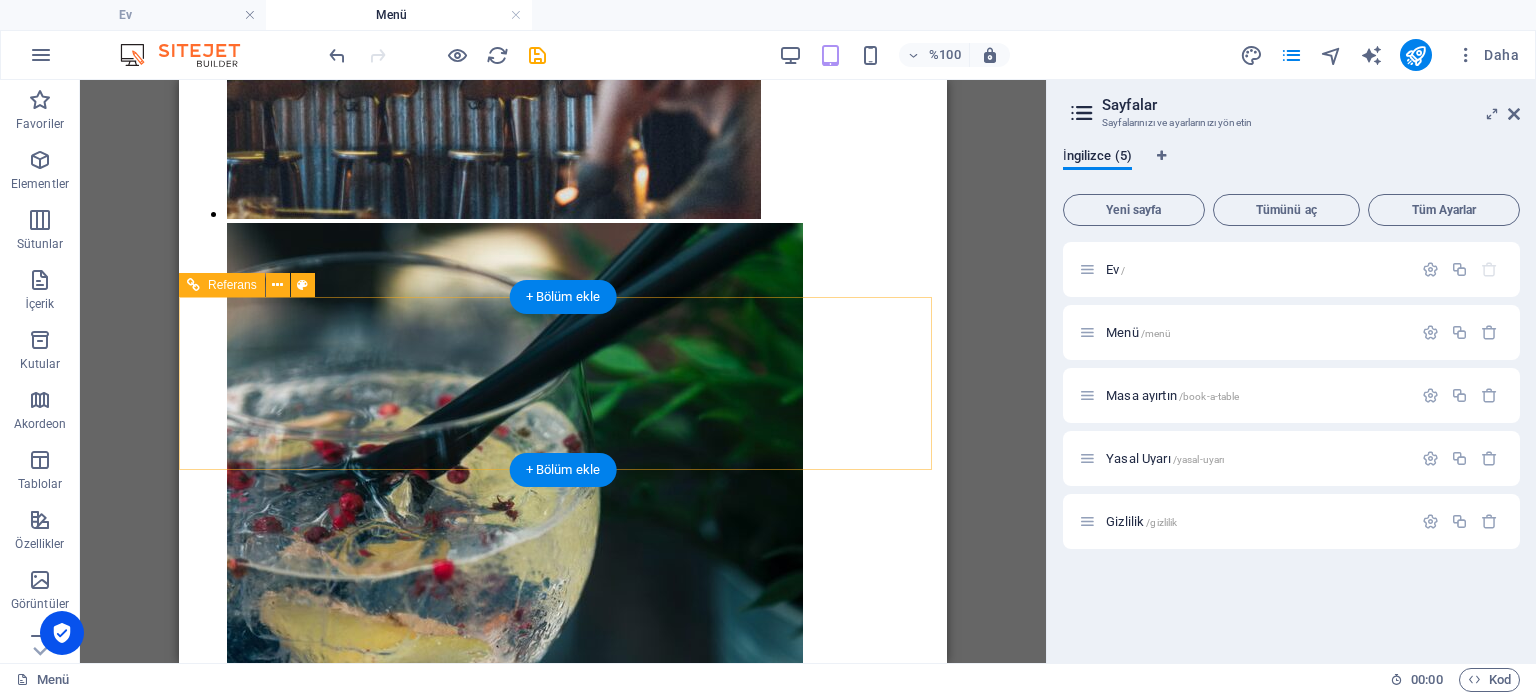 type 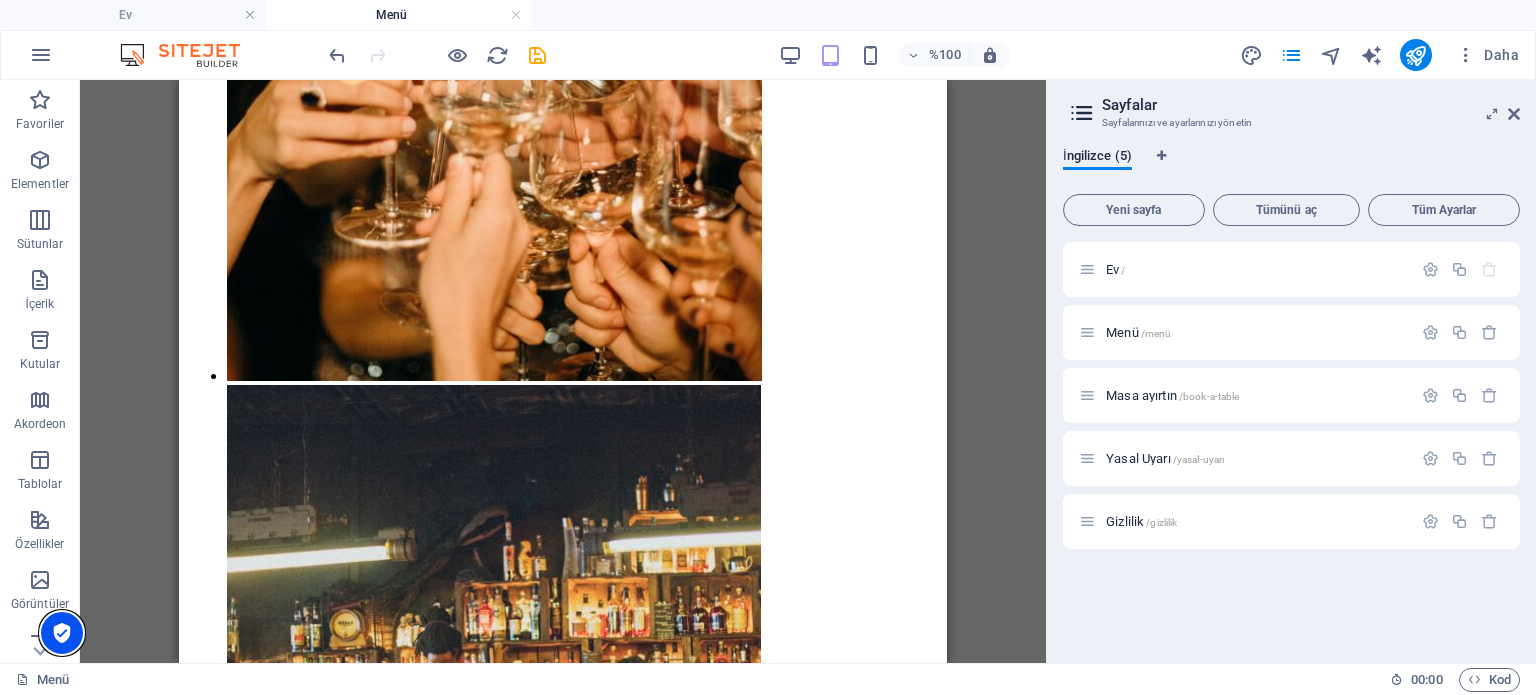 scroll, scrollTop: 5423, scrollLeft: 0, axis: vertical 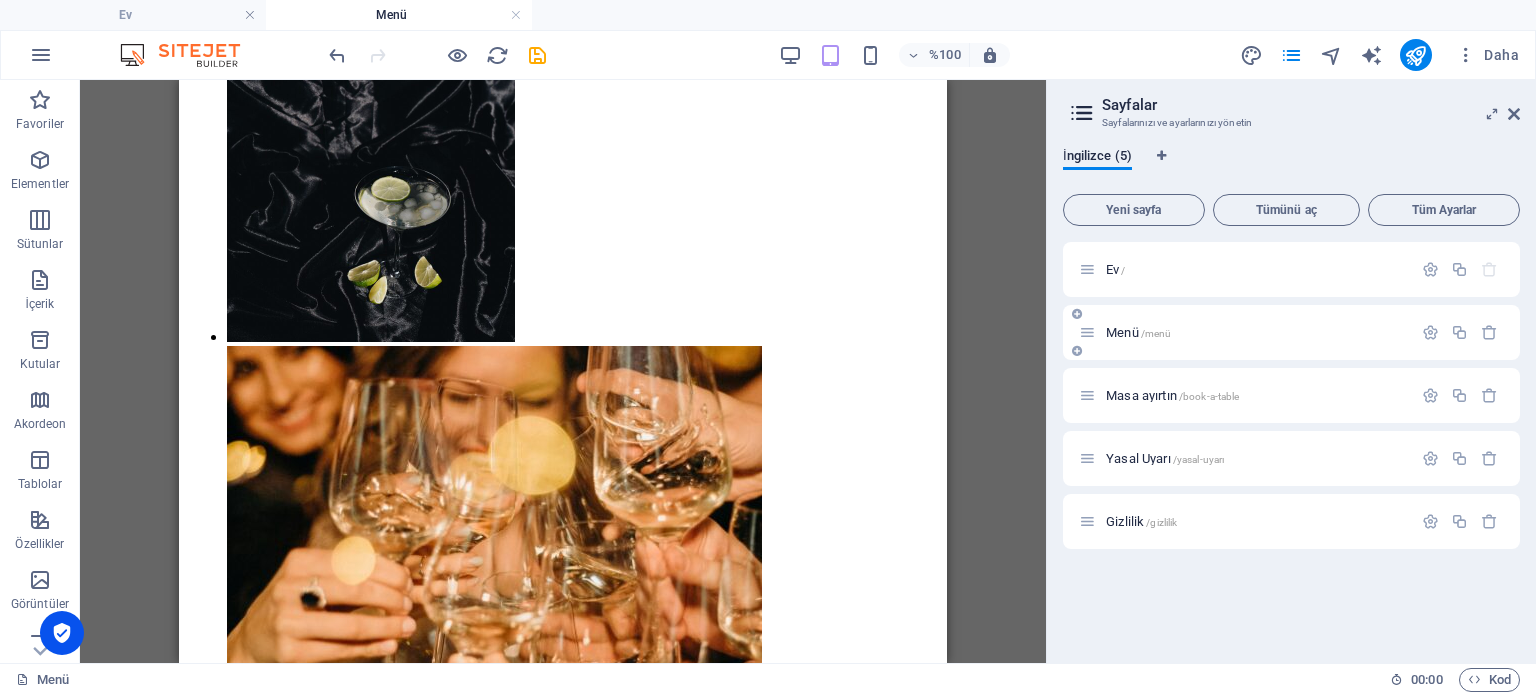 click on "Menü" at bounding box center [1122, 332] 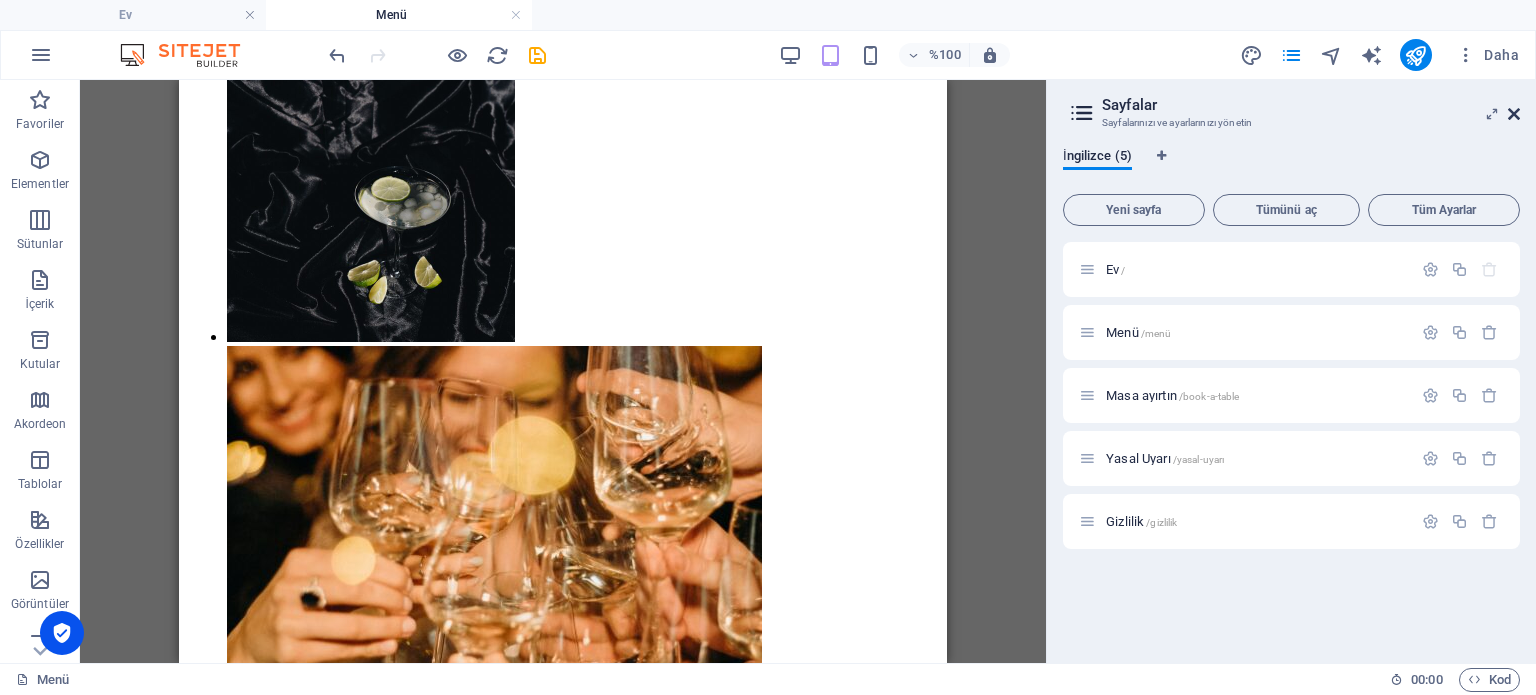 click at bounding box center (1514, 114) 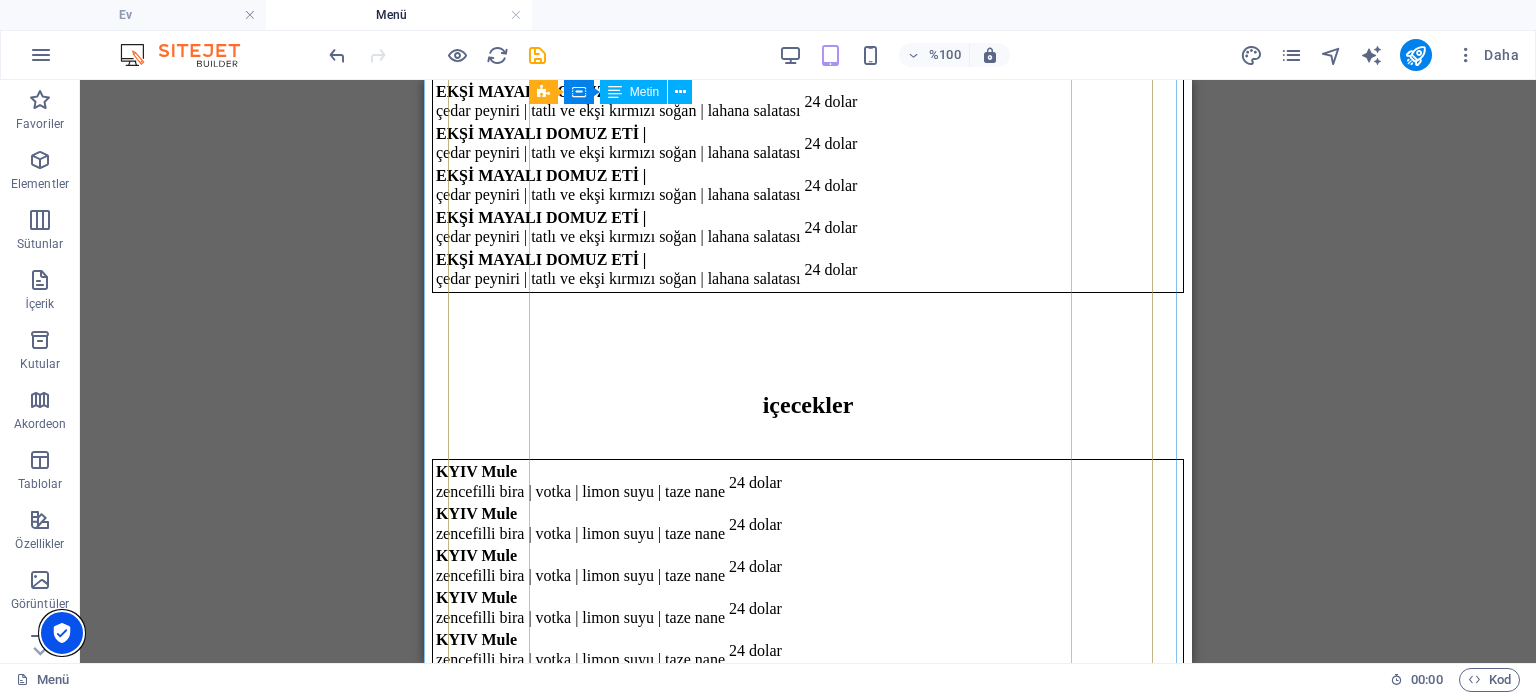 click on "EKŞİ MAYALI DOMUZ ETİ |  çedar peyniri | tatlı ve ekşi kırmızı soğan | lahana salatası
24 dolar
EKŞİ MAYALI DOMUZ ETİ |  çedar peyniri | tatlı ve ekşi kırmızı soğan | lahana salatası
24 dolar
EKŞİ MAYALI DOMUZ ETİ |  çedar peyniri | tatlı ve ekşi kırmızı soğan | lahana salatası
24 dolar
EKŞİ MAYALI DOMUZ ETİ |  çedar peyniri | tatlı ve ekşi kırmızı soğan | lahana salatası
24 dolar
EKŞİ MAYALI DOMUZ ETİ |  çedar peyniri | tatlı ve ekşi kırmızı soğan | lahana salatası
24 dolar
EKŞİ MAYALI DOMUZ ETİ |  çedar peyniri | tatlı ve ekşi kırmızı soğan | lahana salatası
24 dolar
EKŞİ MAYALI DOMUZ ETİ |  çedar peyniri | tatlı ve ekşi kırmızı soğan | lahana salatası
24 dolar
EKŞİ MAYALI DOMUZ ETİ |  çedar peyniri | tatlı ve ekşi kırmızı soğan | lahana salatası
24 dolar" at bounding box center [808, 123] 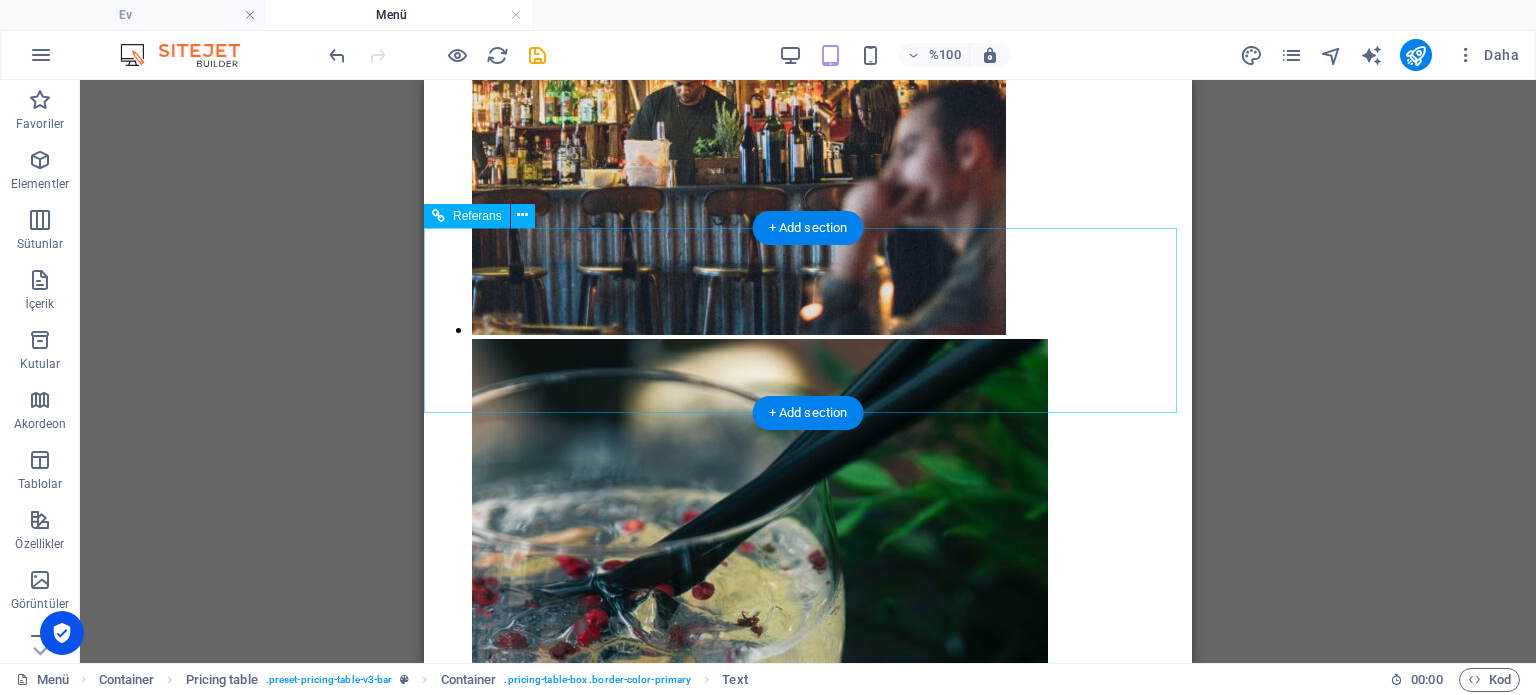 click on "sosyal medyamız" at bounding box center [808, -1523] 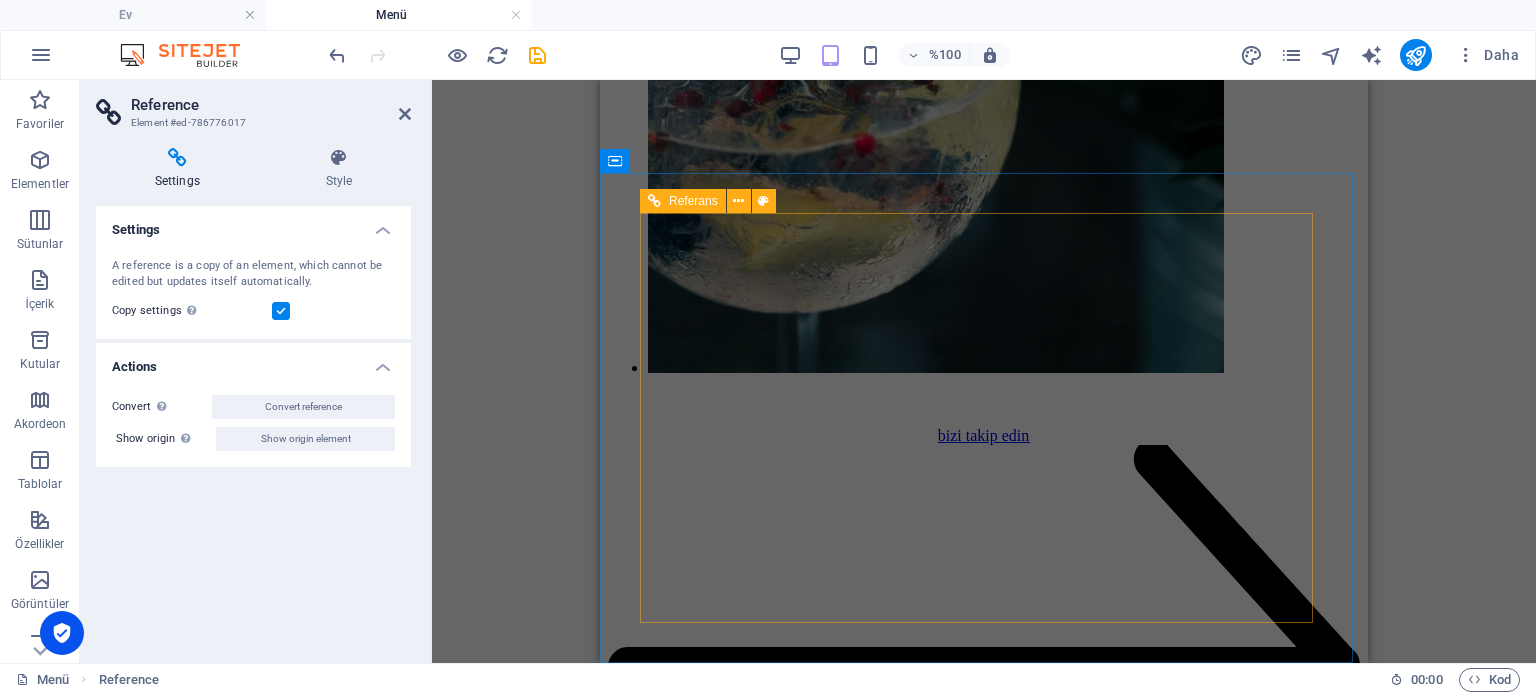 type 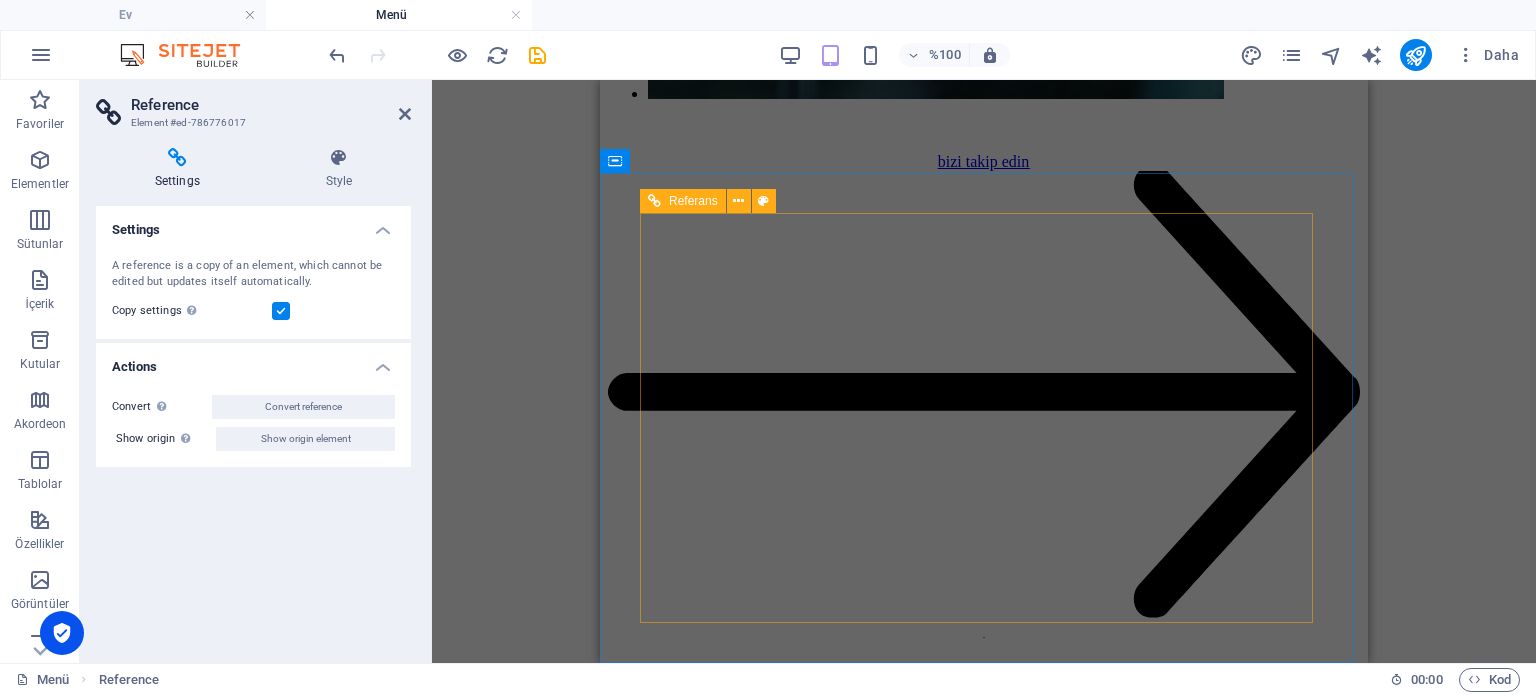 type 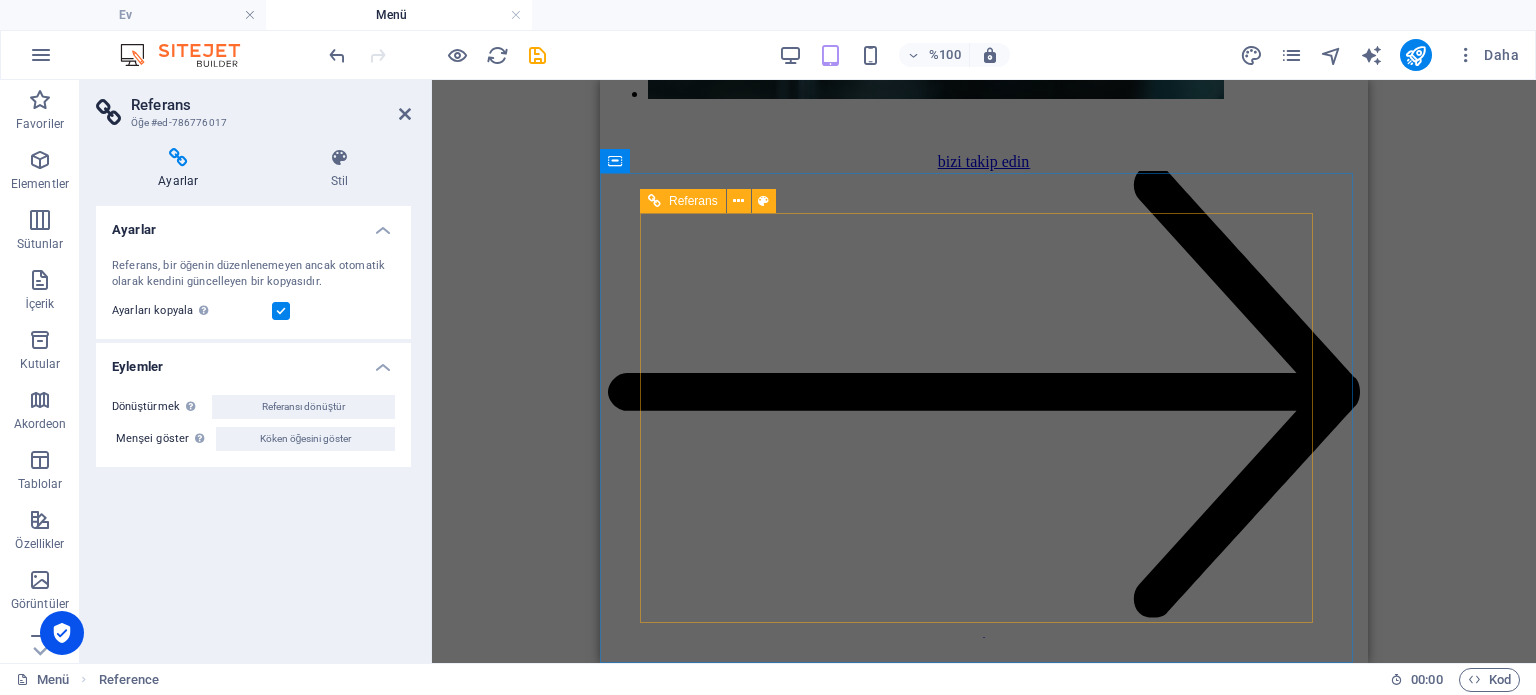 type 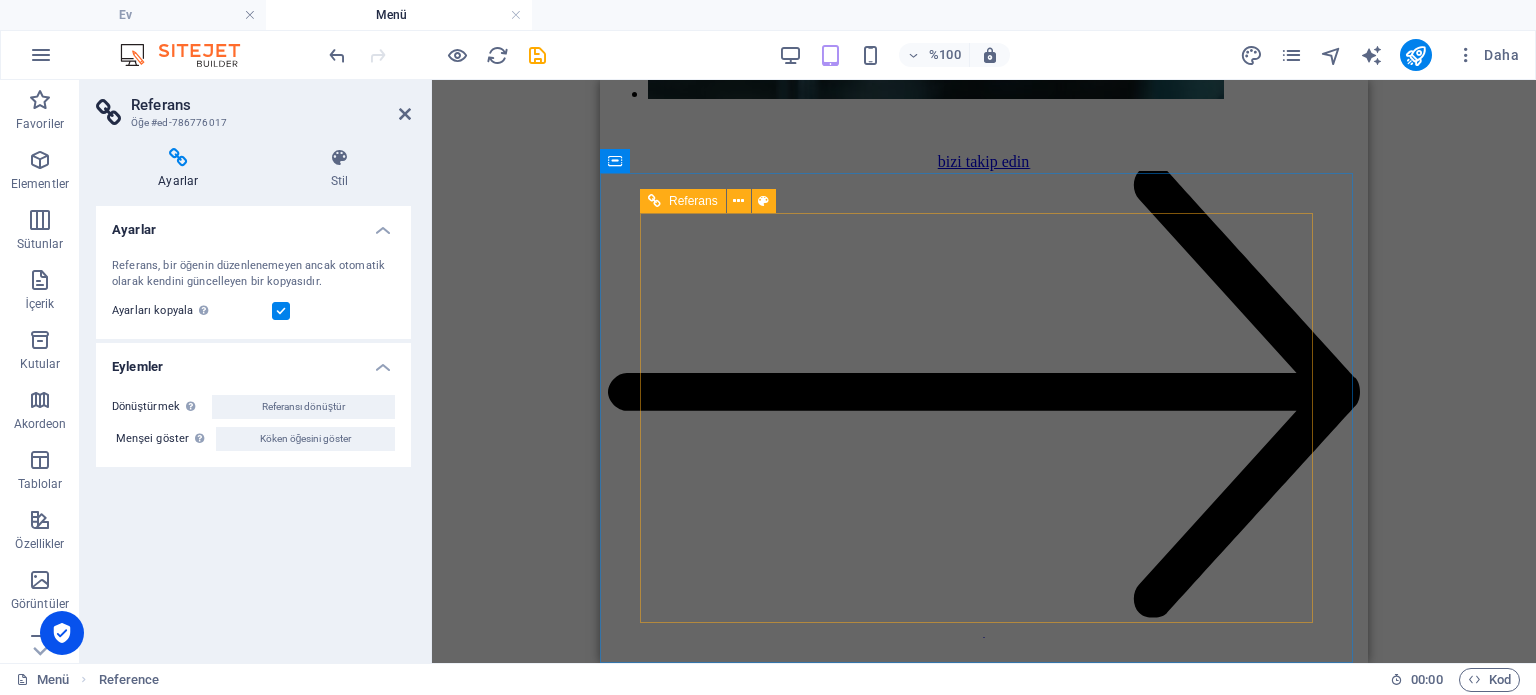 click on "Kendinize en üst düzey bistro ve kokteyl bar deneyimini yaşatın" at bounding box center [984, 1054] 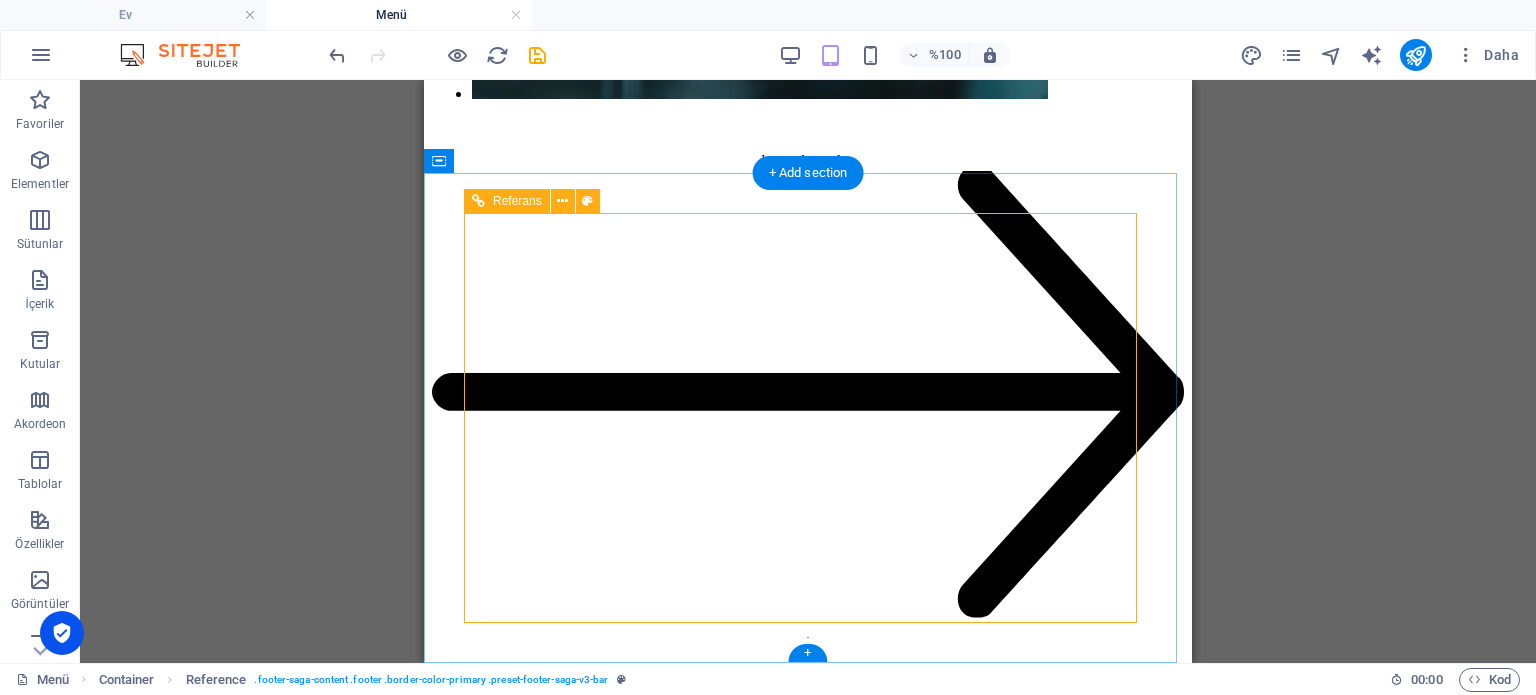 click on "Kendinize en üst düzey bistro ve kokteyl bar deneyimini yaşatın Hızlı Bağlantılar Ev Menü Bir masa ayırtın Detaylar Yasal Uyarı Gizlilik Politikası Temas etmek + 1-012-345-6789 [EMAIL_ADDRESS] 10:00 - 01:00" at bounding box center (808, 3399) 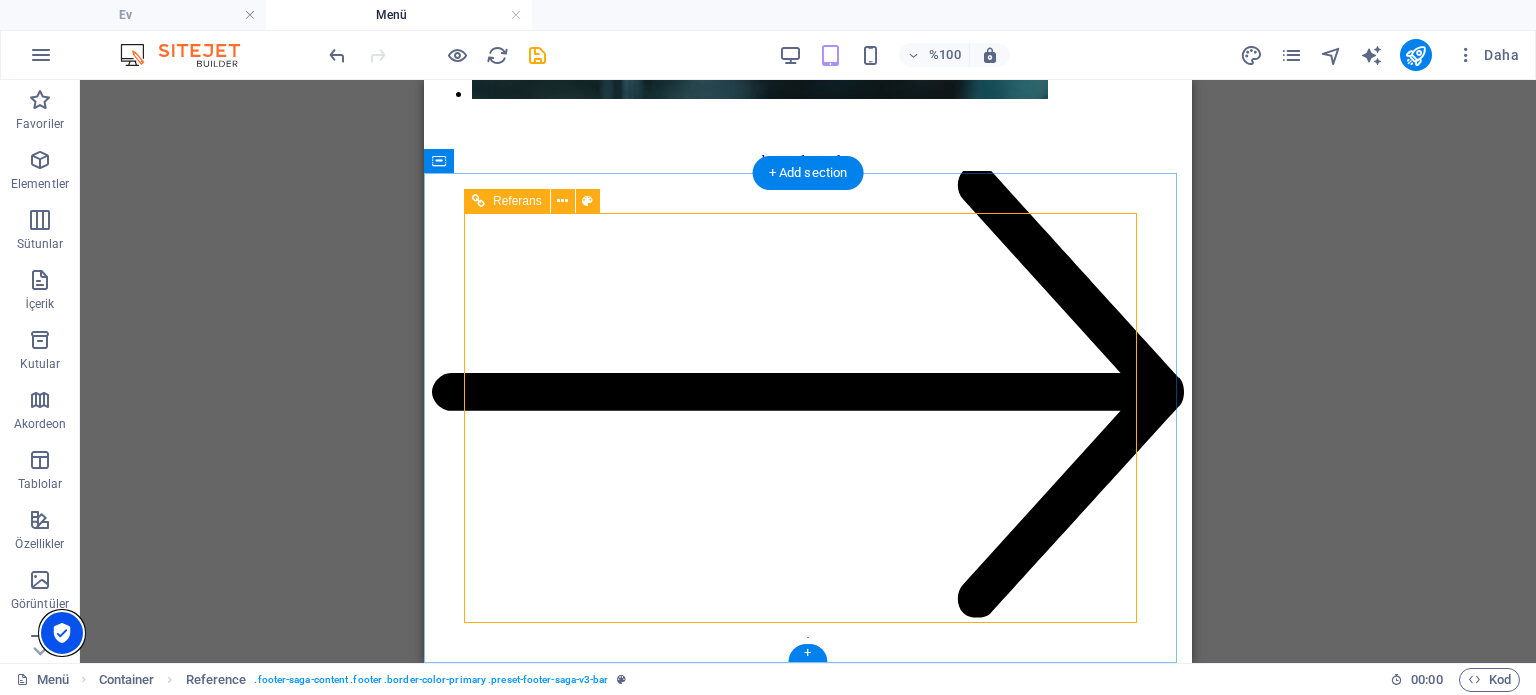 click on "Hızlı Bağlantılar" at bounding box center [808, 3428] 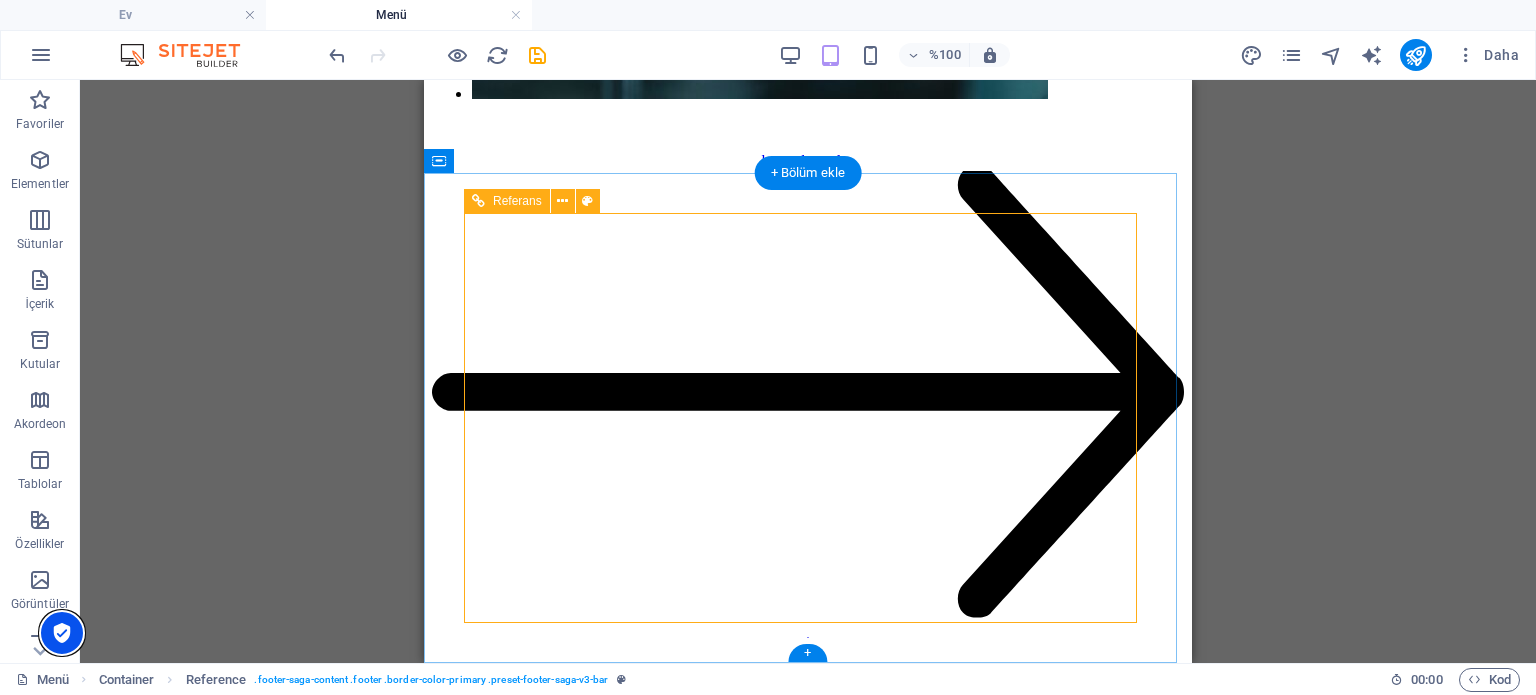 click on "Hızlı Bağlantılar" at bounding box center (808, 3428) 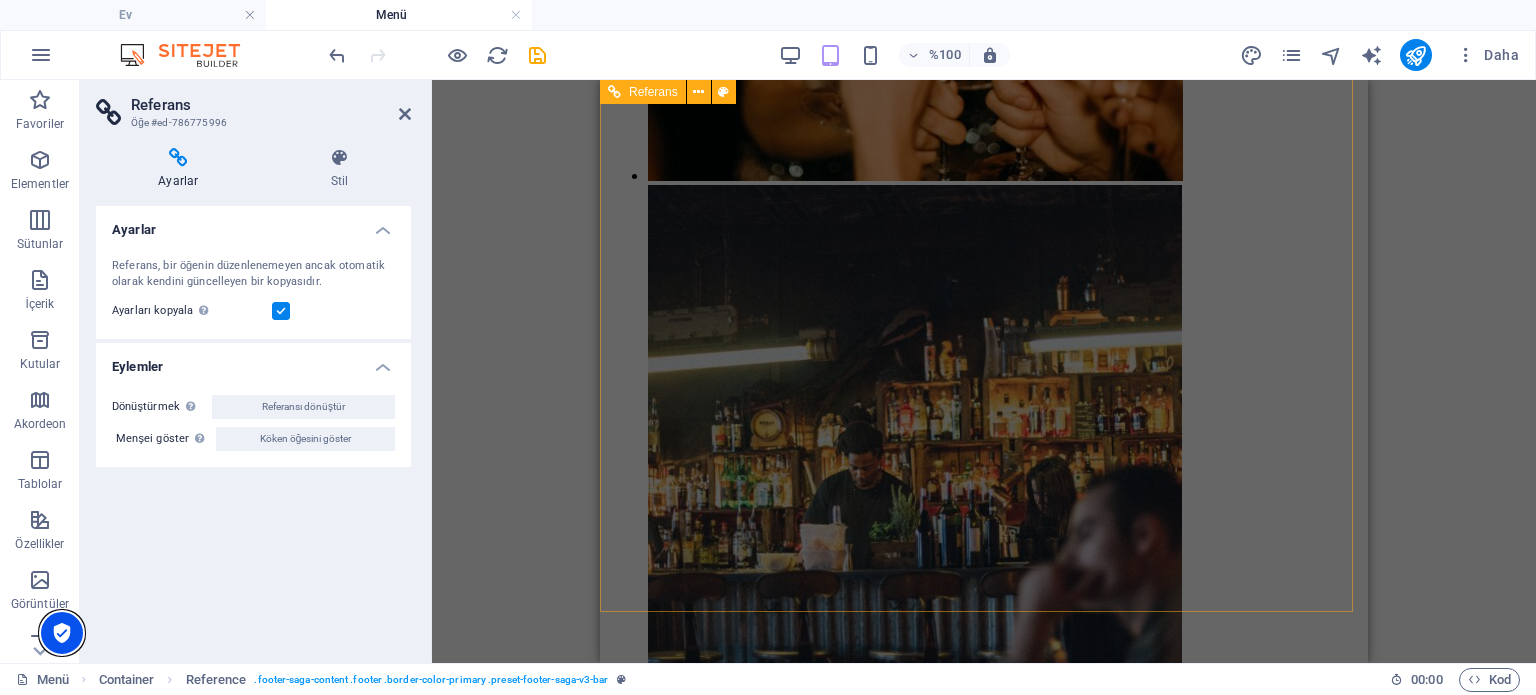 click at bounding box center [984, -1487] 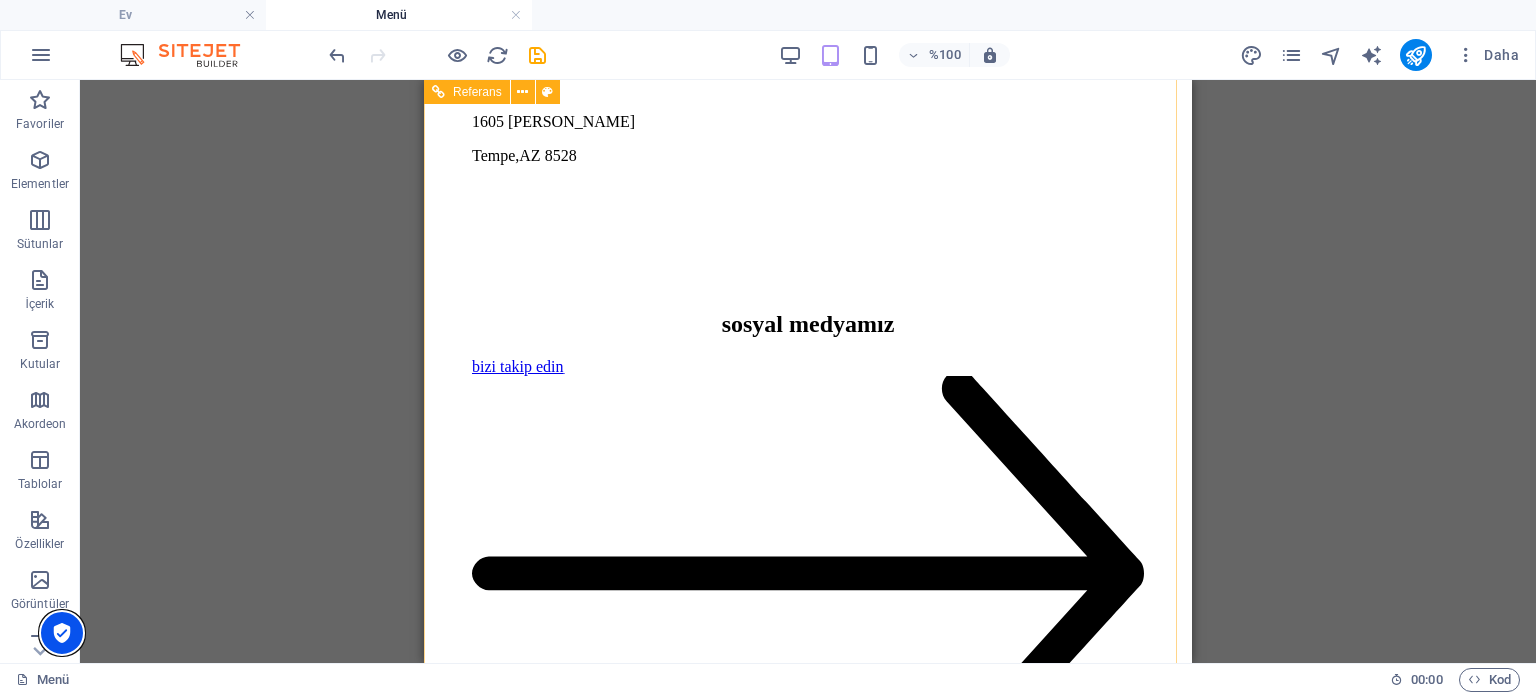 scroll, scrollTop: 4160, scrollLeft: 0, axis: vertical 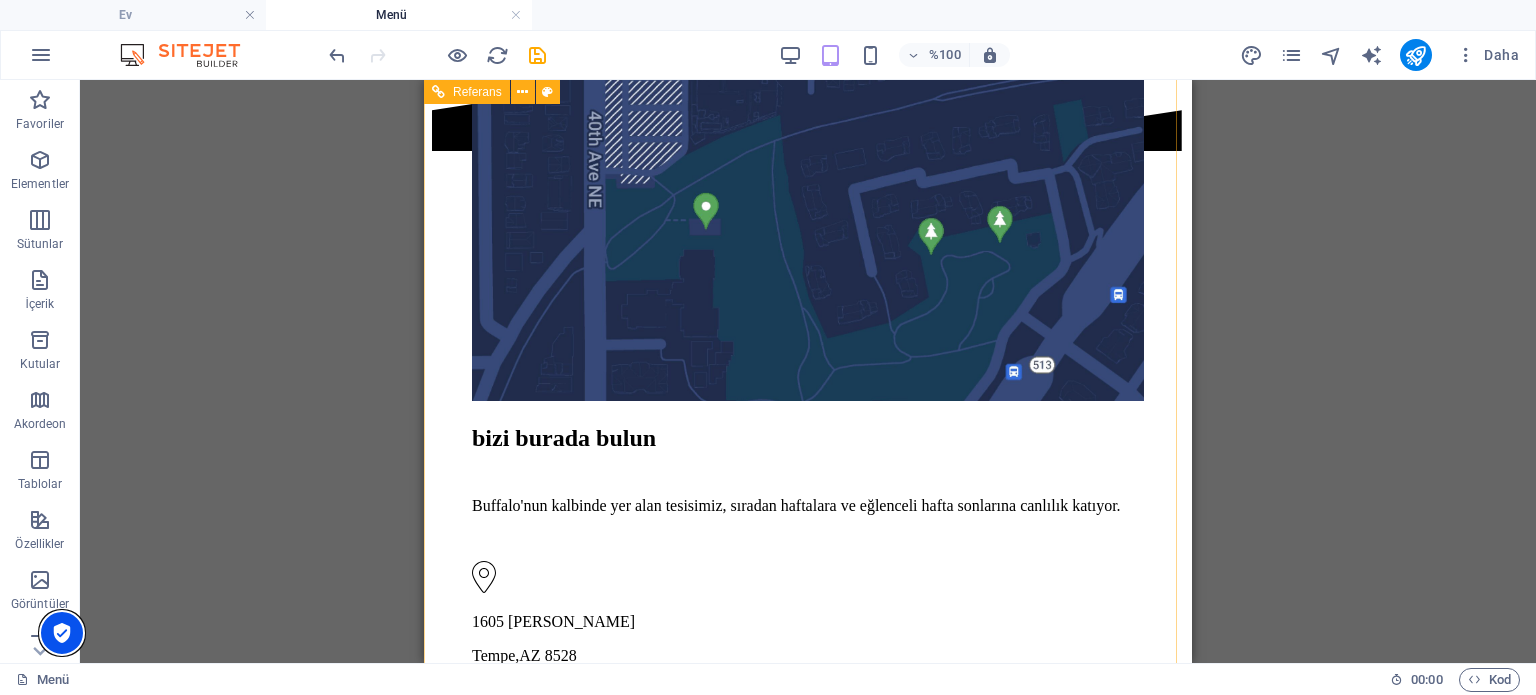 click on "cumartesi kızartması [PERSON_NAME] birlikte güzelce hazırlanmış bir rosto yemeğinin tadını çıkarın Her ayın ilk cumartesi günü 13:00 - 20:00" at bounding box center (808, -1420) 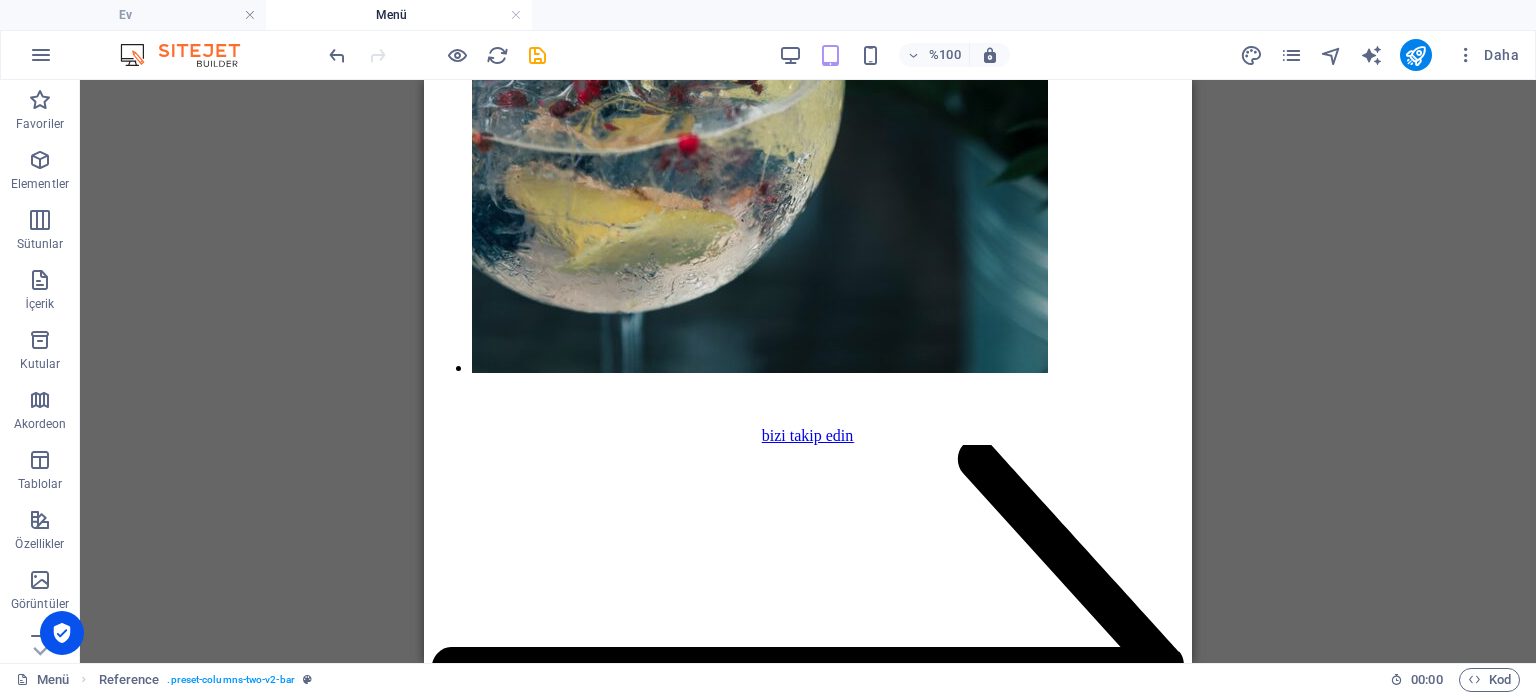 scroll, scrollTop: 7275, scrollLeft: 0, axis: vertical 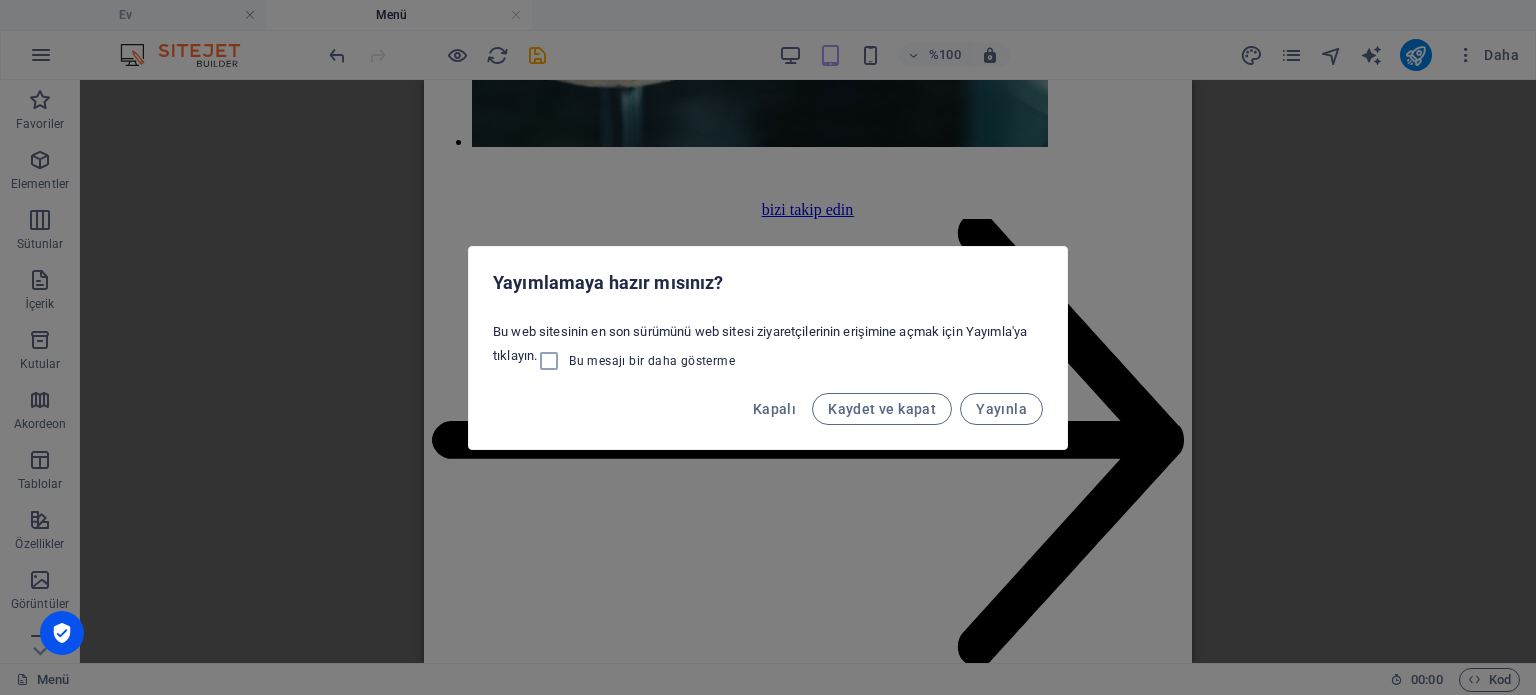click on "Yayımlamaya hazır mısınız? Bu web sitesinin en son sürümünü web sitesi ziyaretçilerinin erişimine açmak için Yayımla'ya tıklayın. Bu mesajı bir daha gösterme Kapalı Kaydet ve kapat Yayınla" at bounding box center (768, 347) 